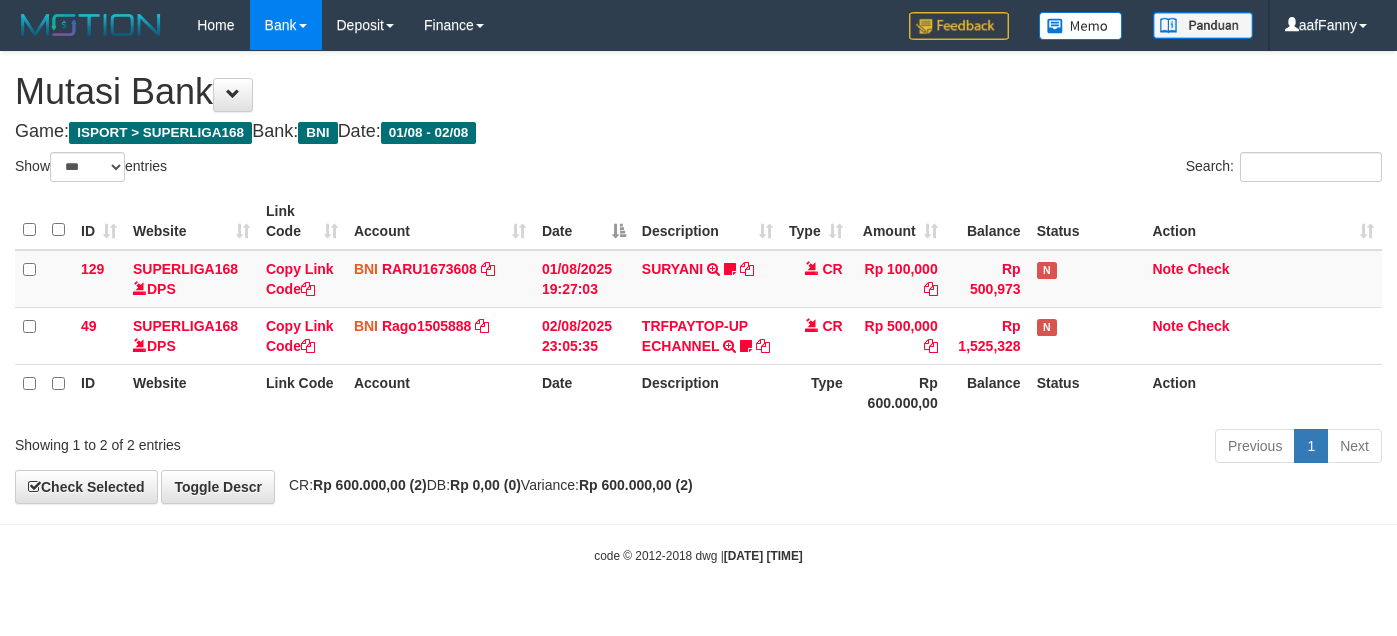 select on "***" 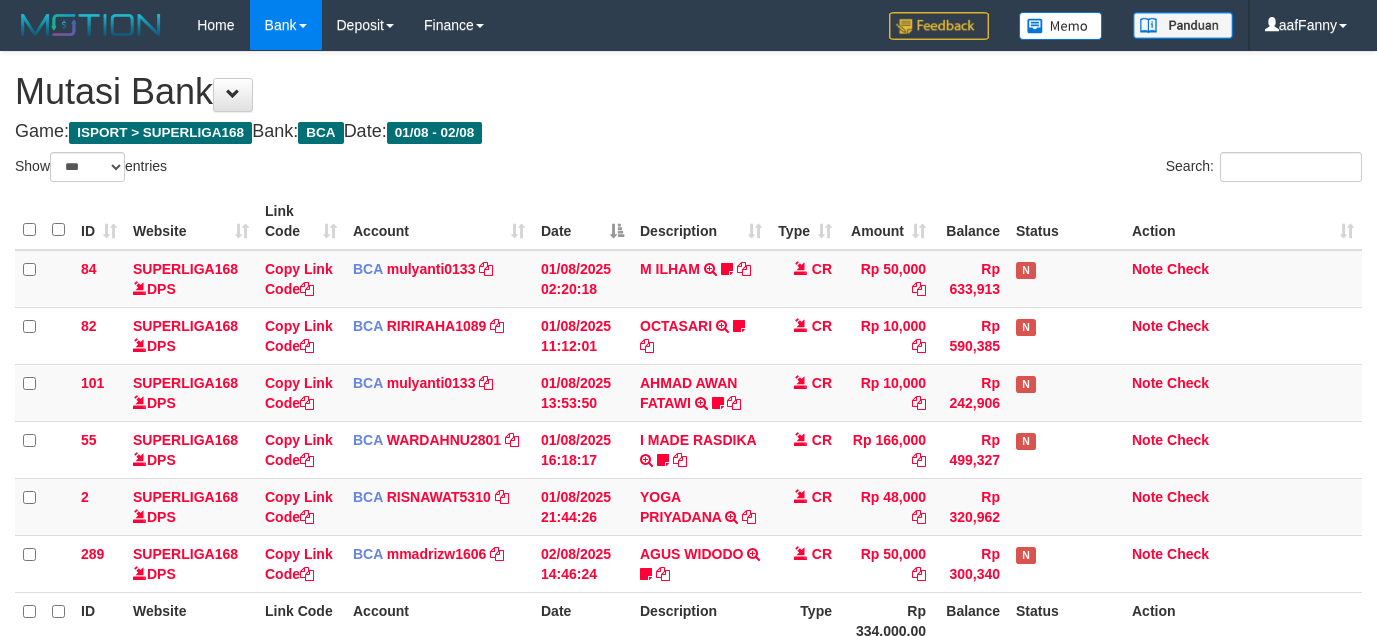 select on "***" 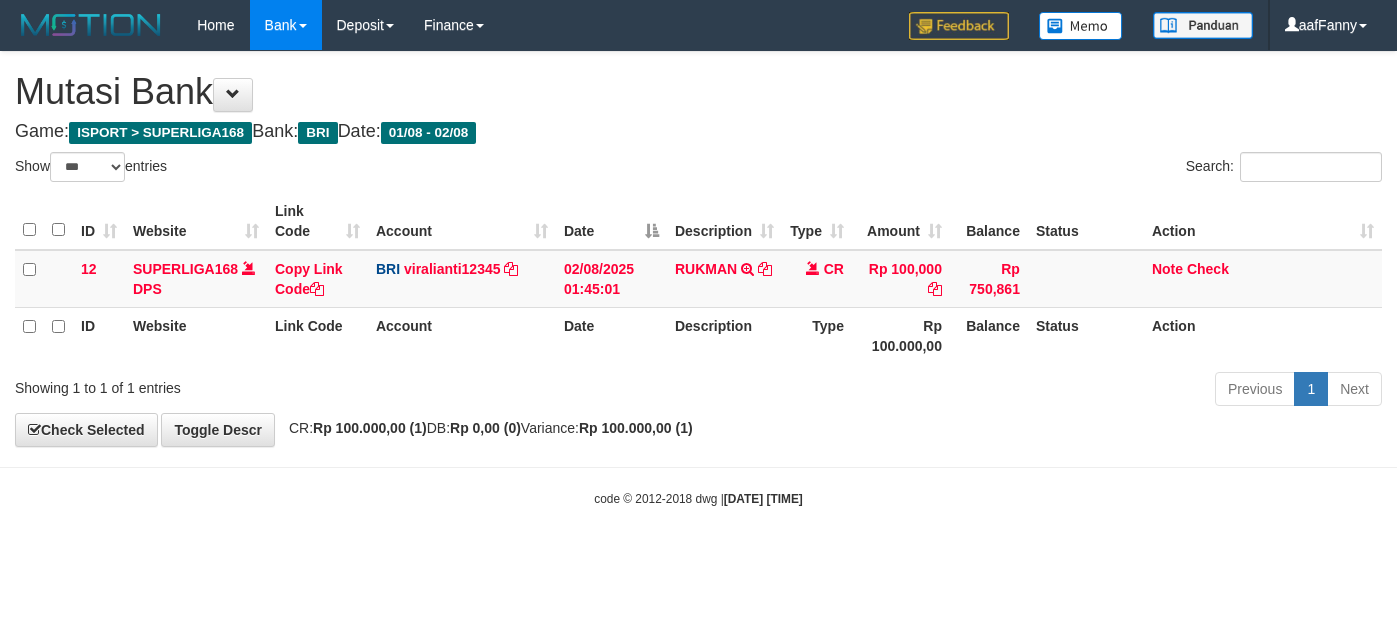 select on "***" 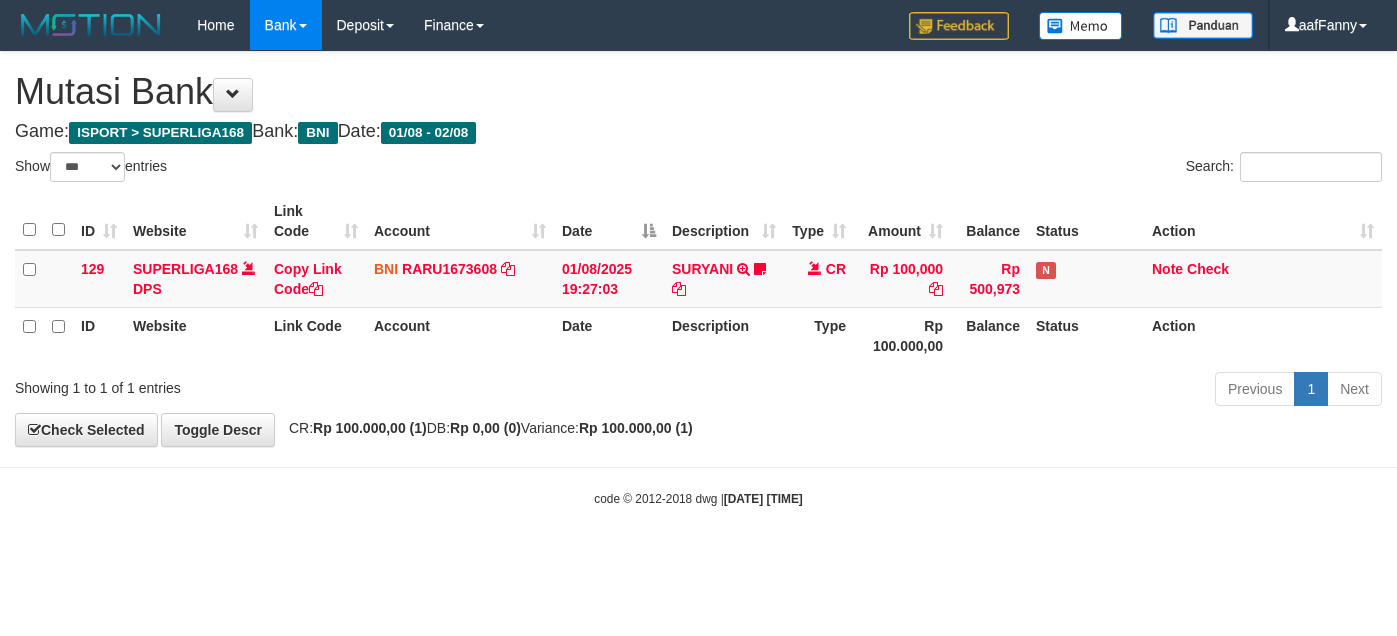 select on "***" 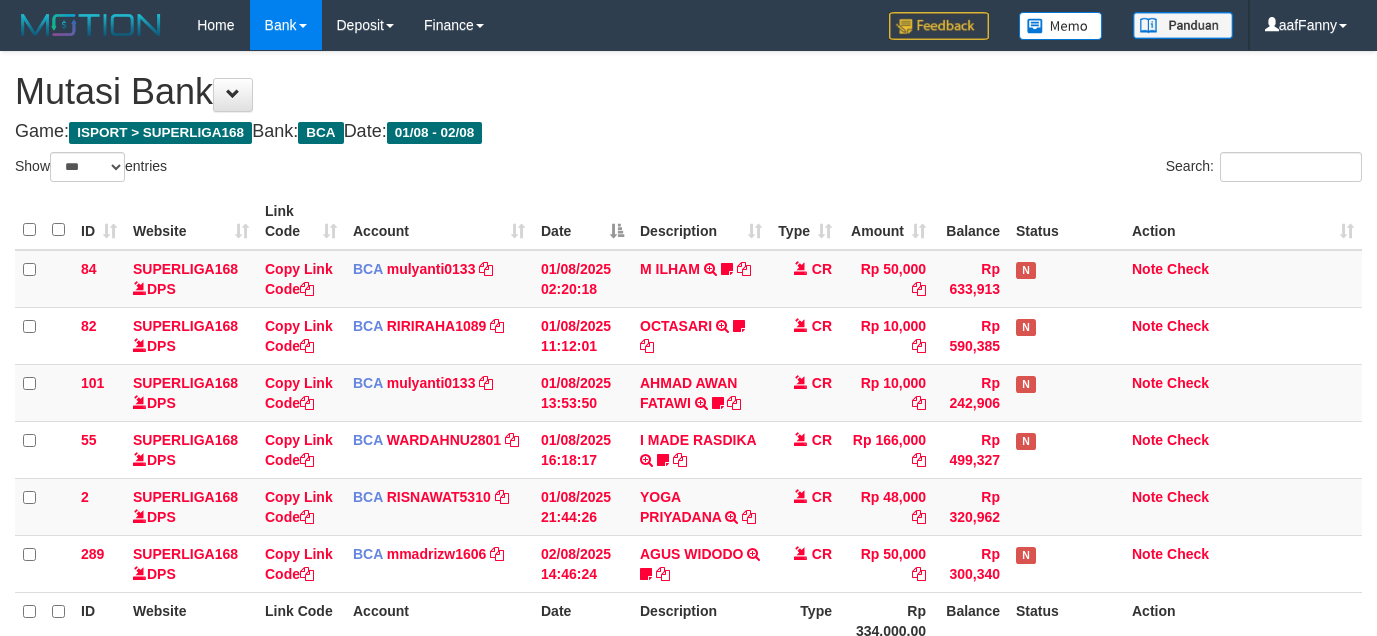 select on "***" 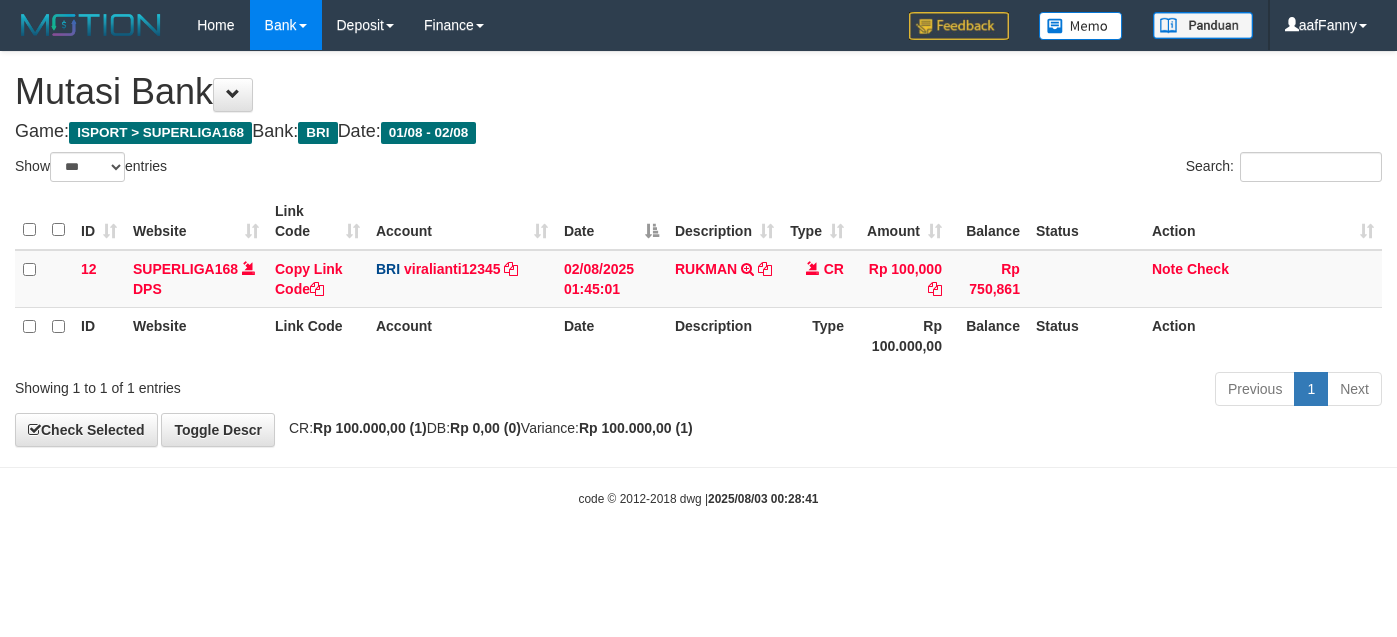 select on "***" 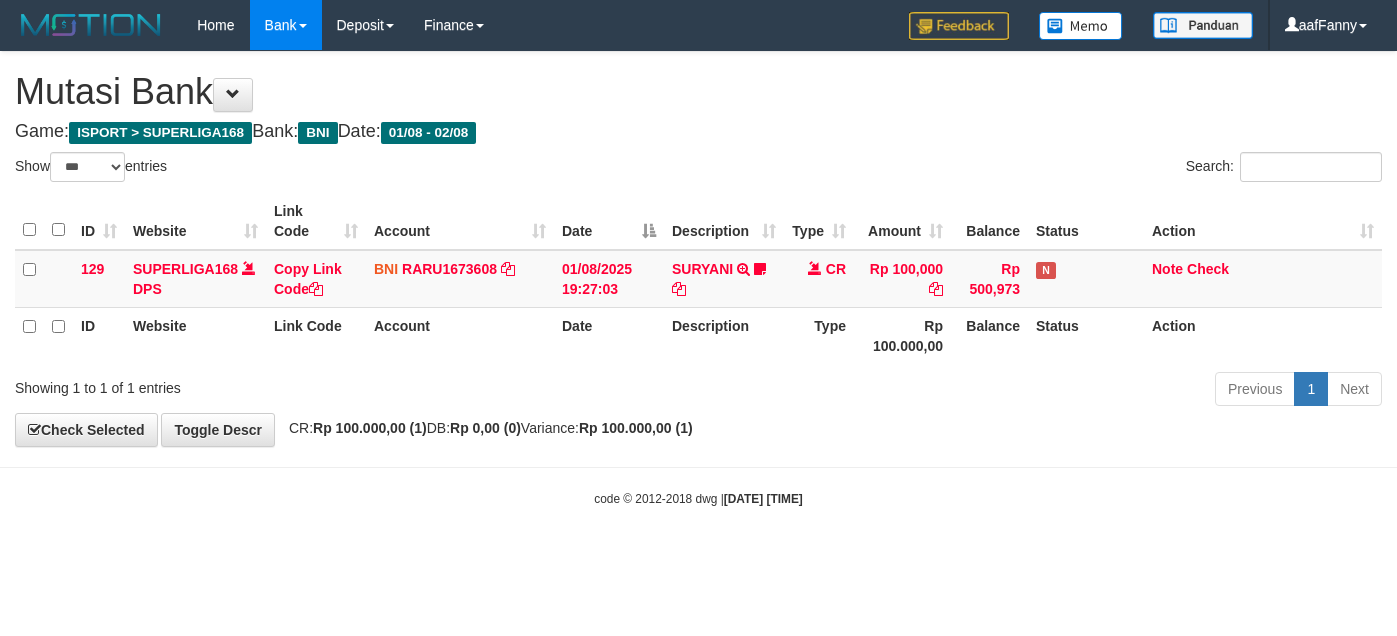 select on "***" 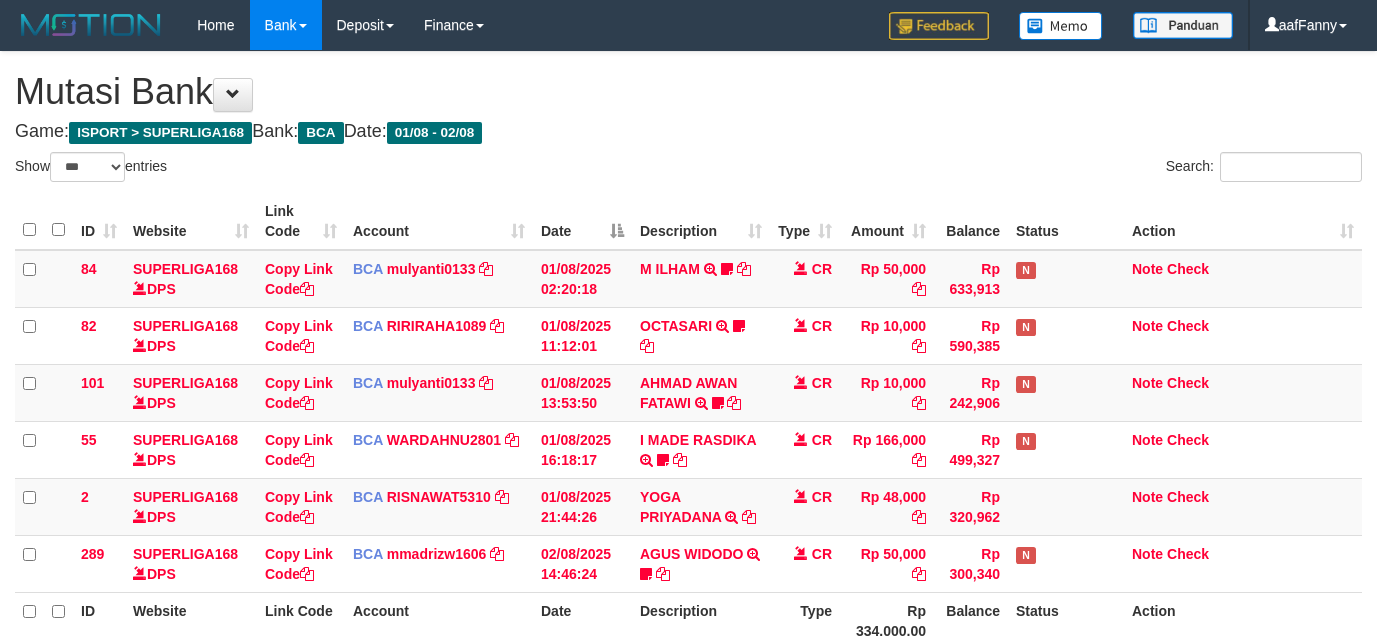 select on "***" 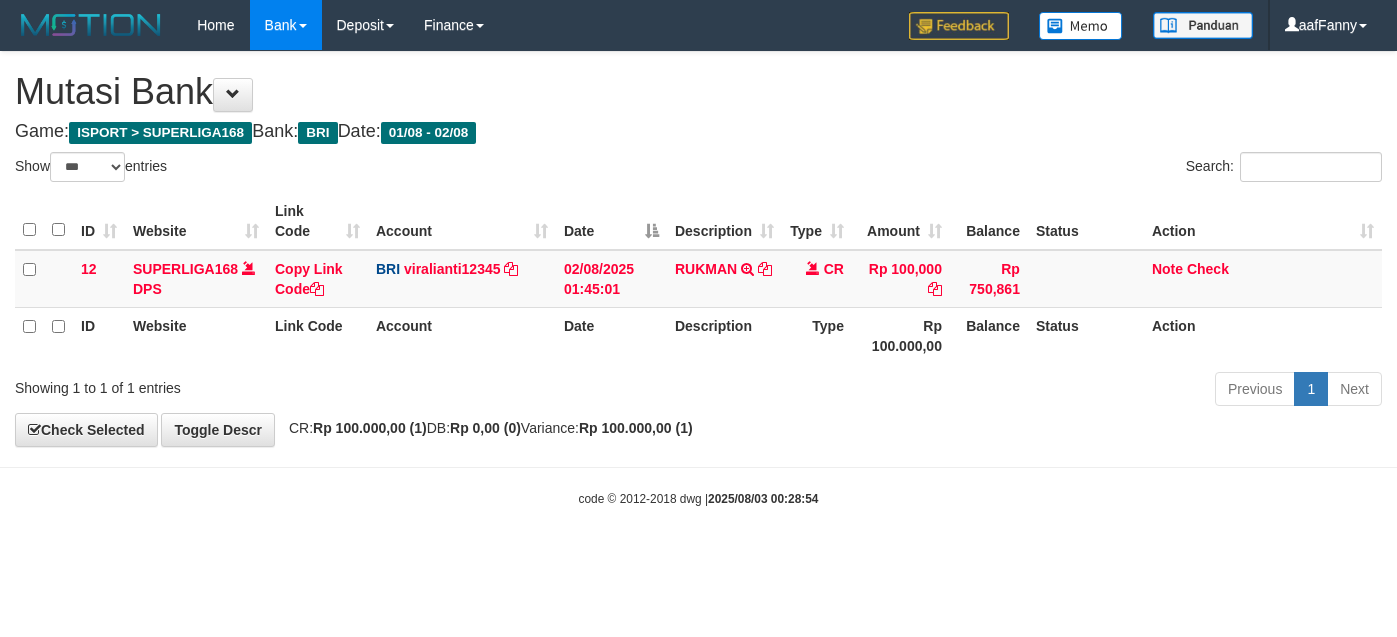 select on "***" 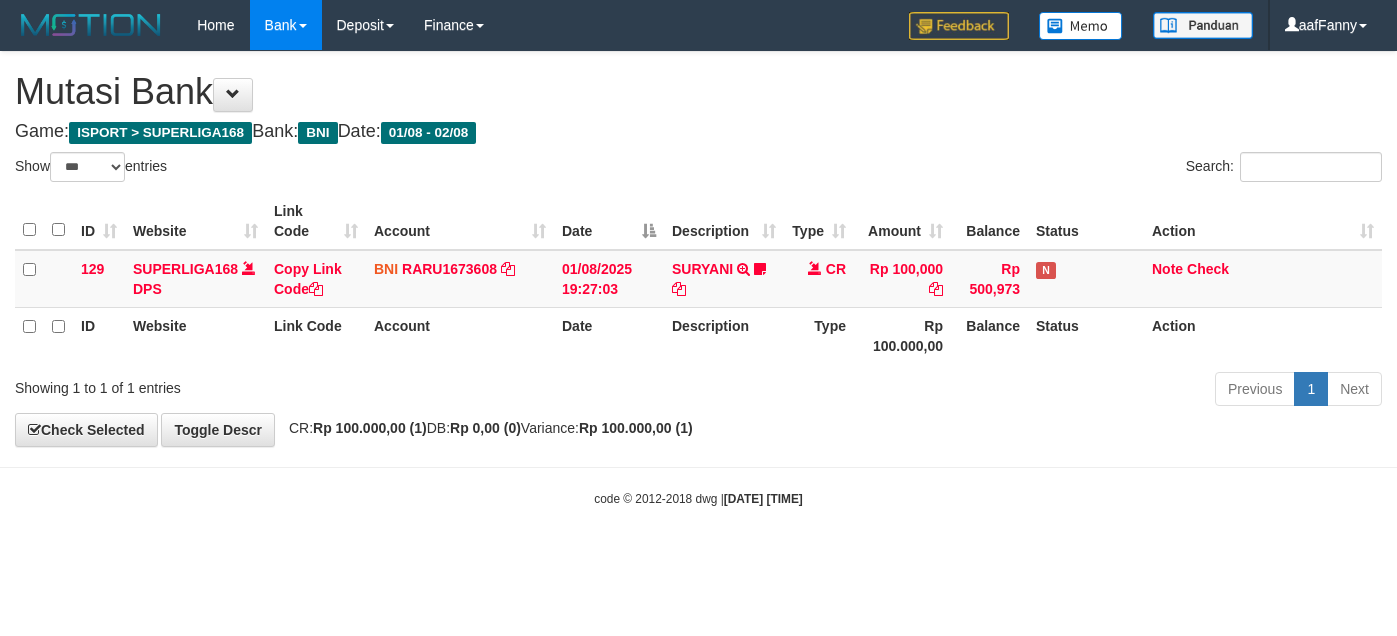 select on "***" 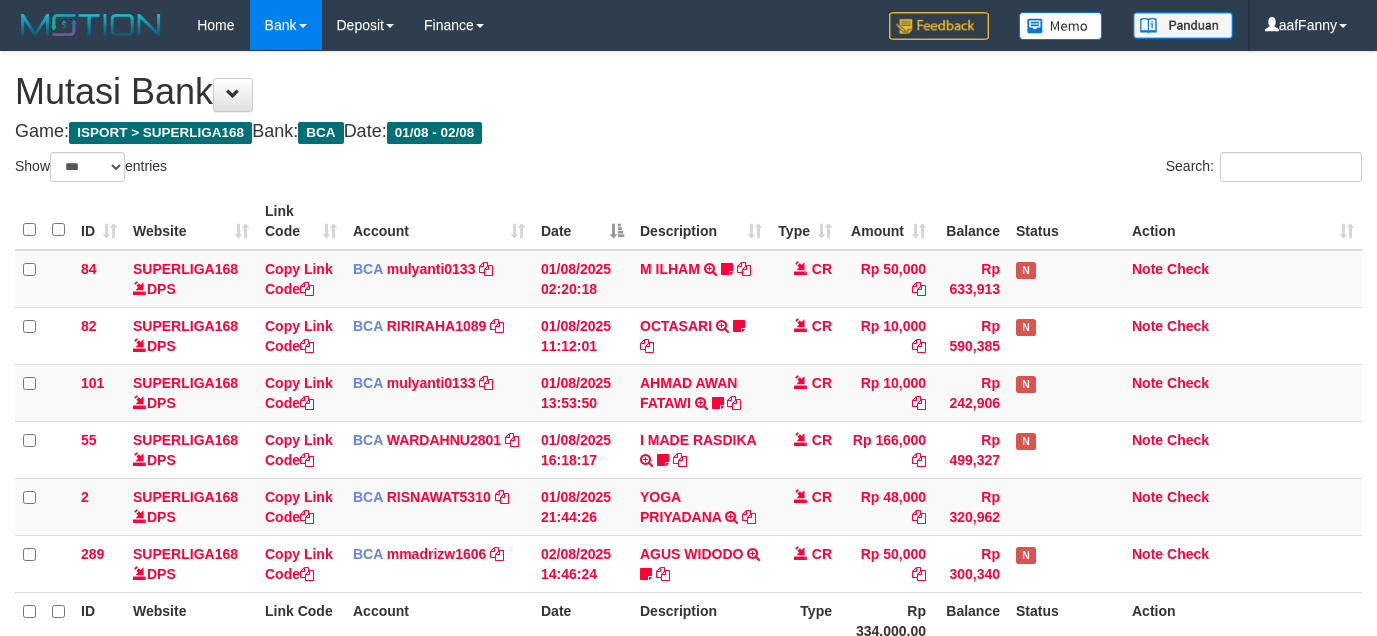 select on "***" 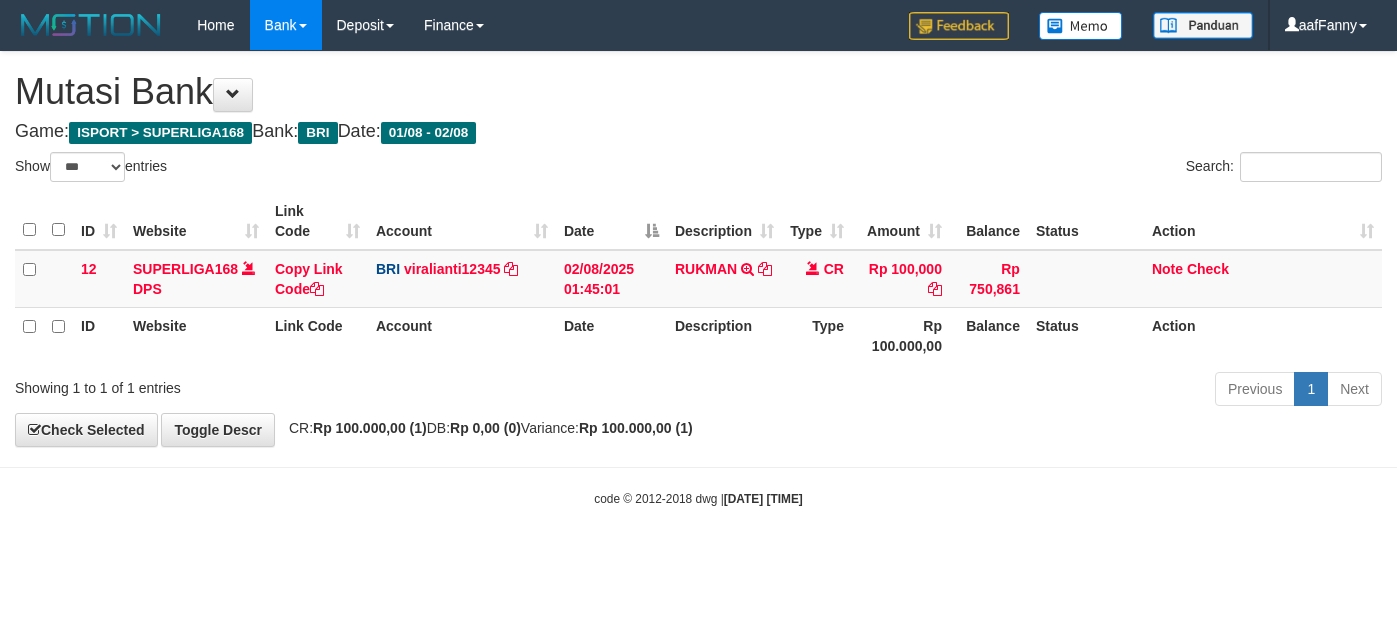 select on "***" 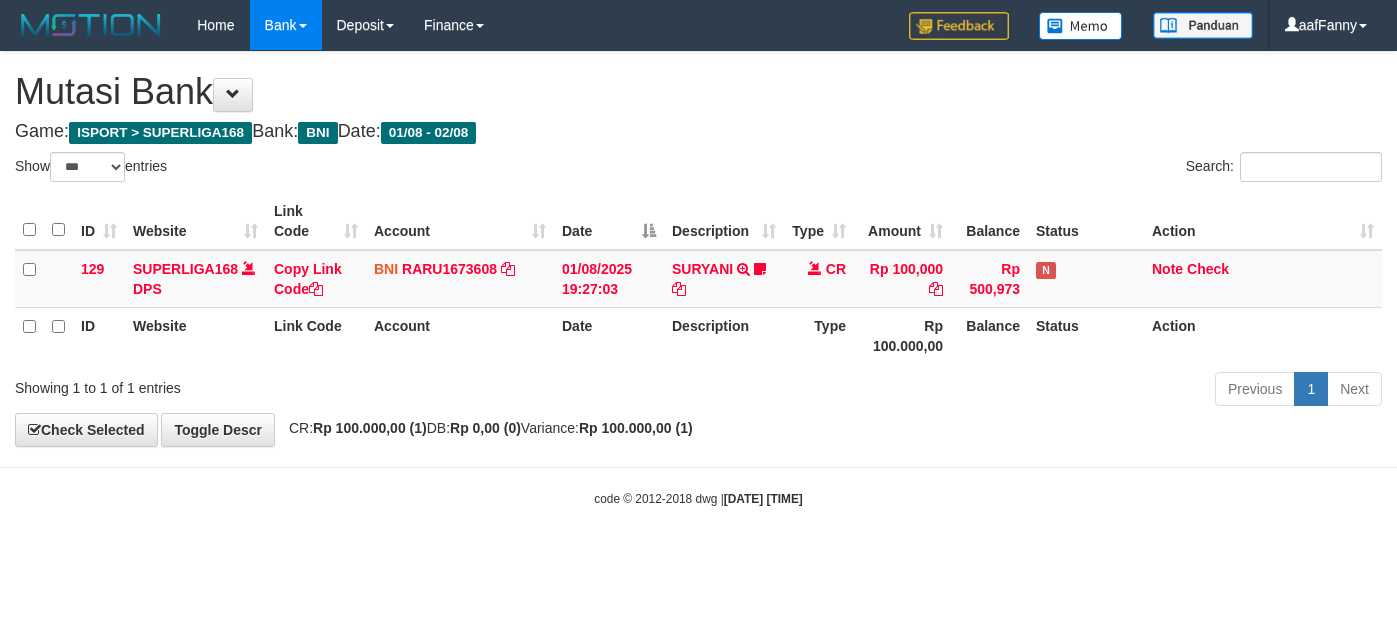 select on "***" 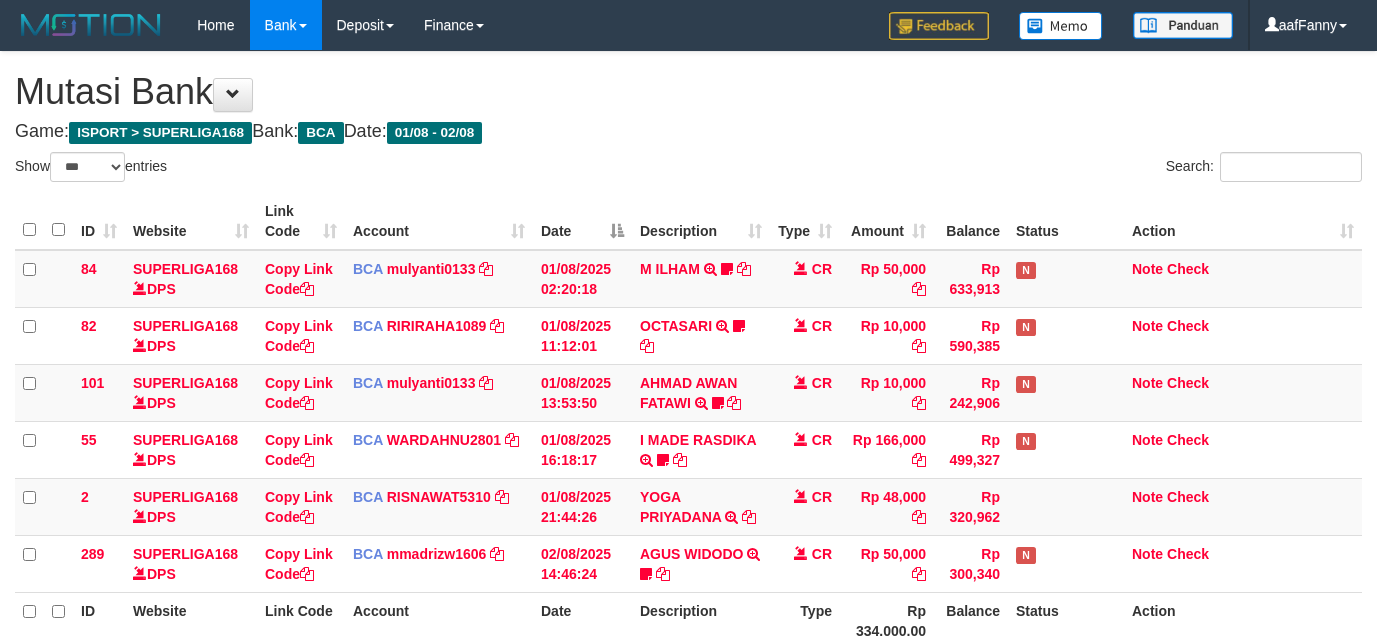 select on "***" 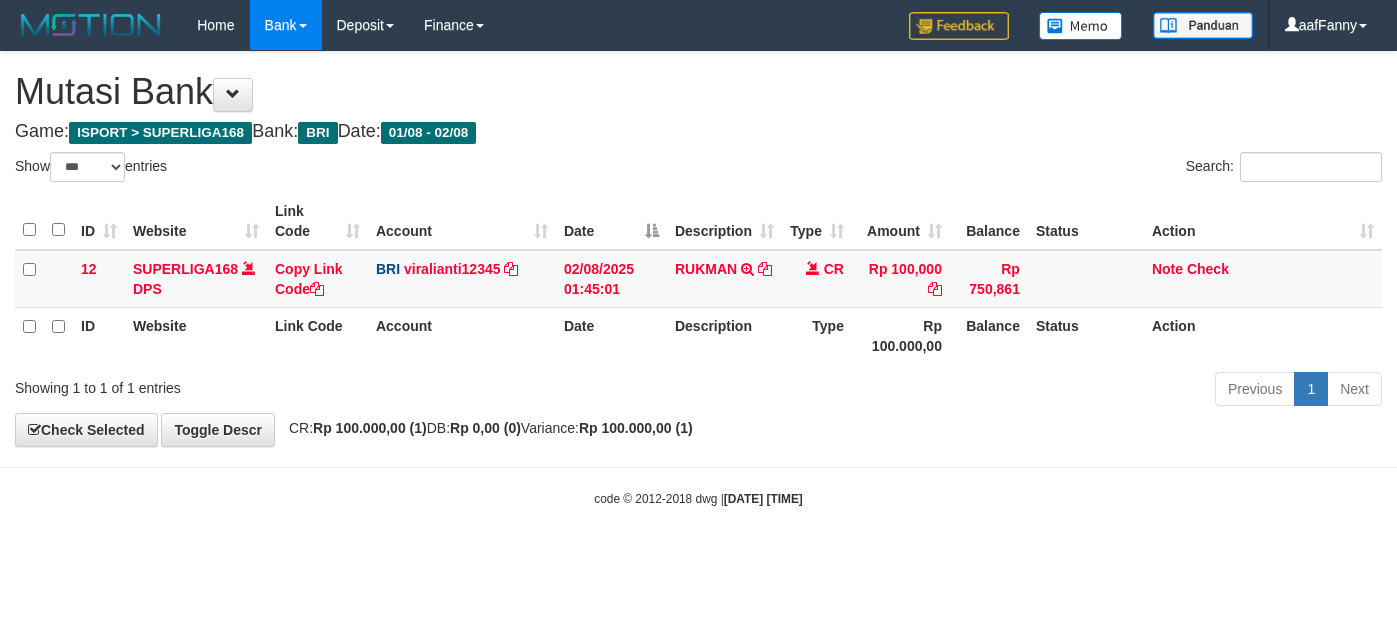 select on "***" 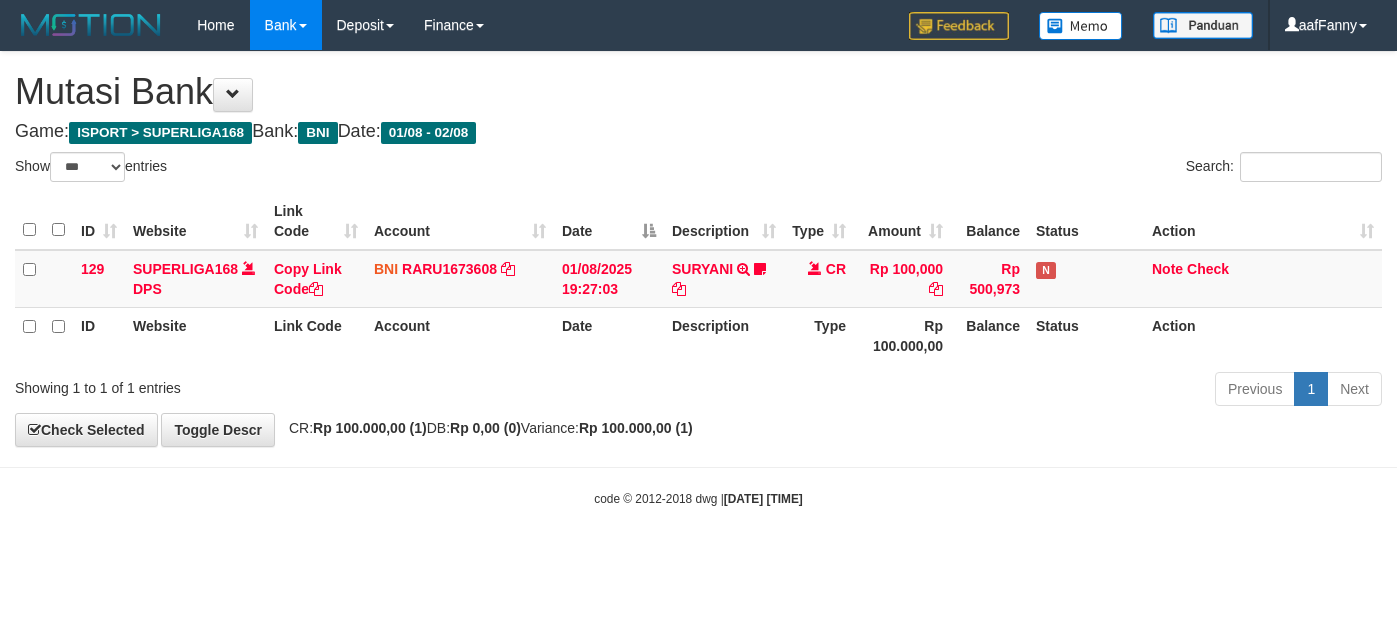 select on "***" 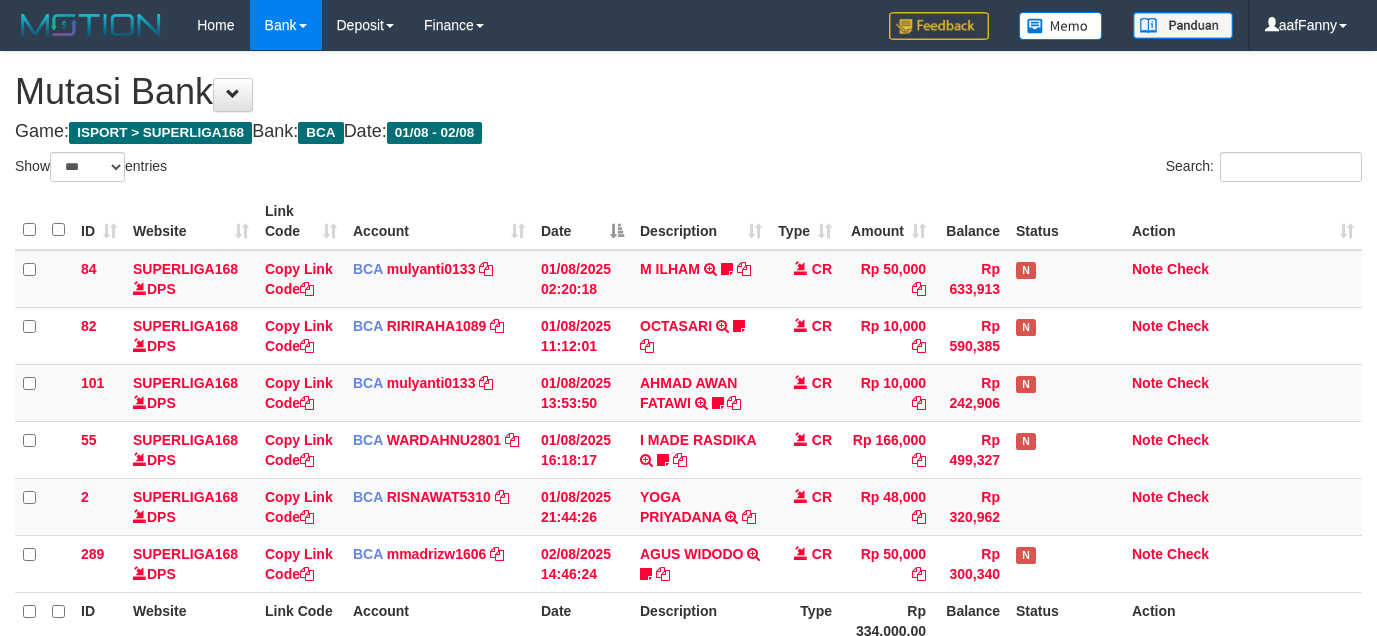 select on "***" 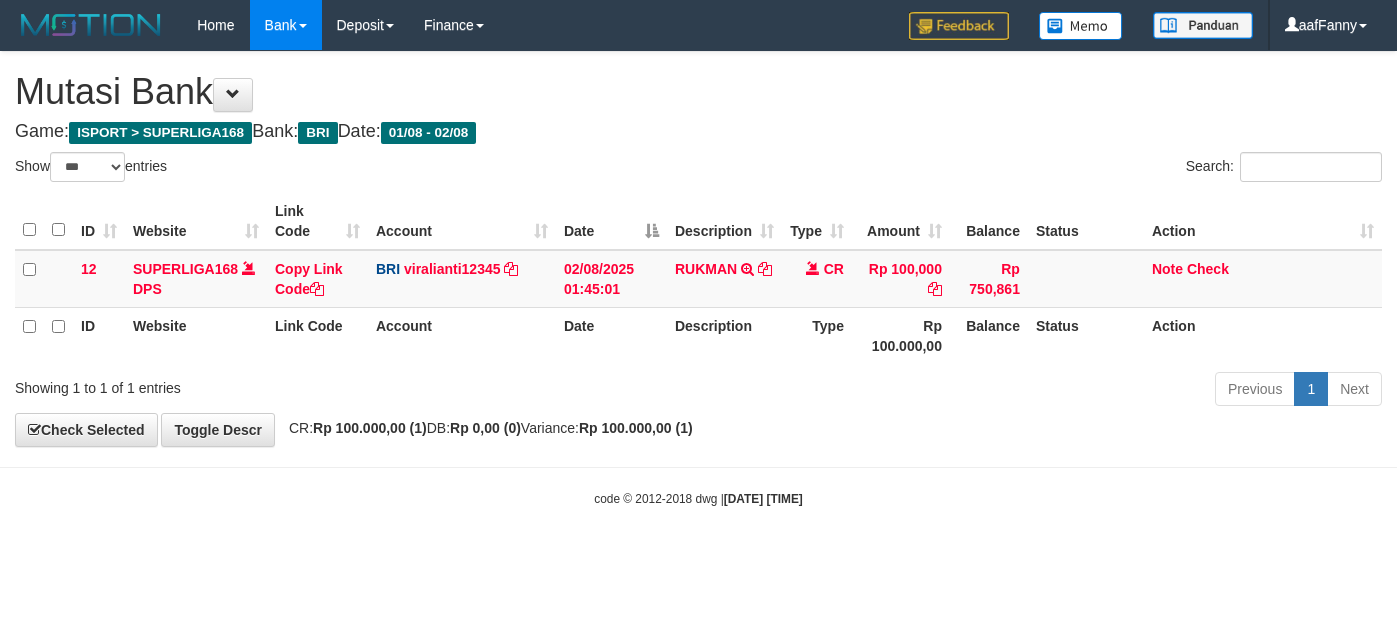 select on "***" 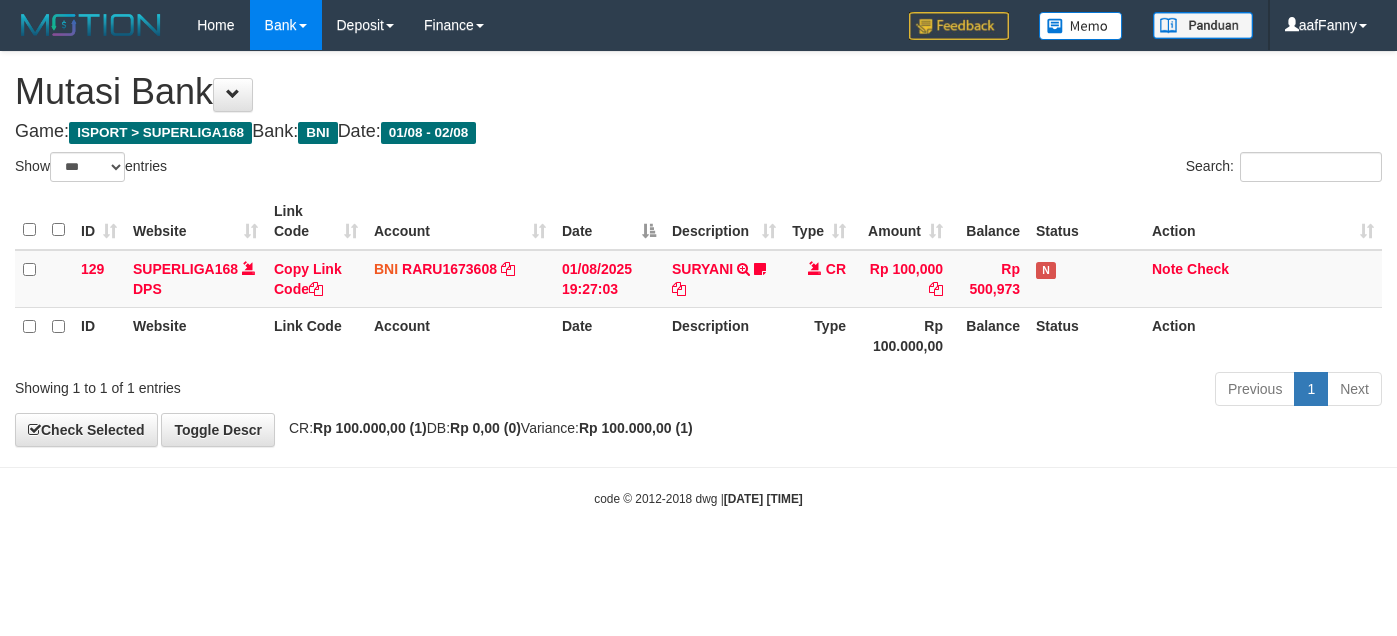 select on "***" 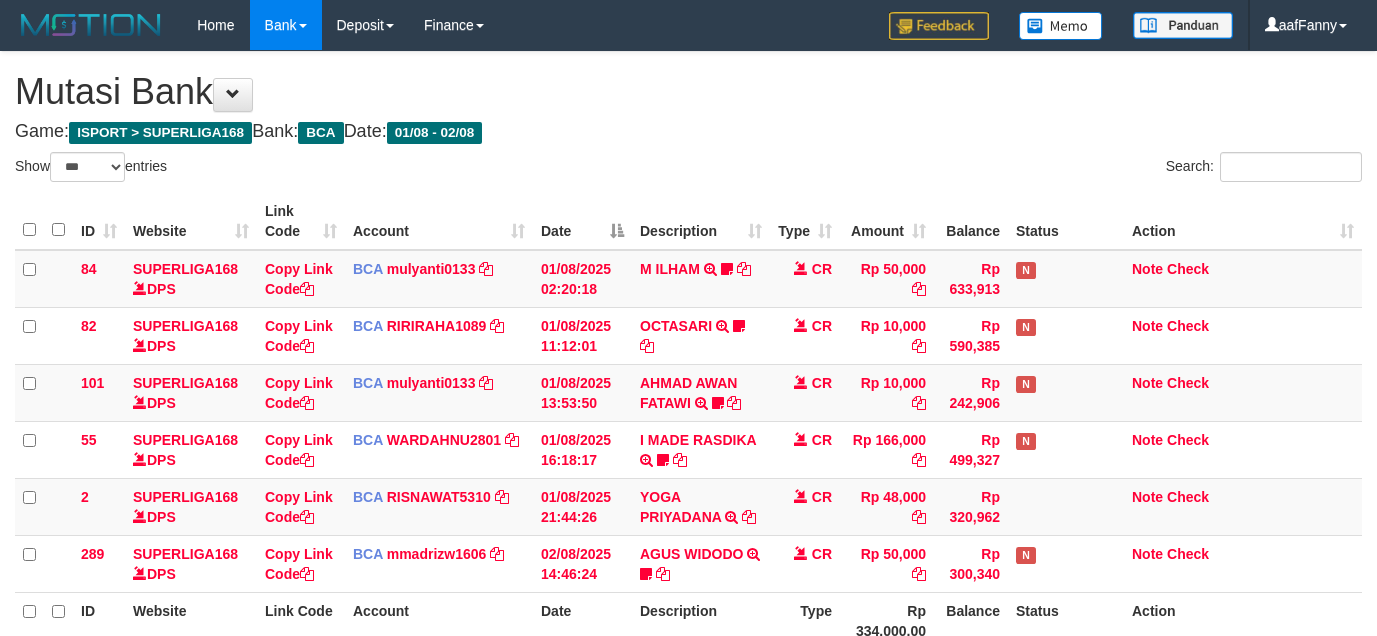 select on "***" 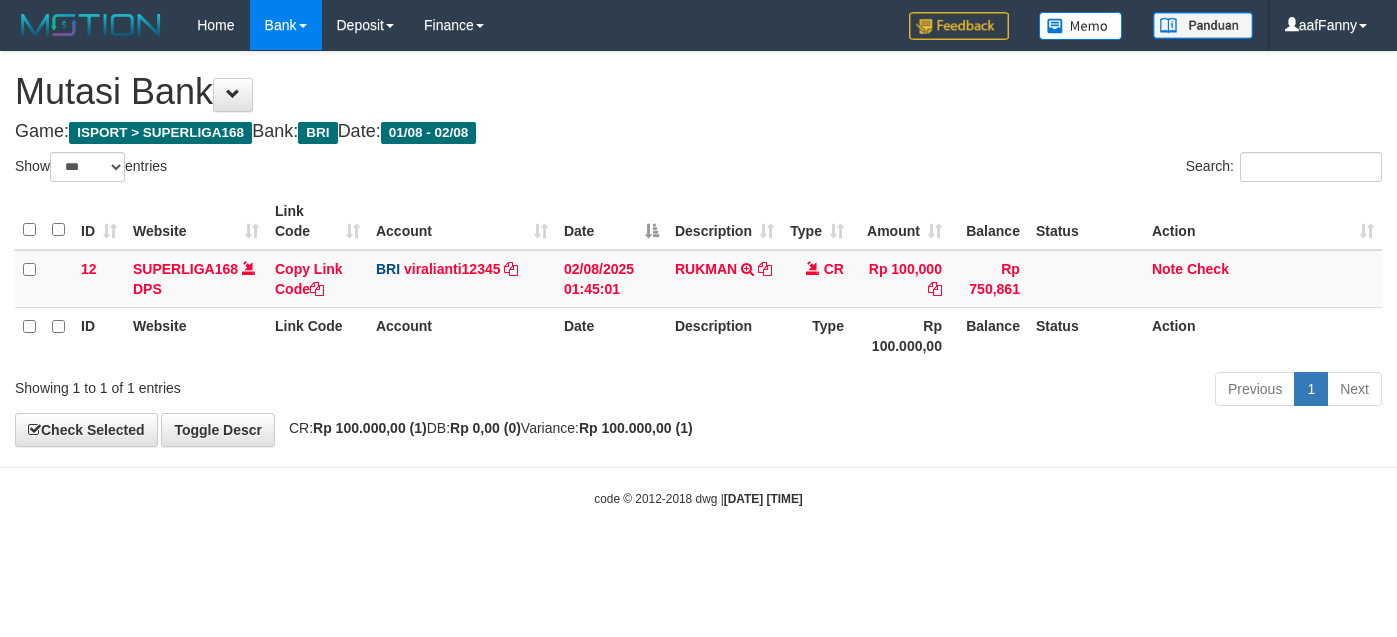 select on "***" 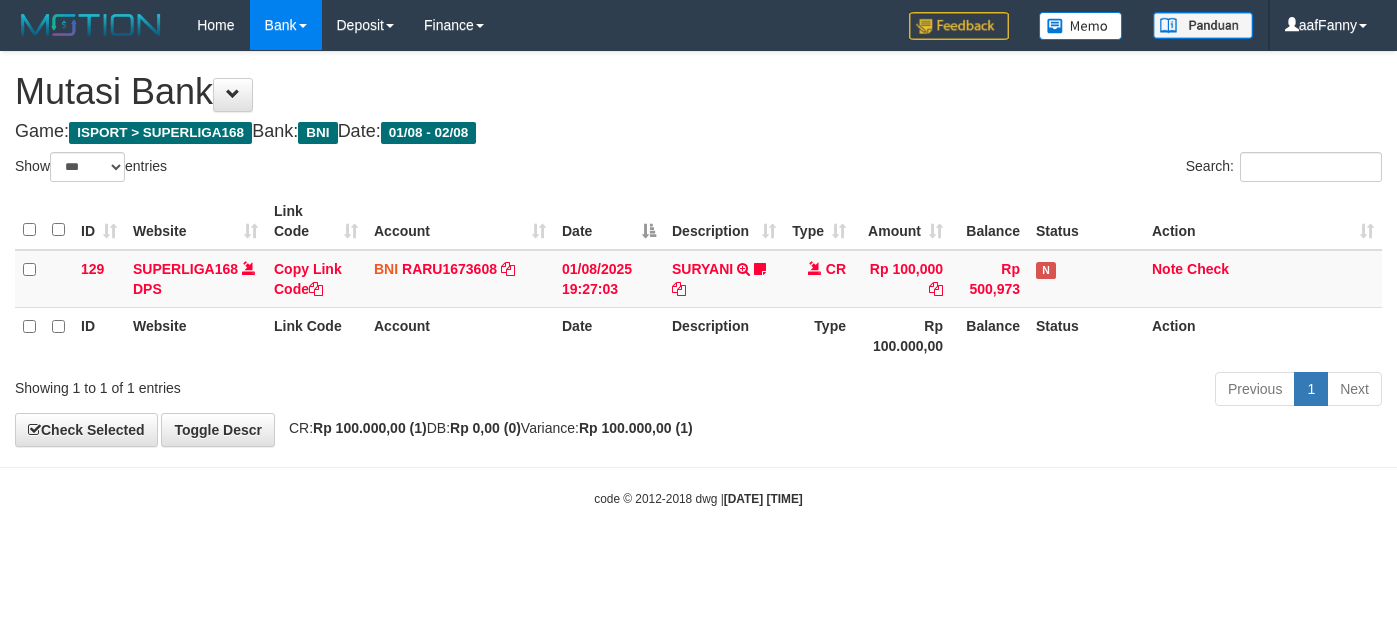 select on "***" 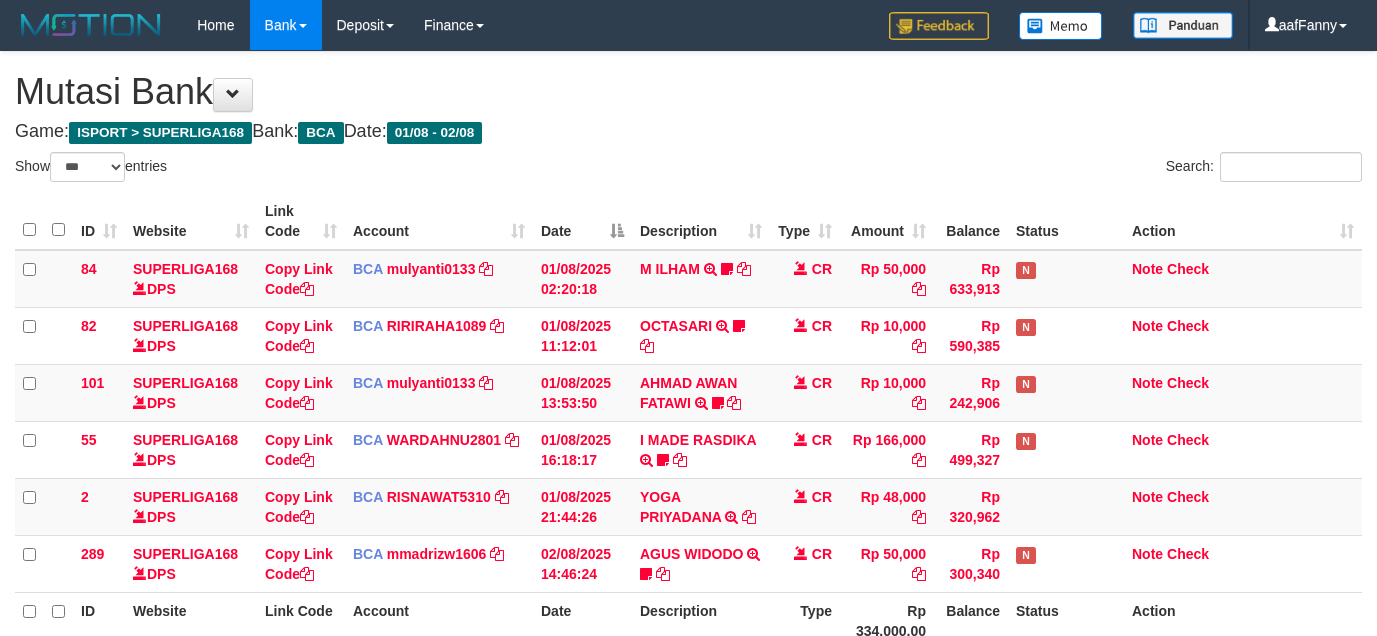 select on "***" 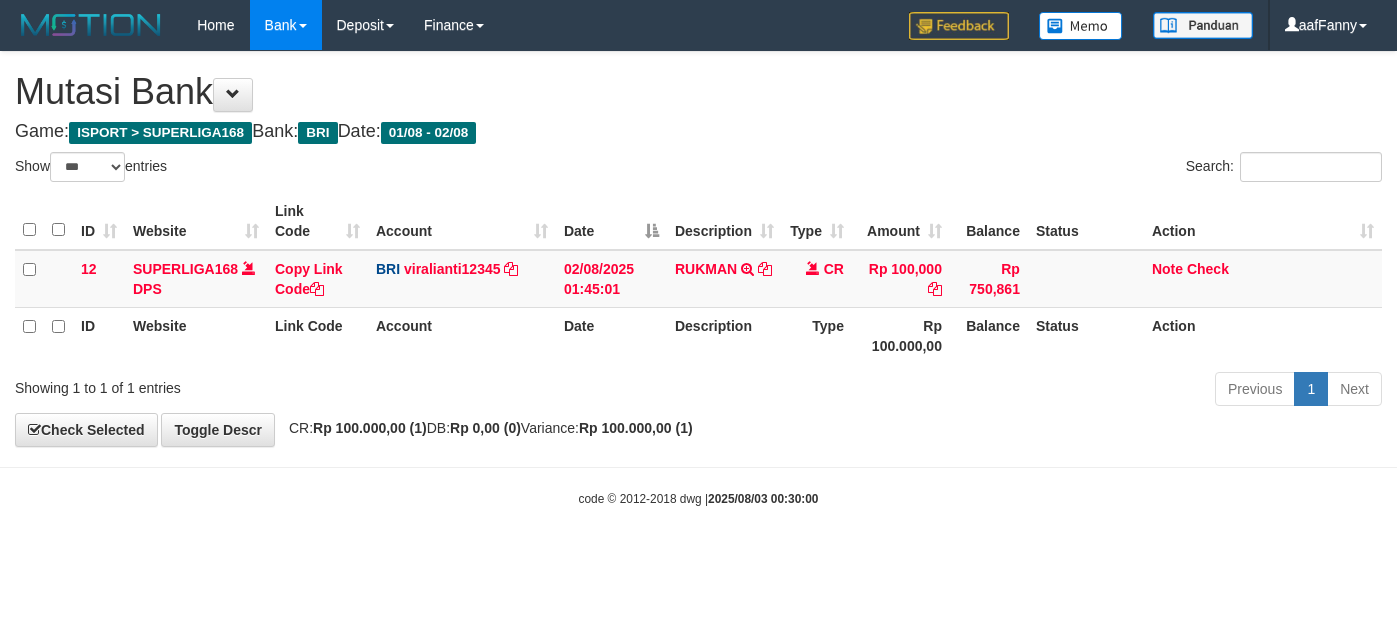 select on "***" 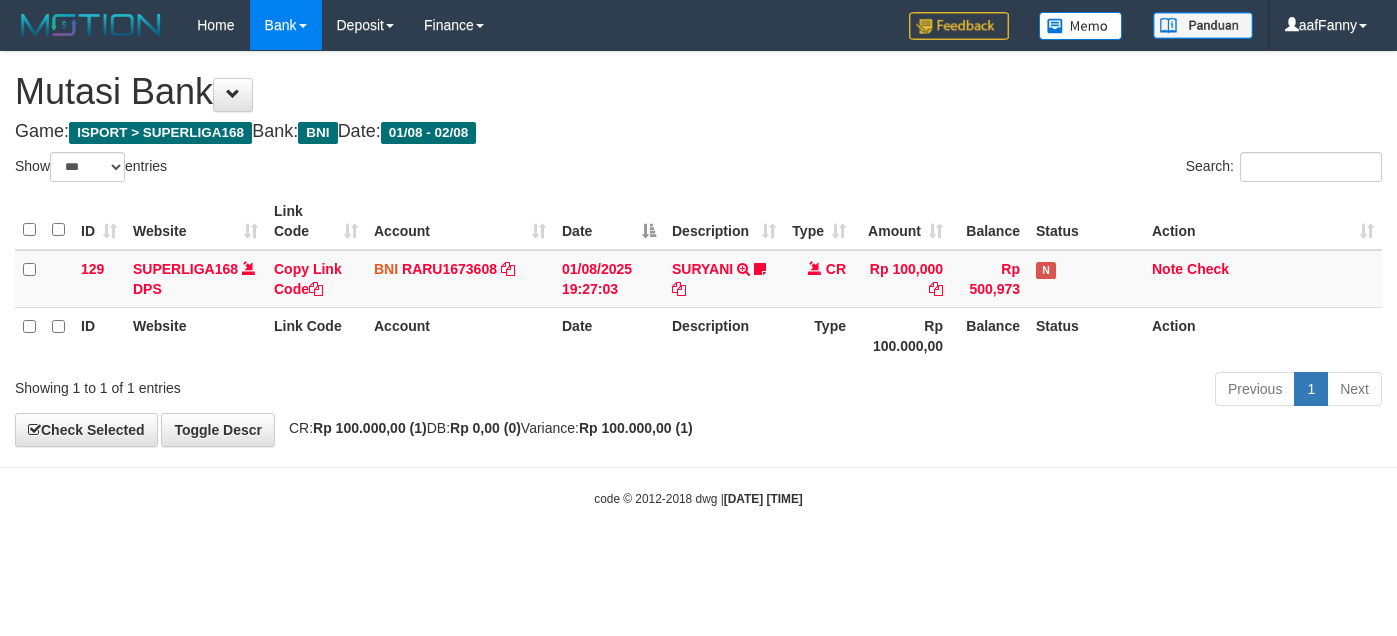 select on "***" 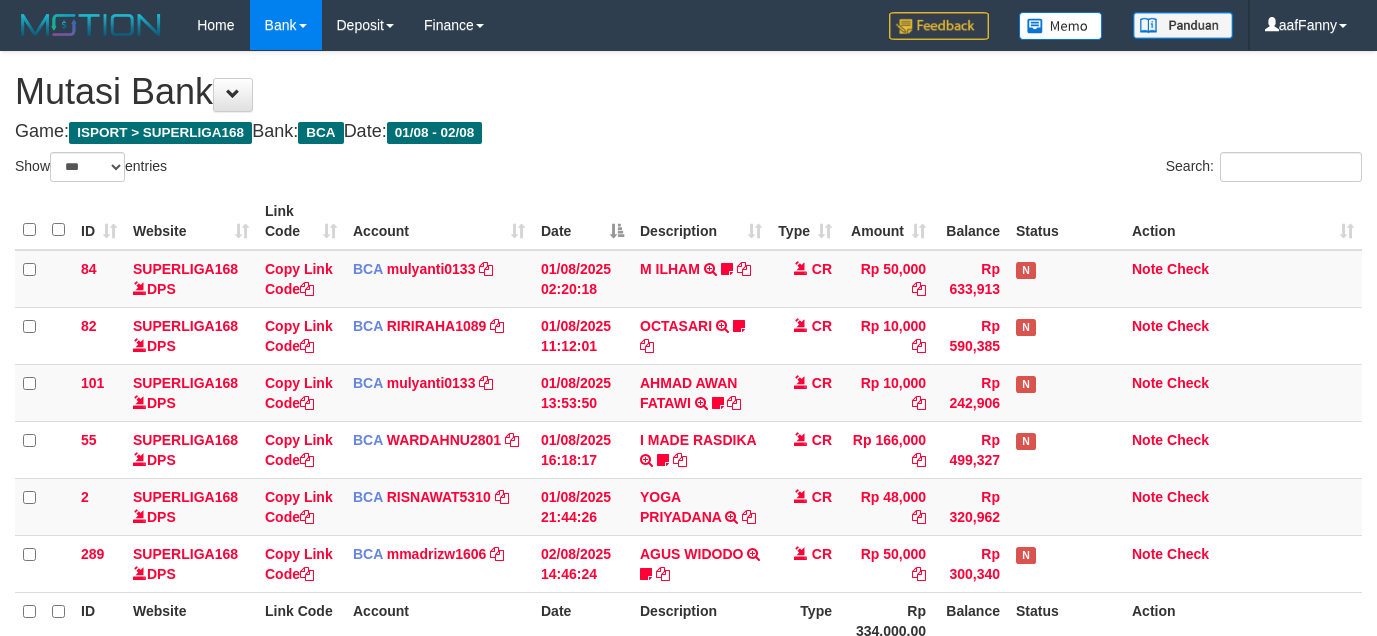 select on "***" 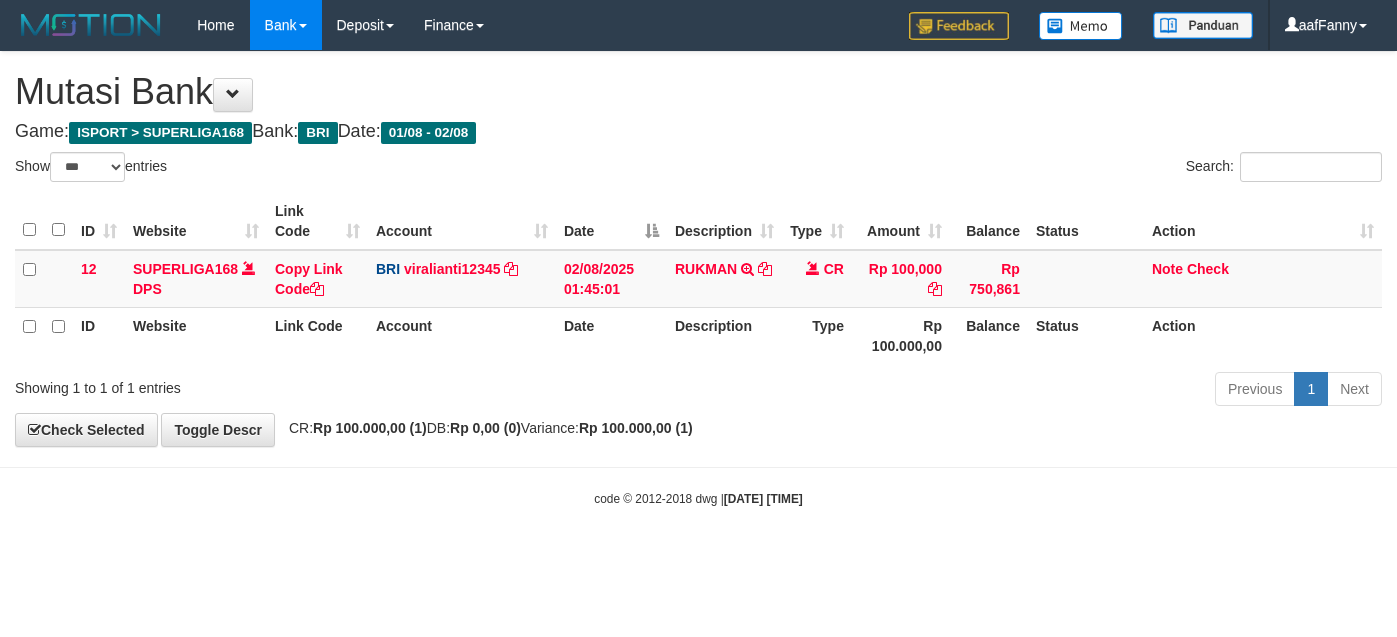select on "***" 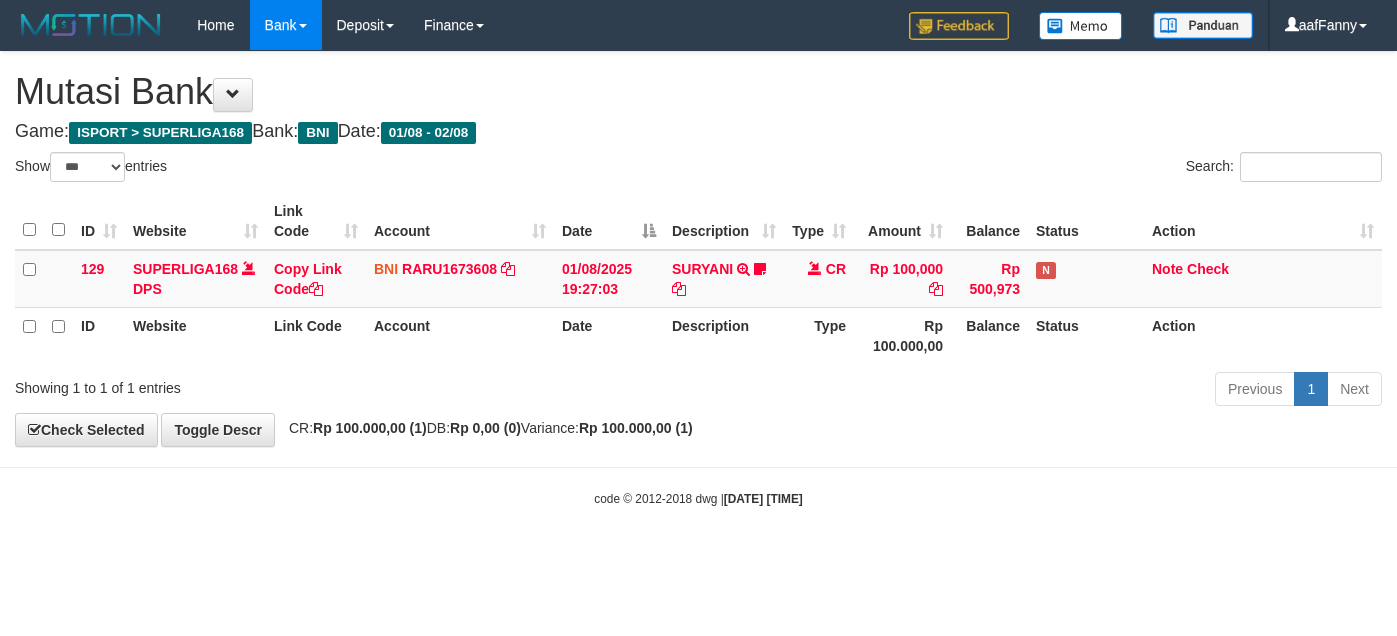 select on "***" 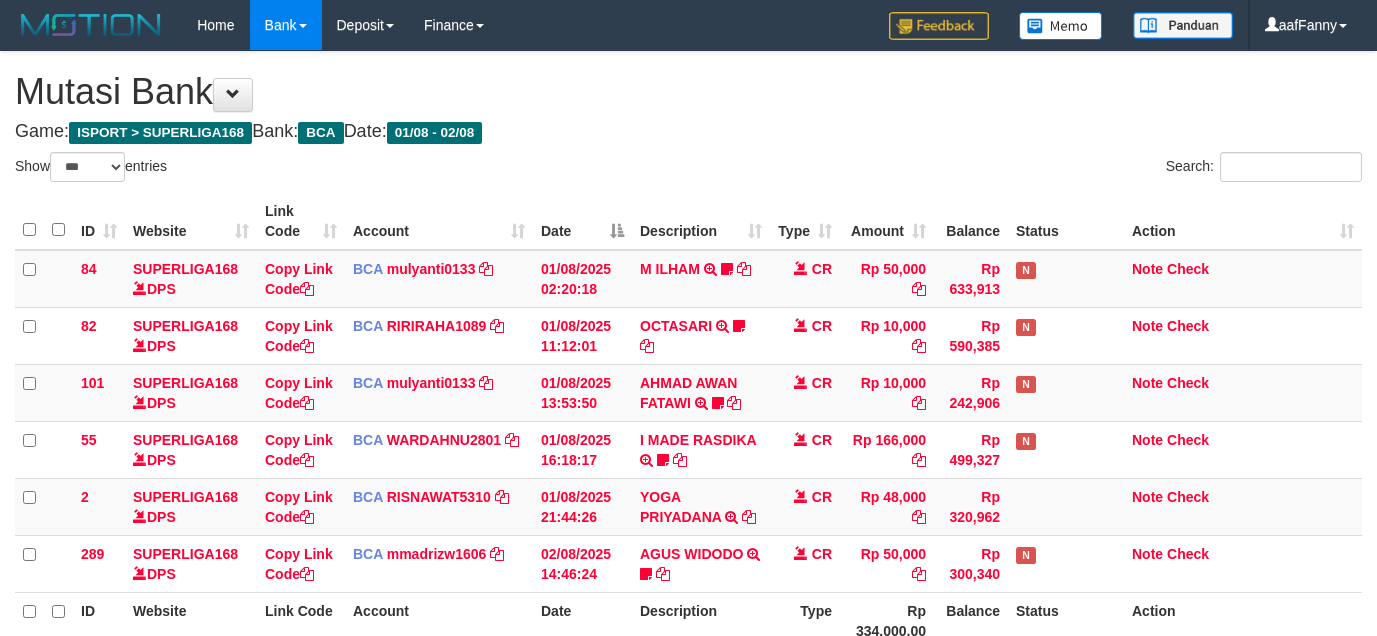 select on "***" 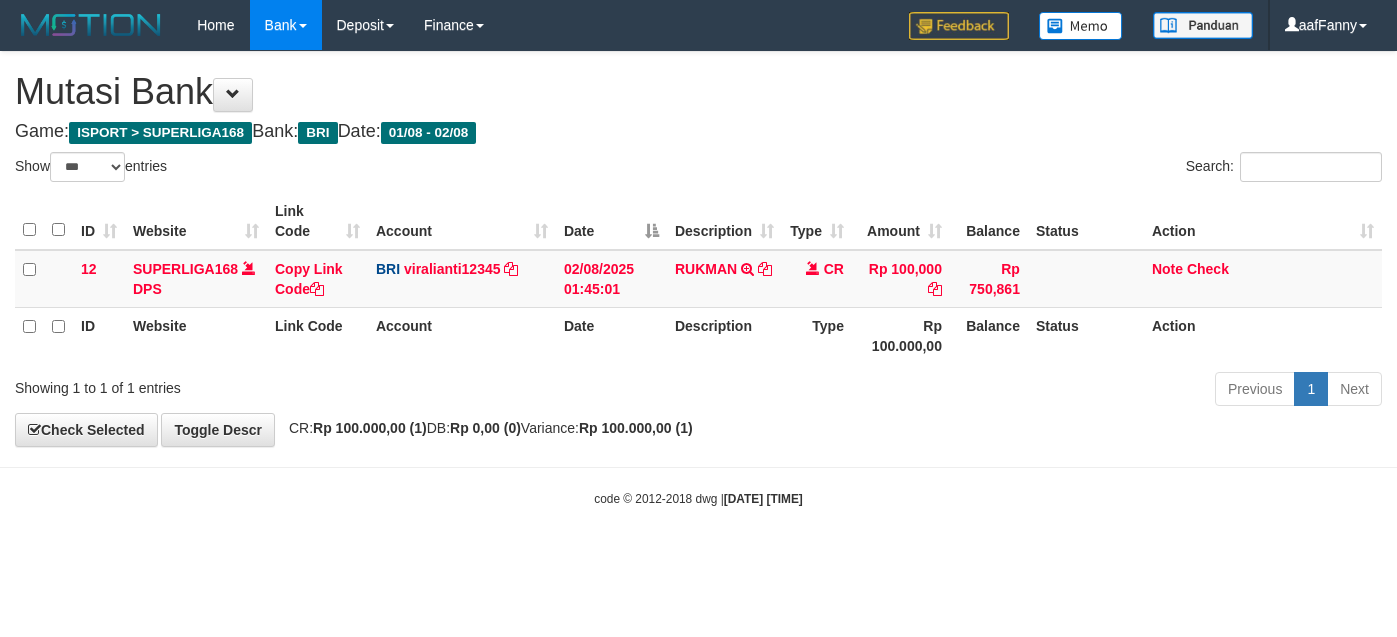 select on "***" 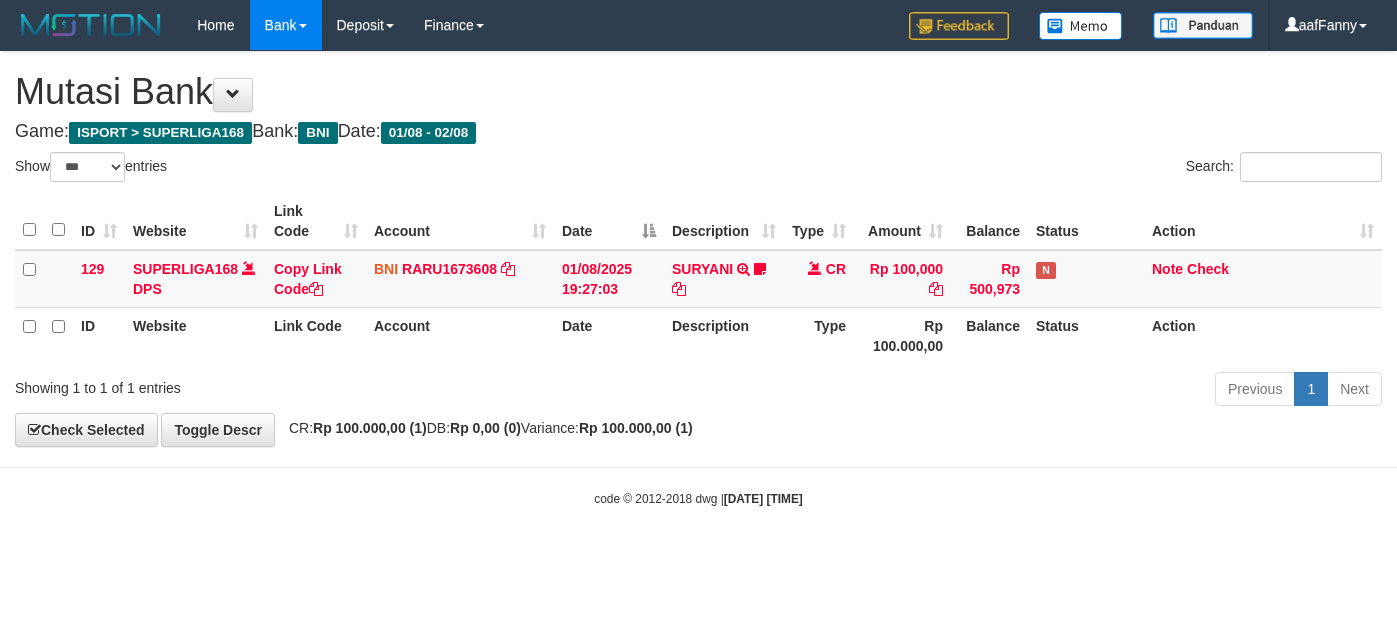 select on "***" 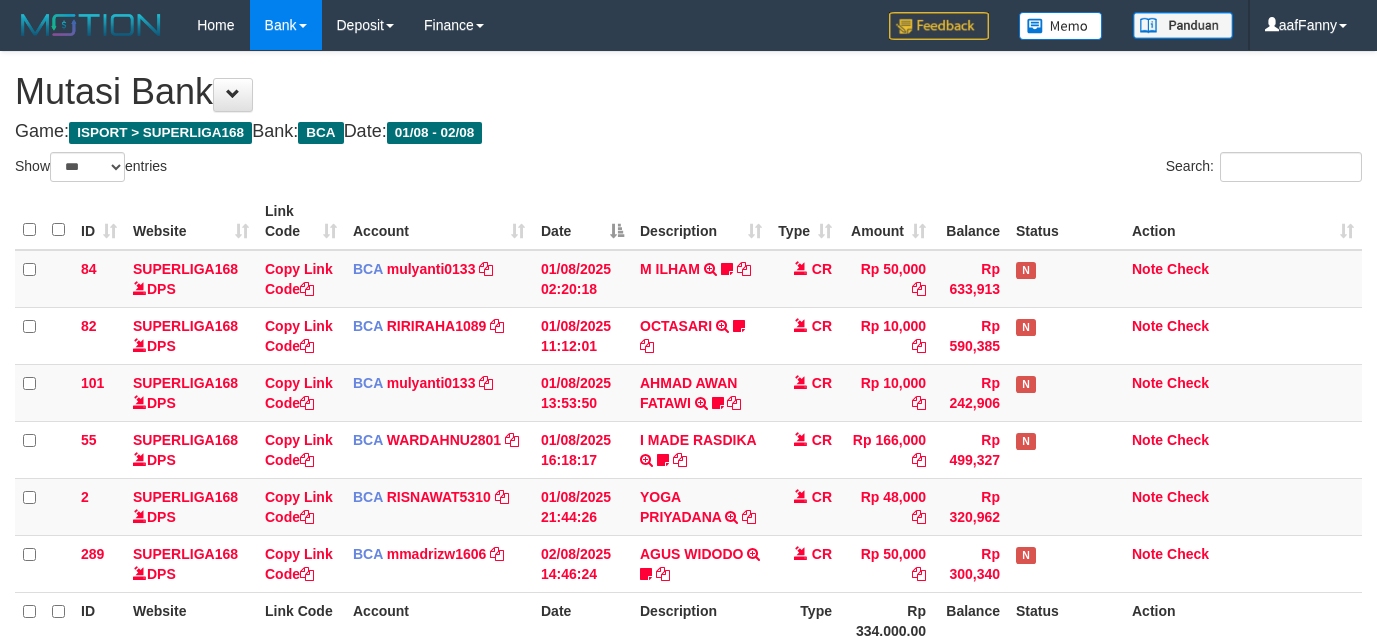 select on "***" 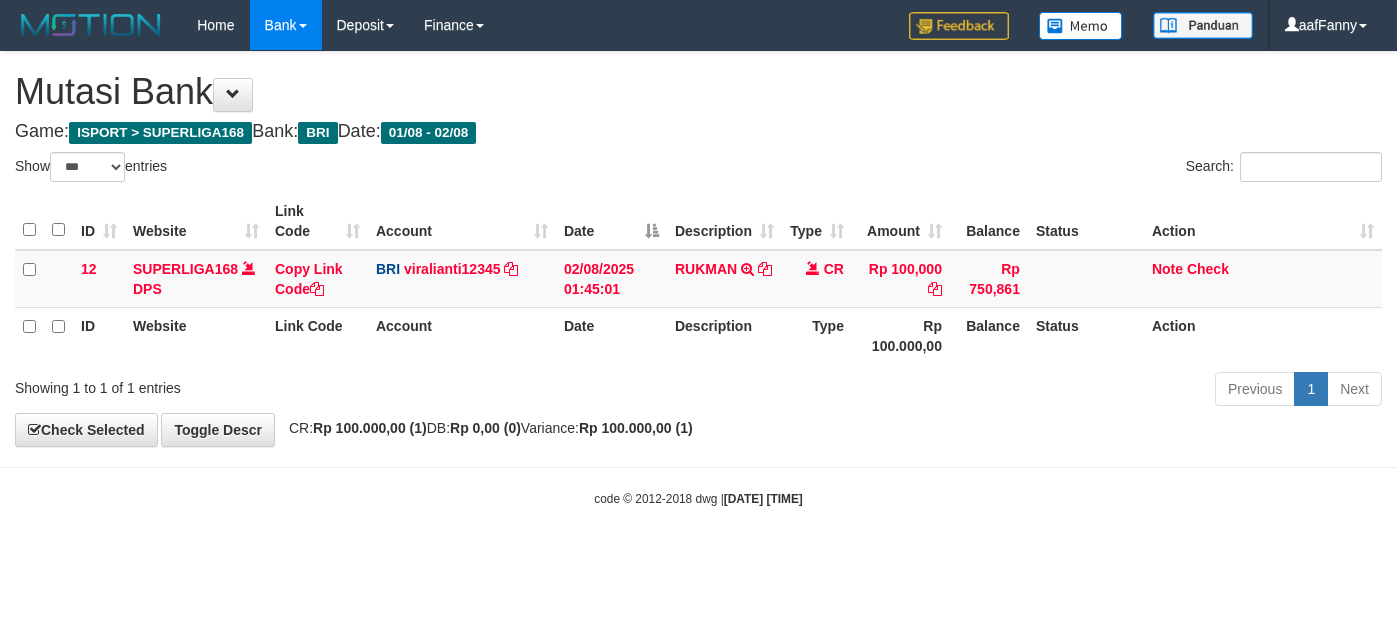 select on "***" 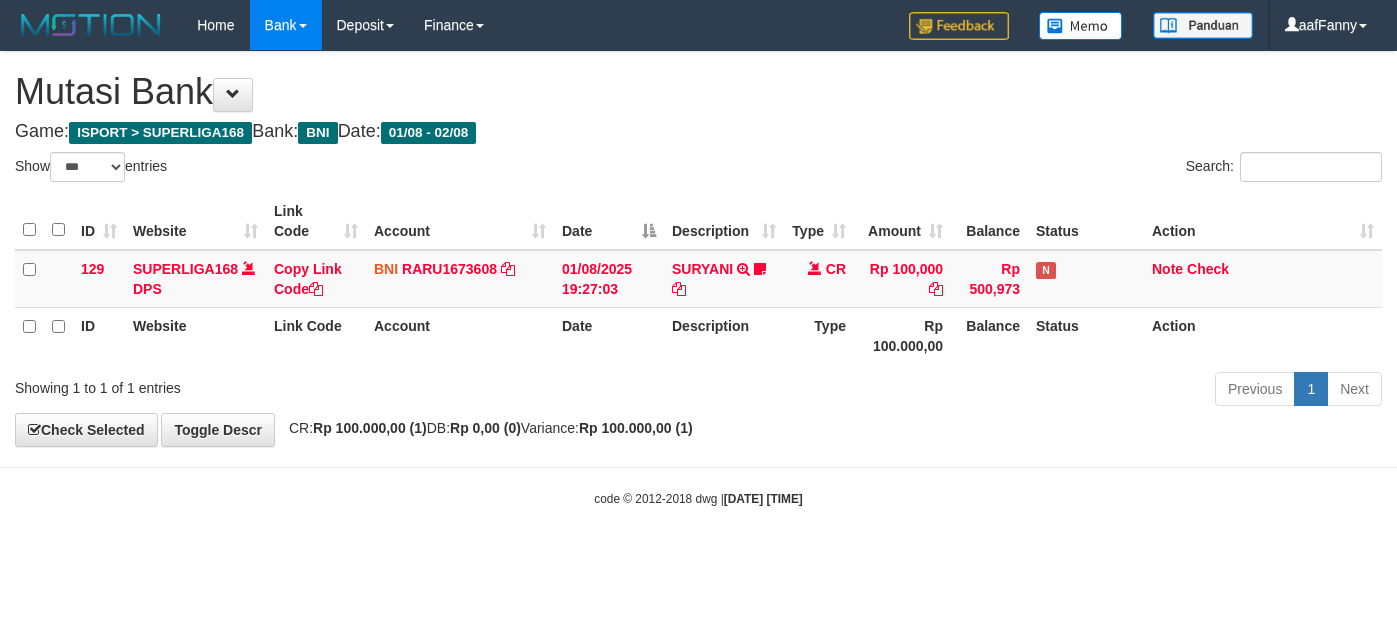 select on "***" 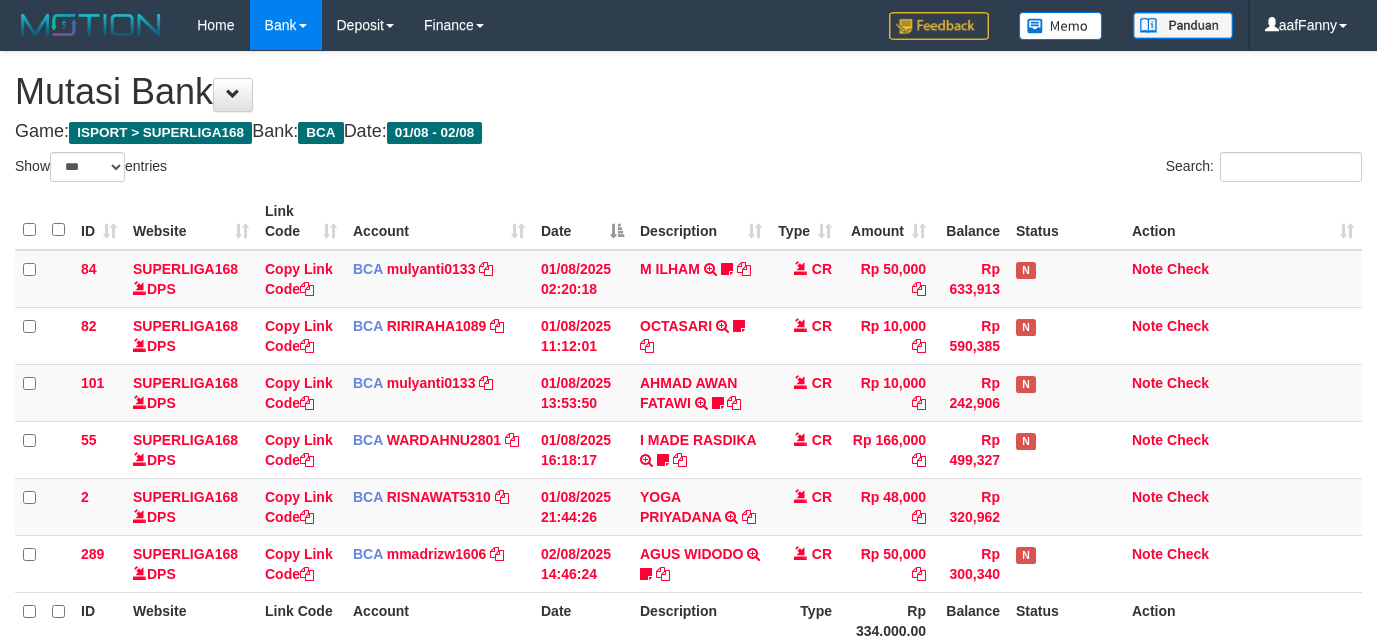 select on "***" 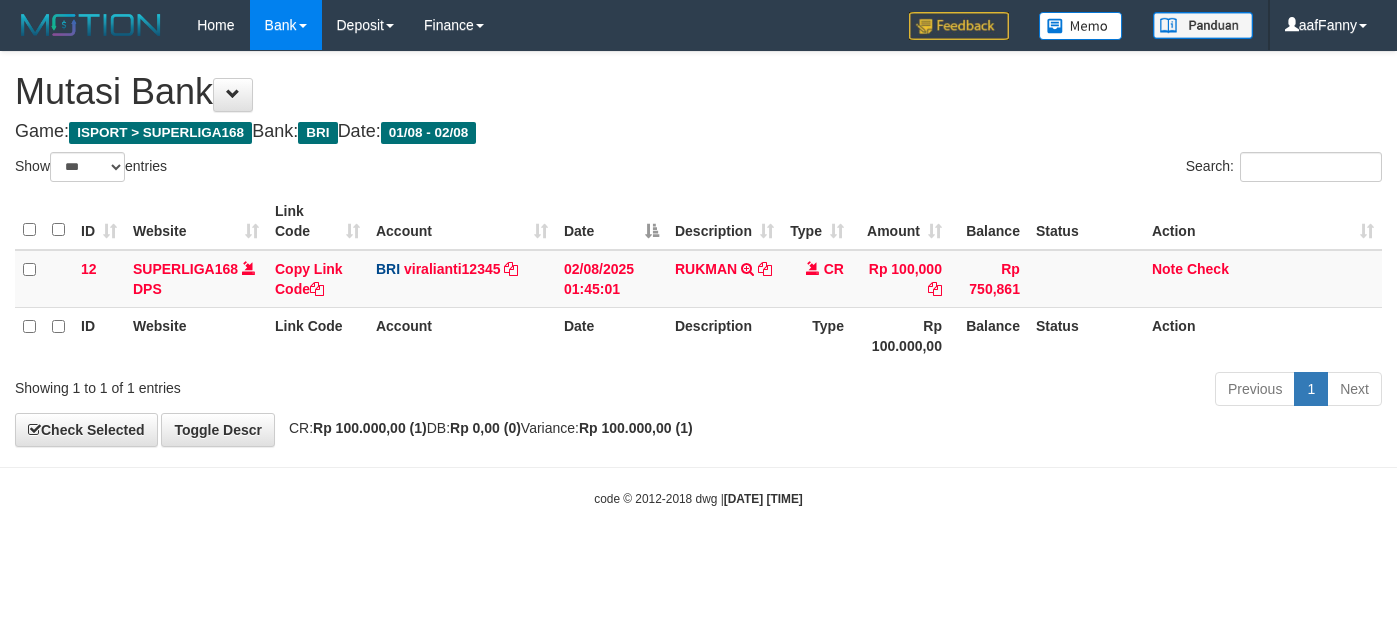 select on "***" 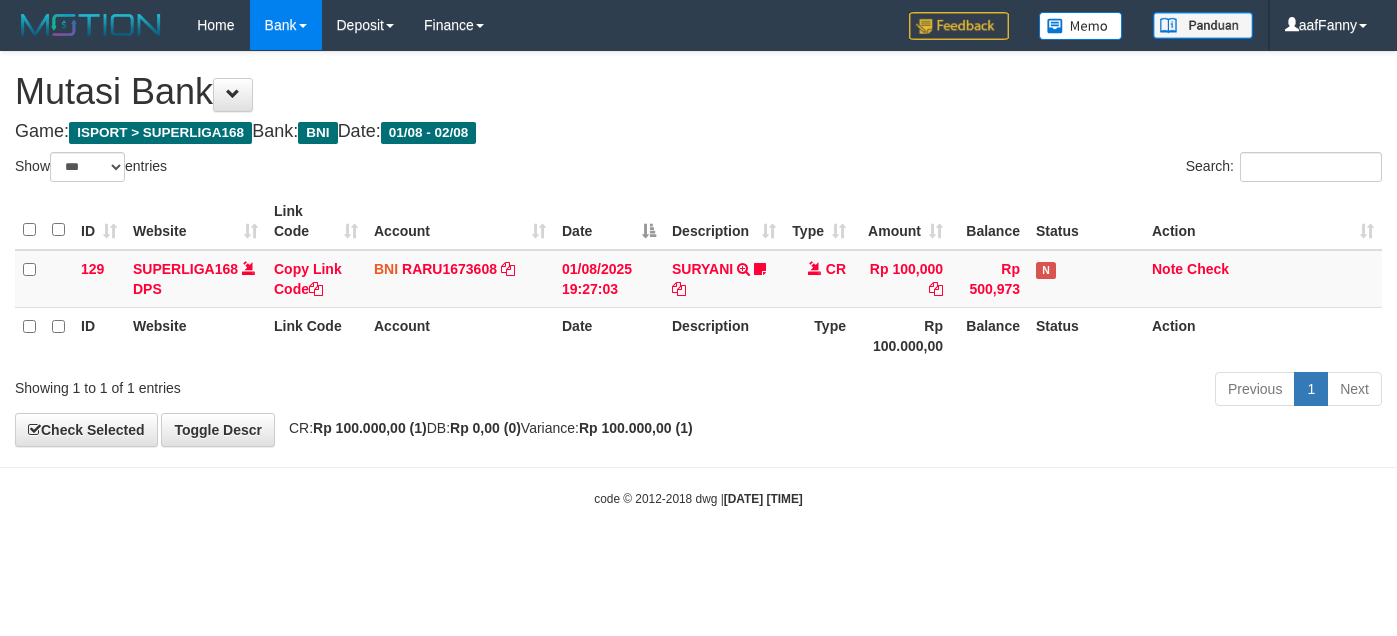 select on "***" 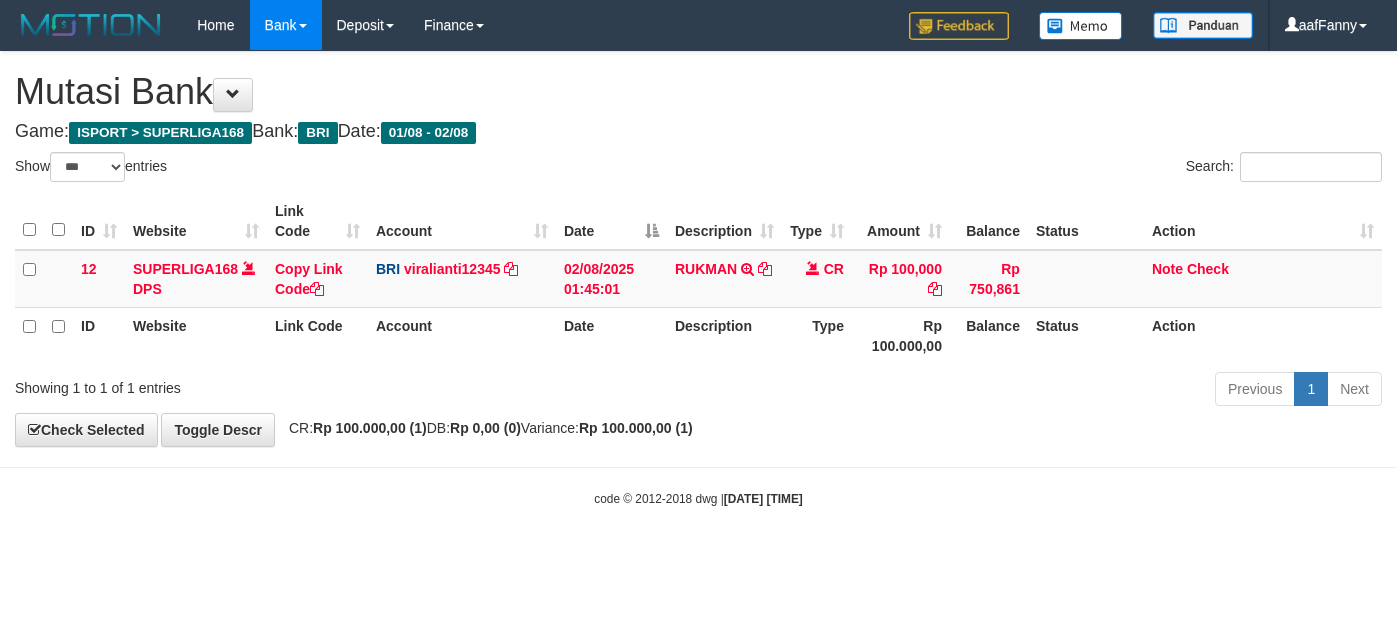 select on "***" 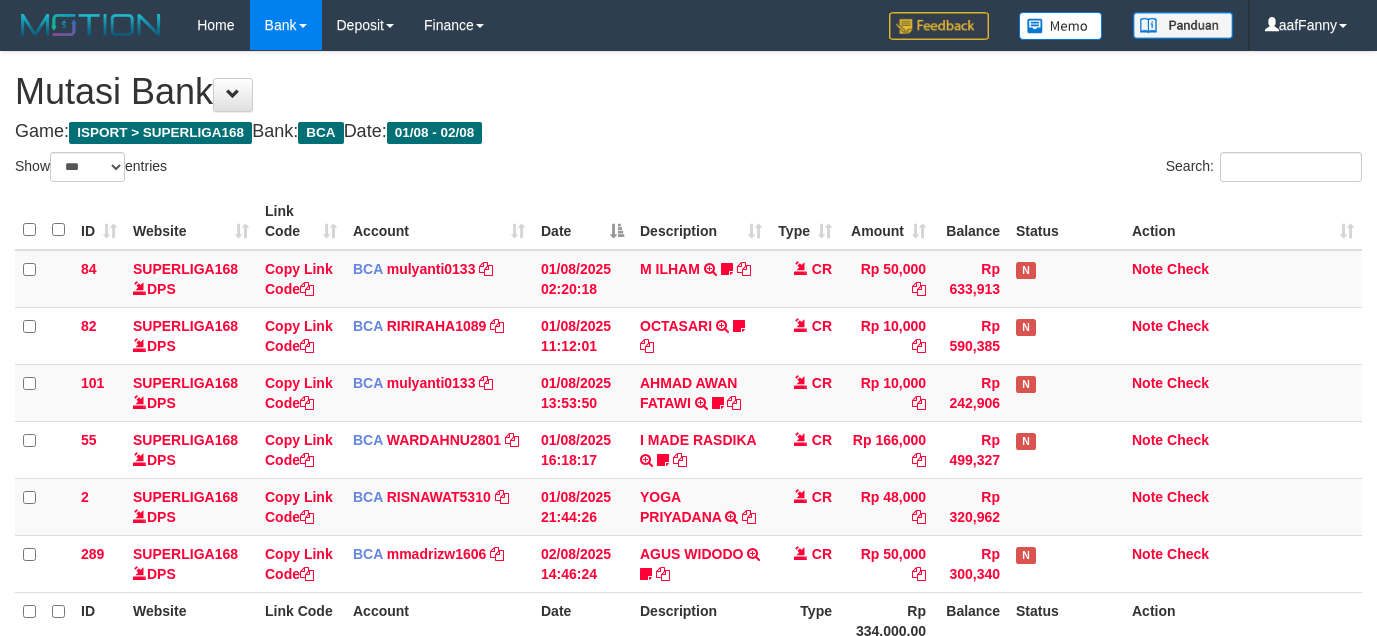 select on "***" 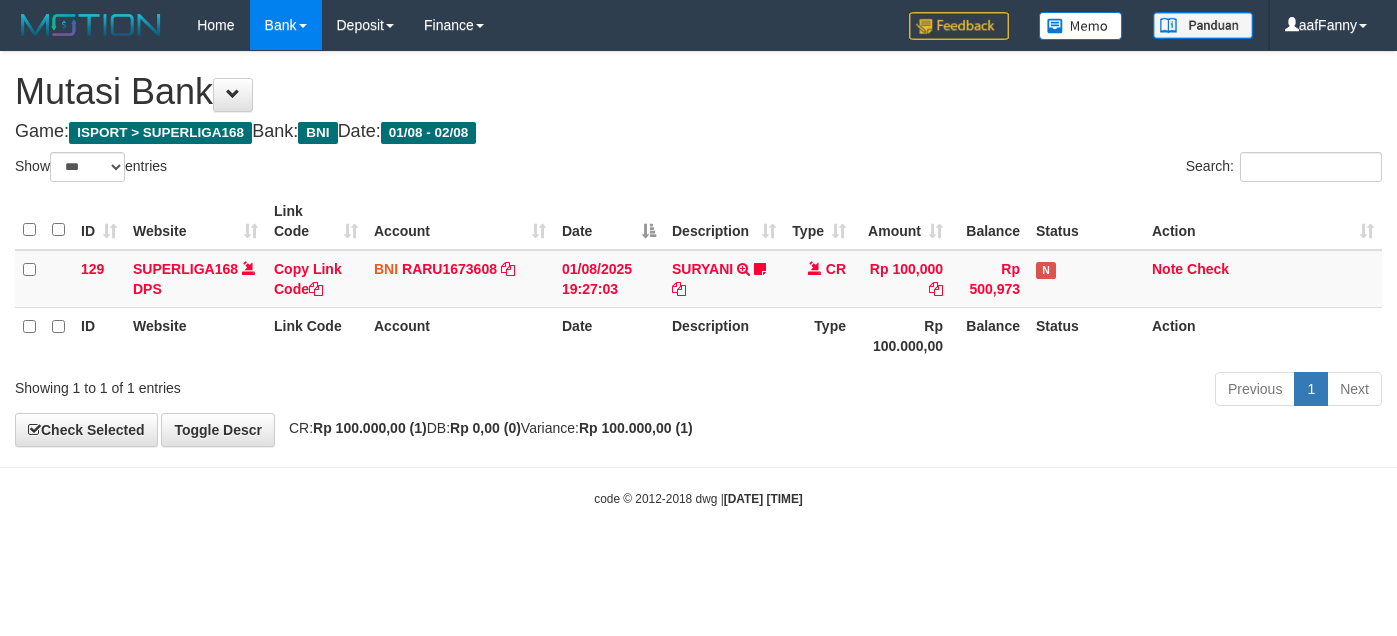 select on "***" 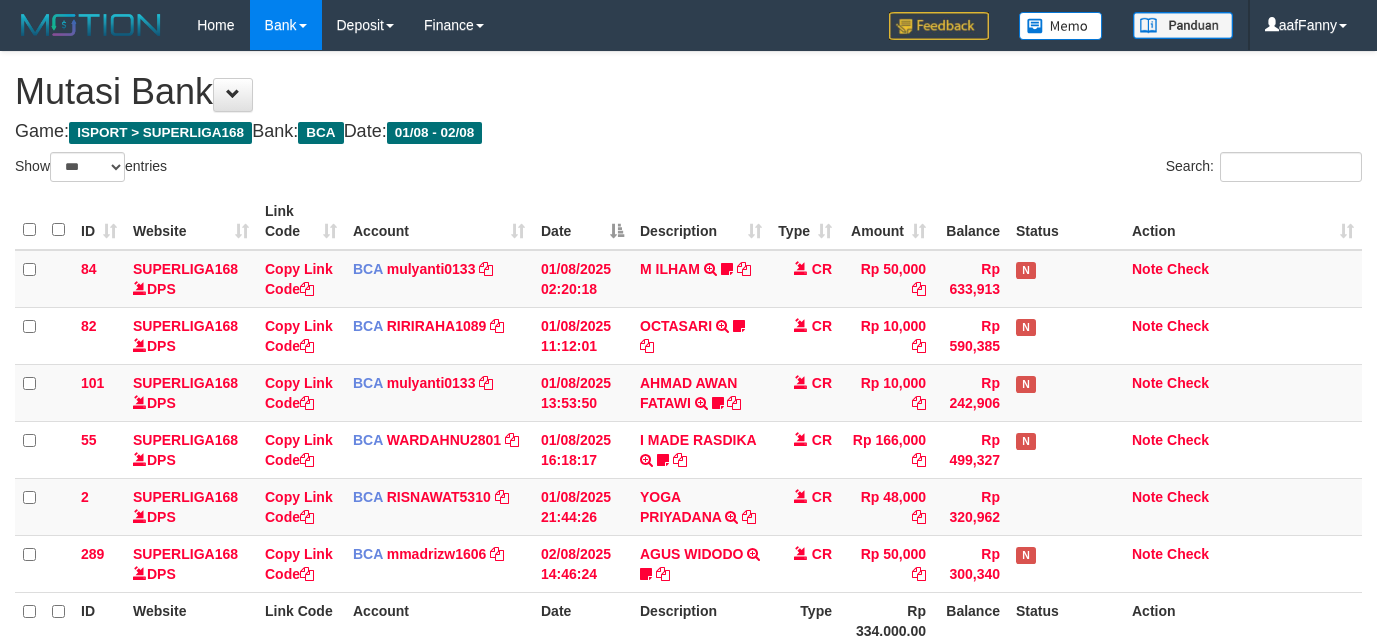 select on "***" 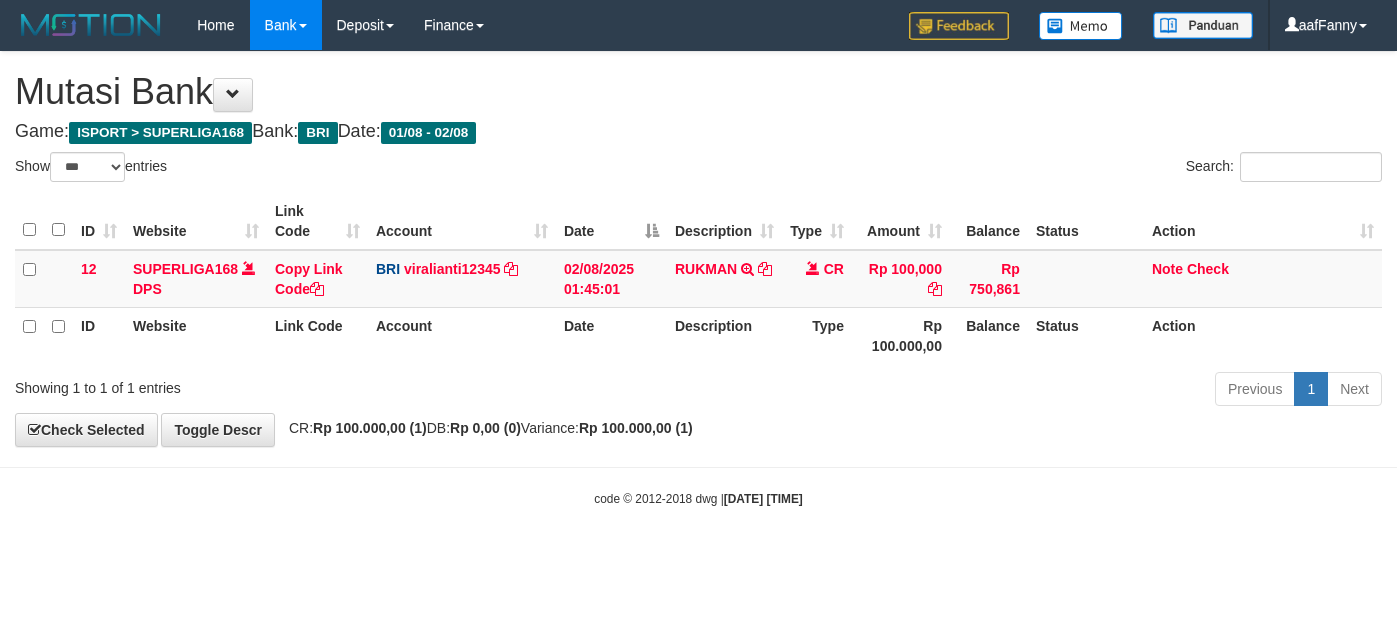 select on "***" 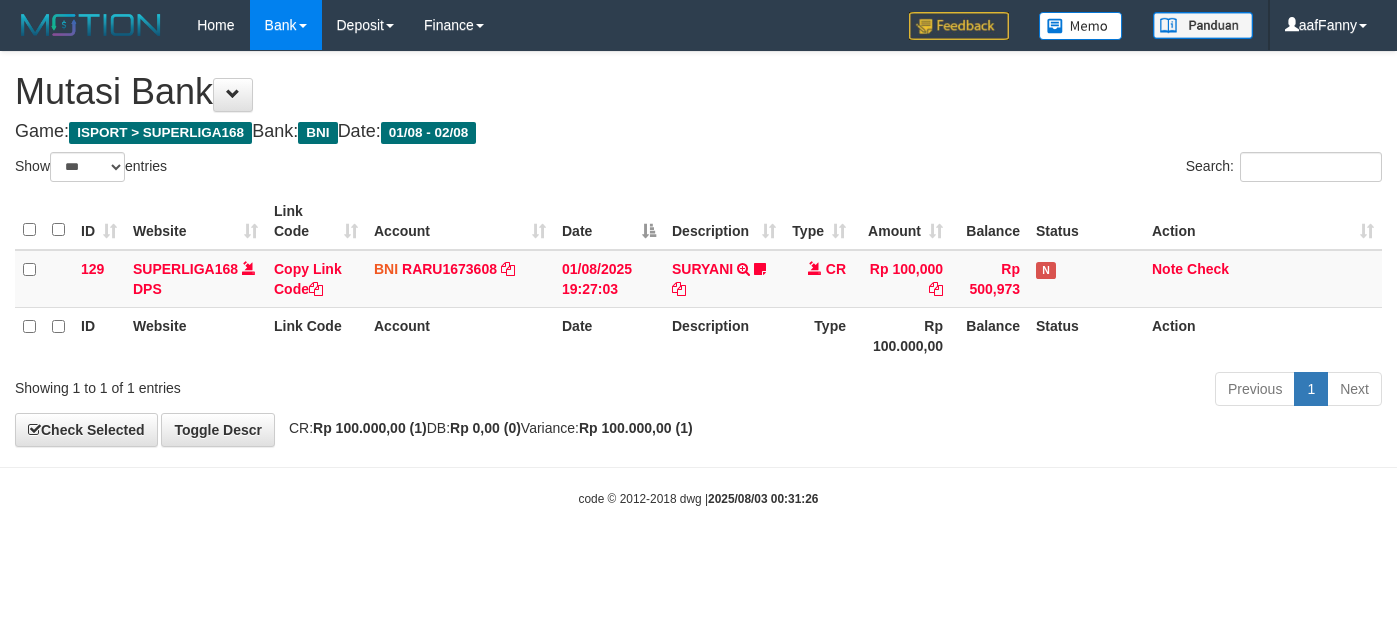 select on "***" 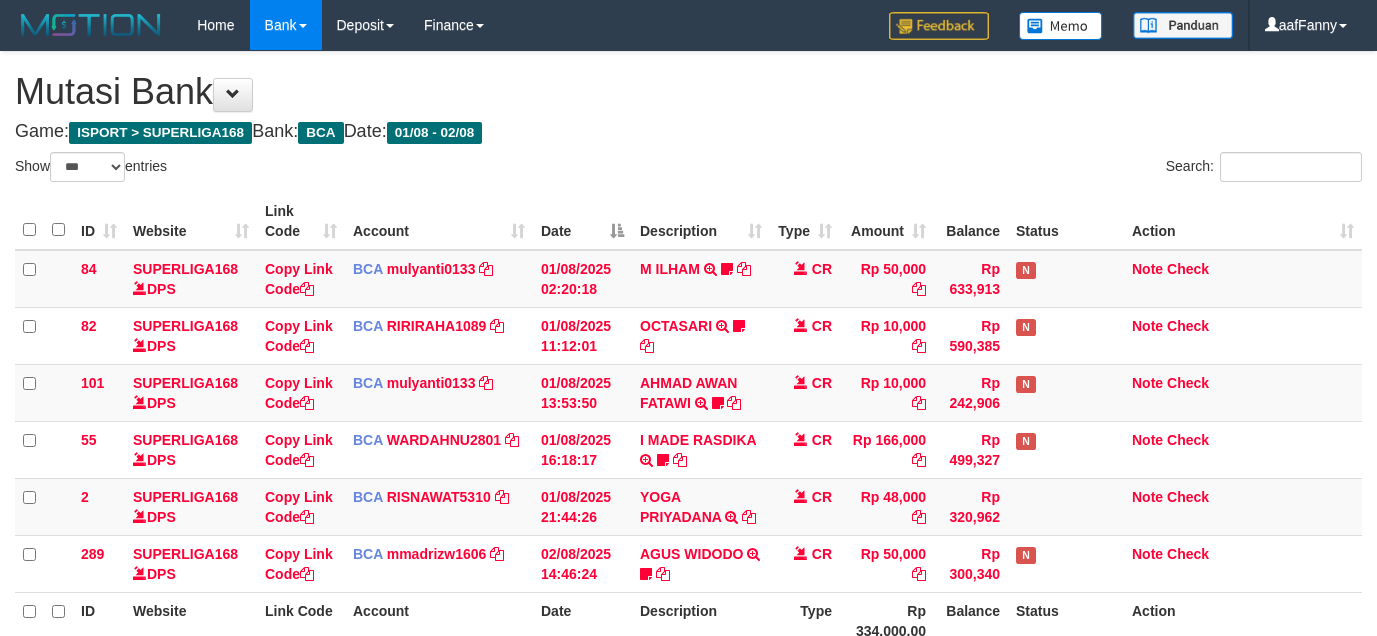 select on "***" 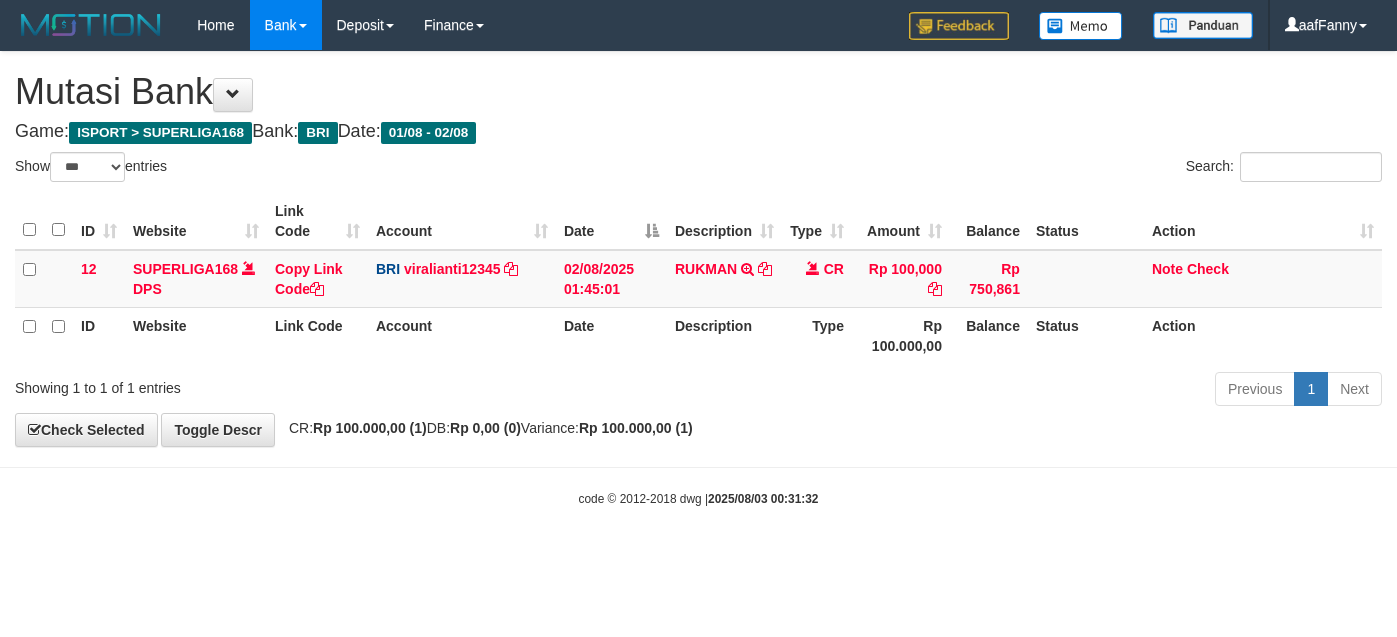 select on "***" 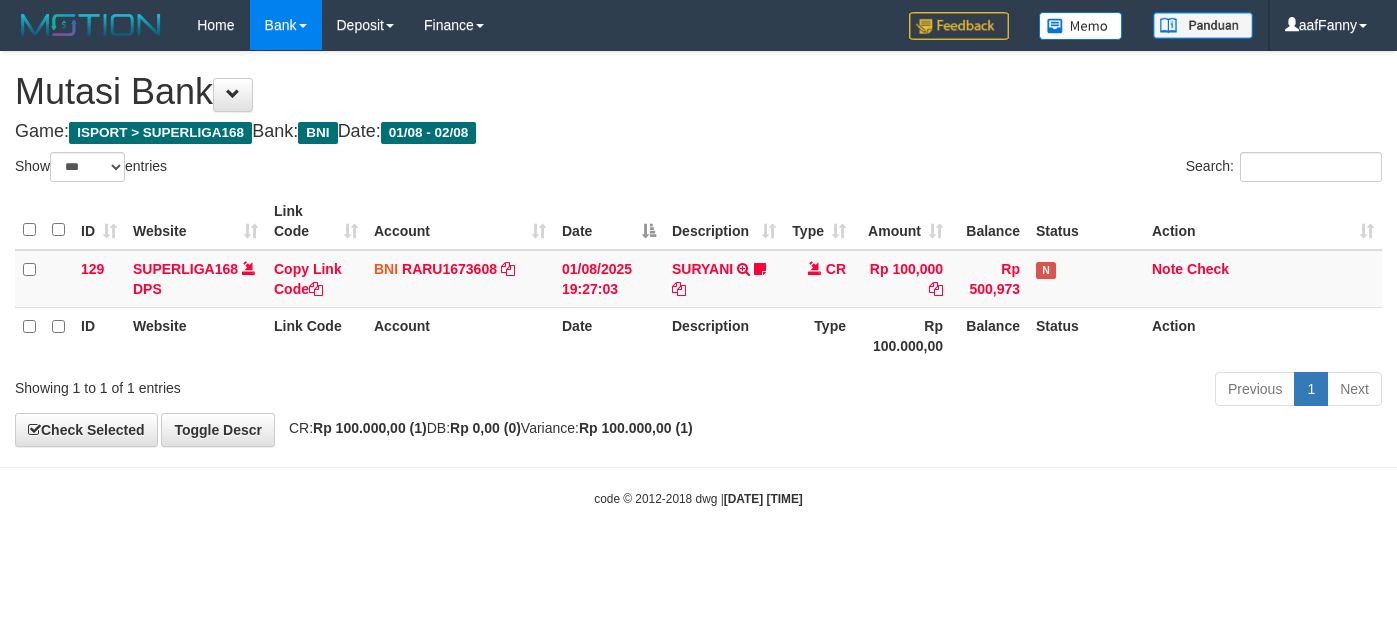 select on "***" 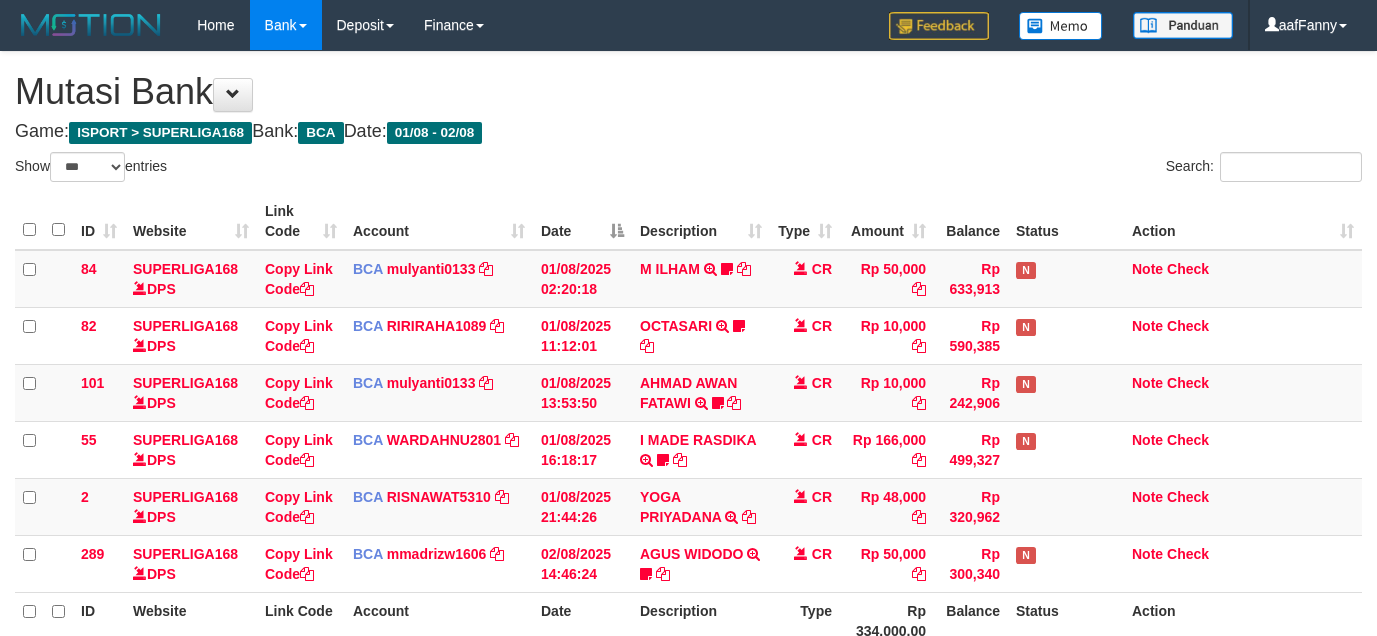 select on "***" 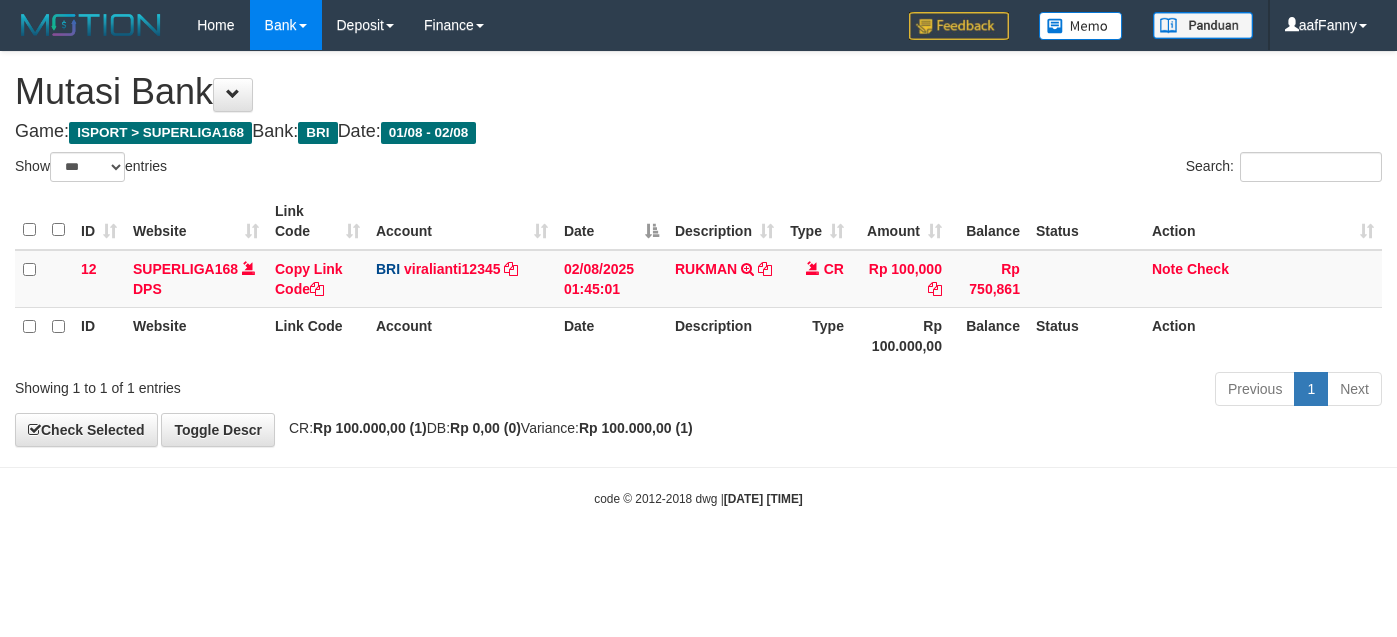 select on "***" 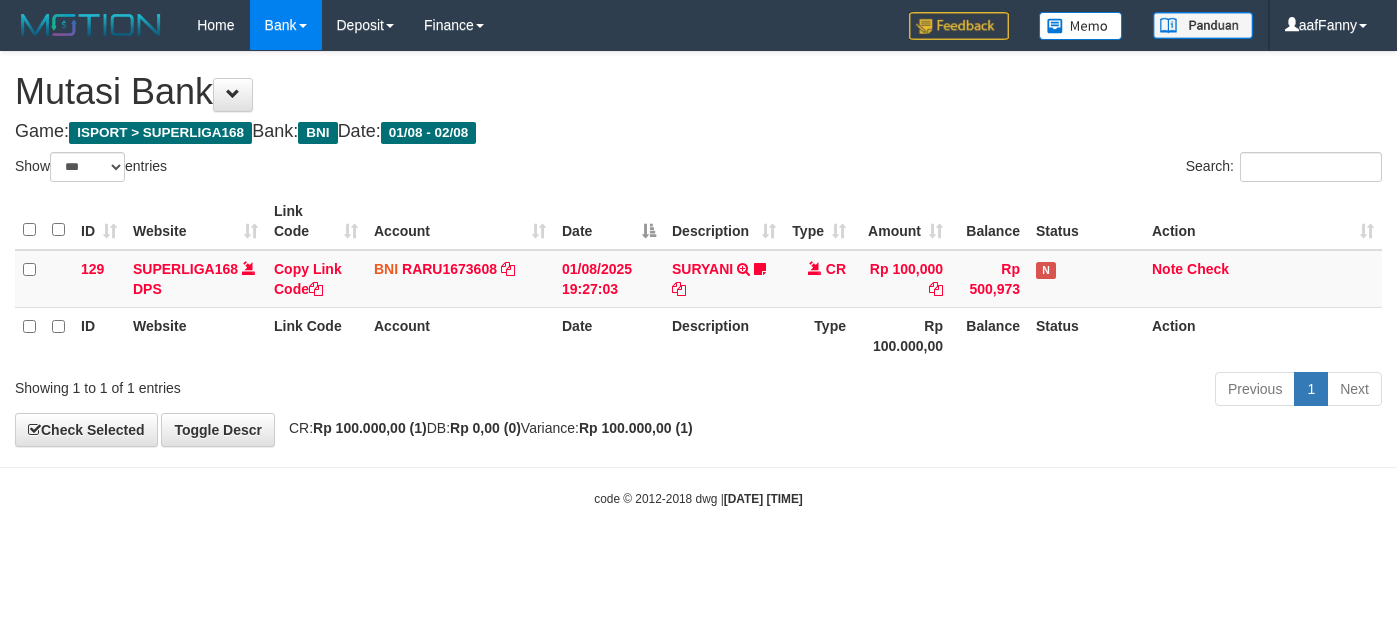 select on "***" 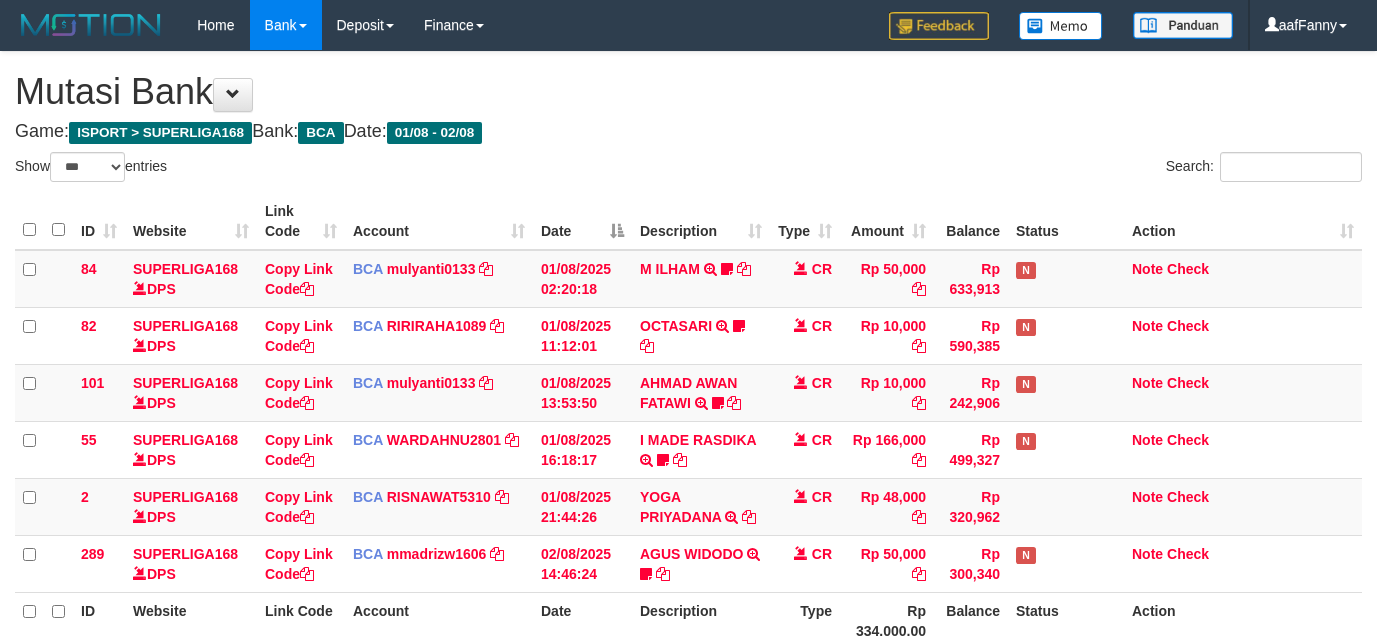select on "***" 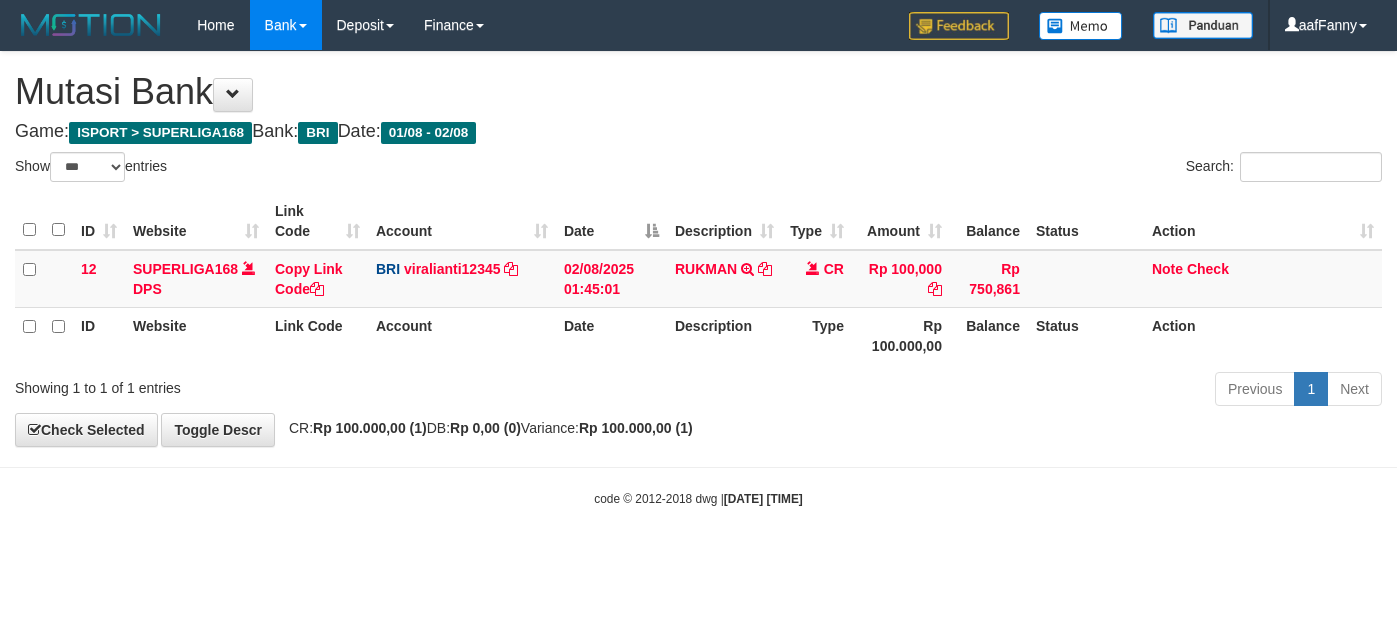 select on "***" 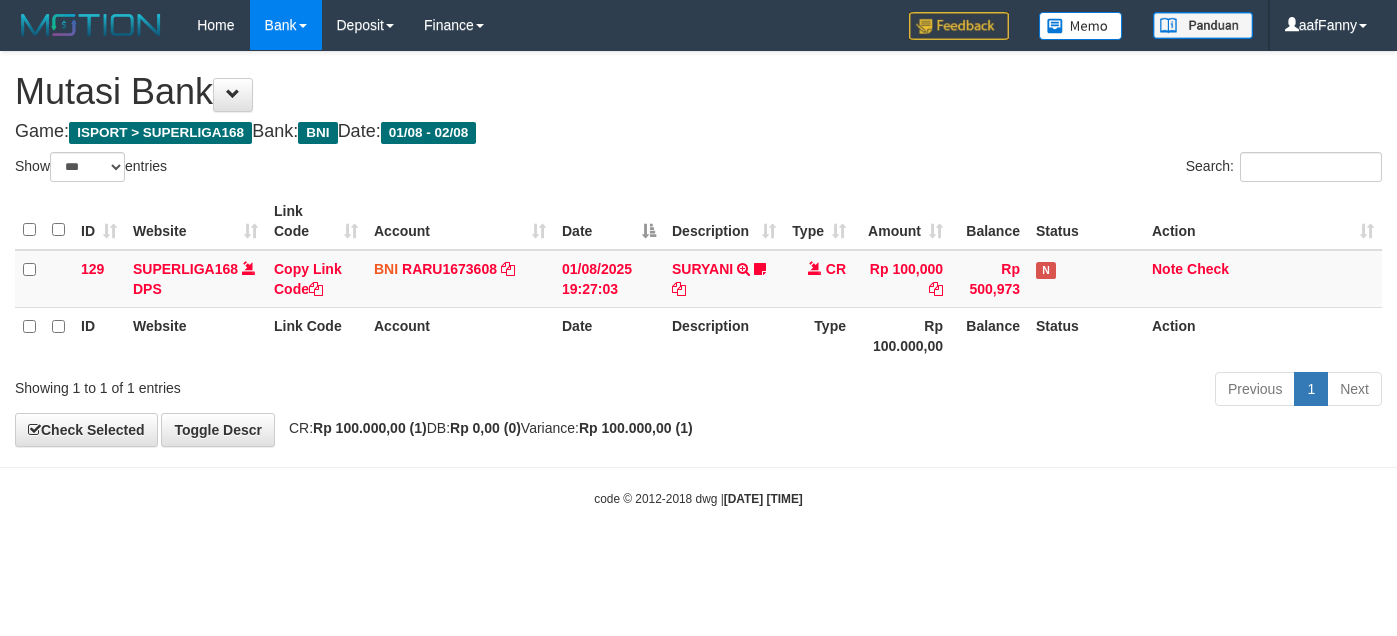 select on "***" 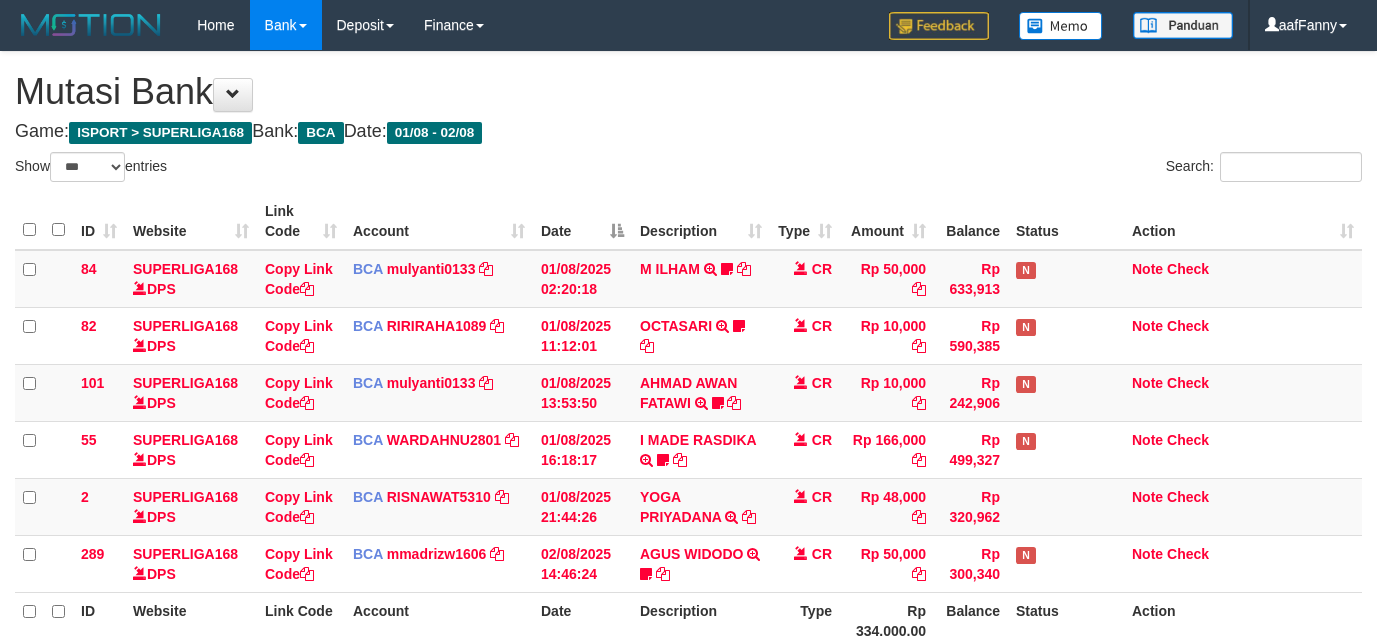 select on "***" 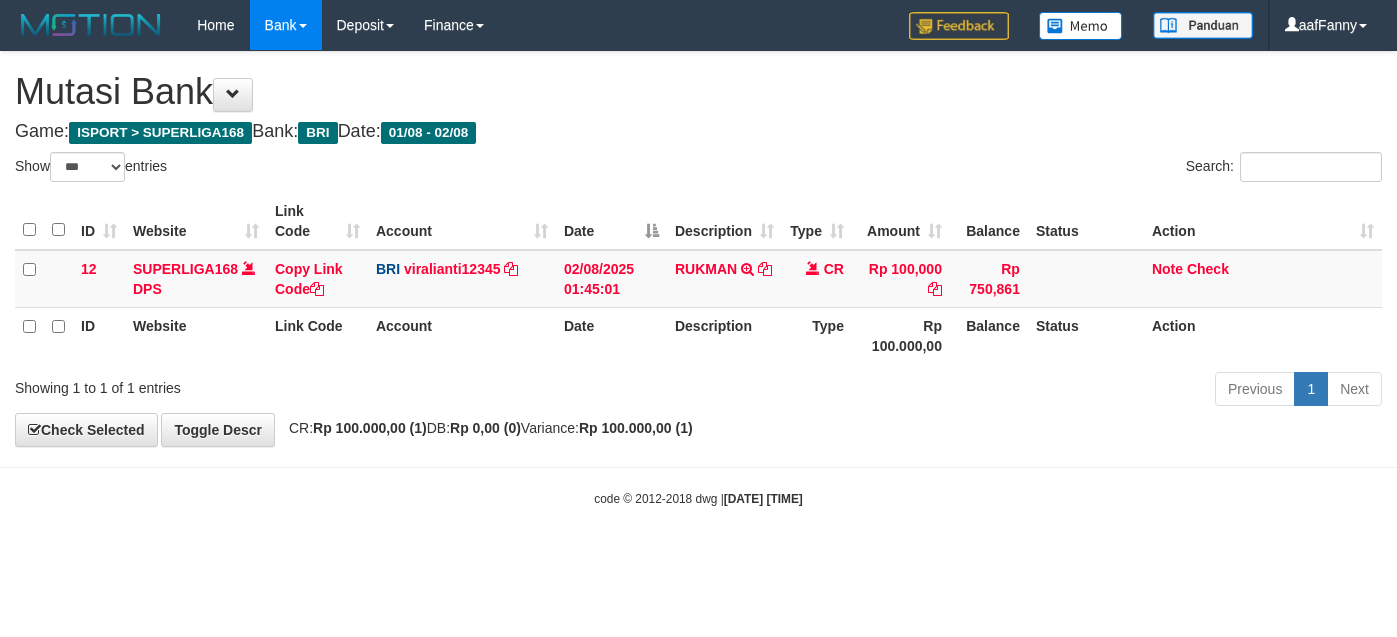 select on "***" 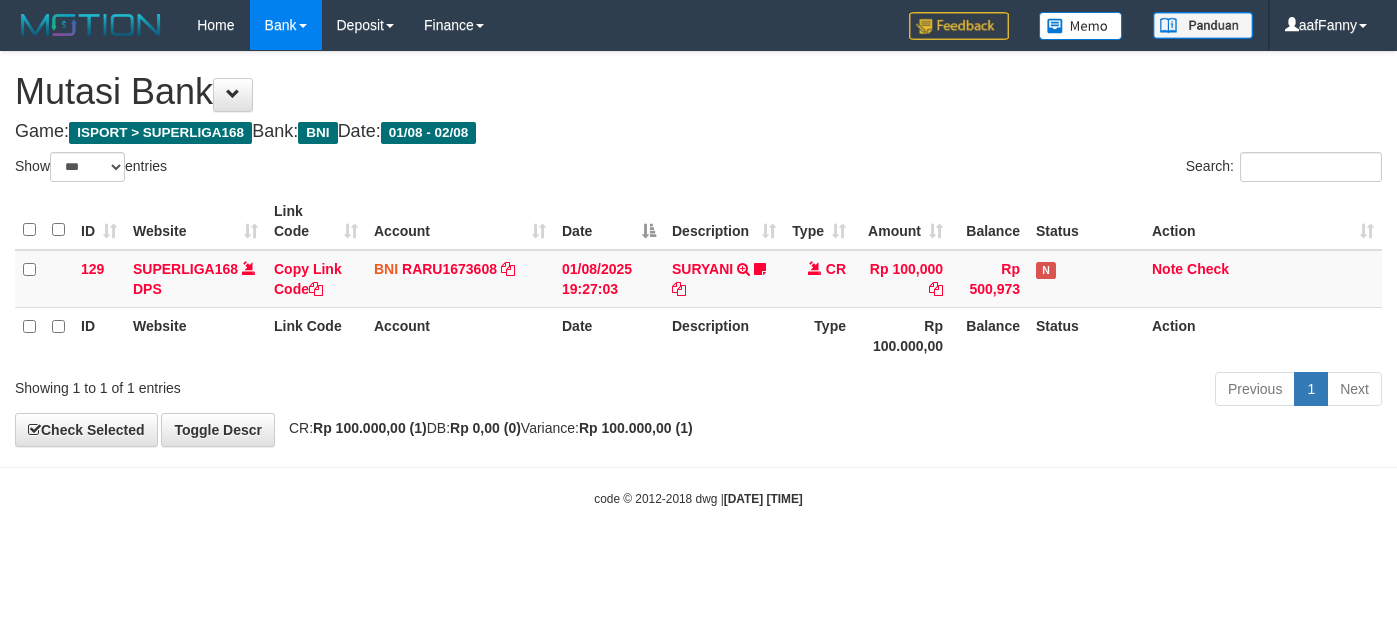 select on "***" 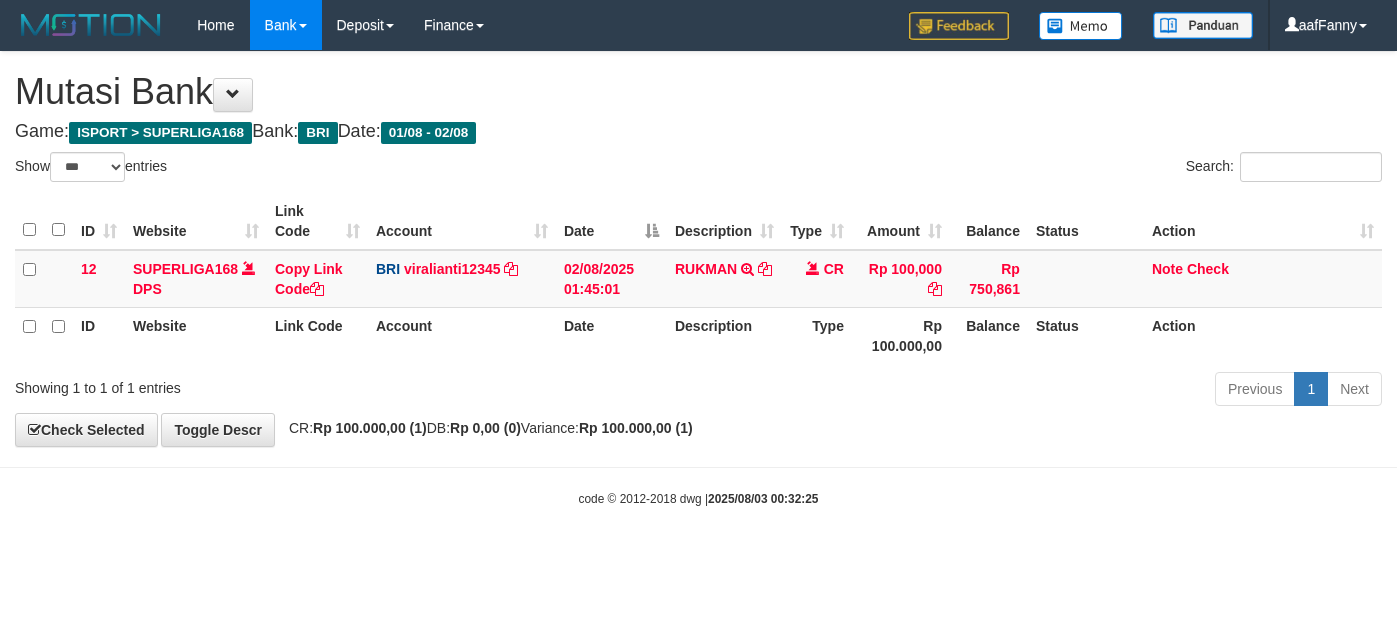 select on "***" 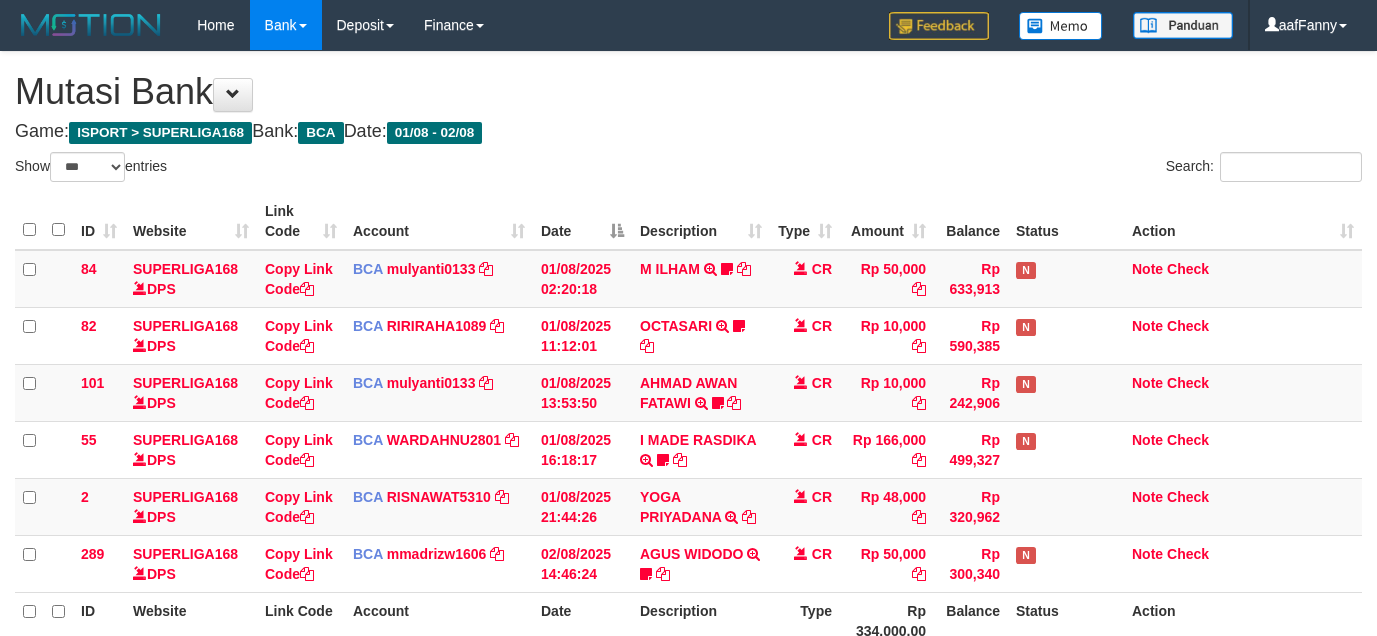 select on "***" 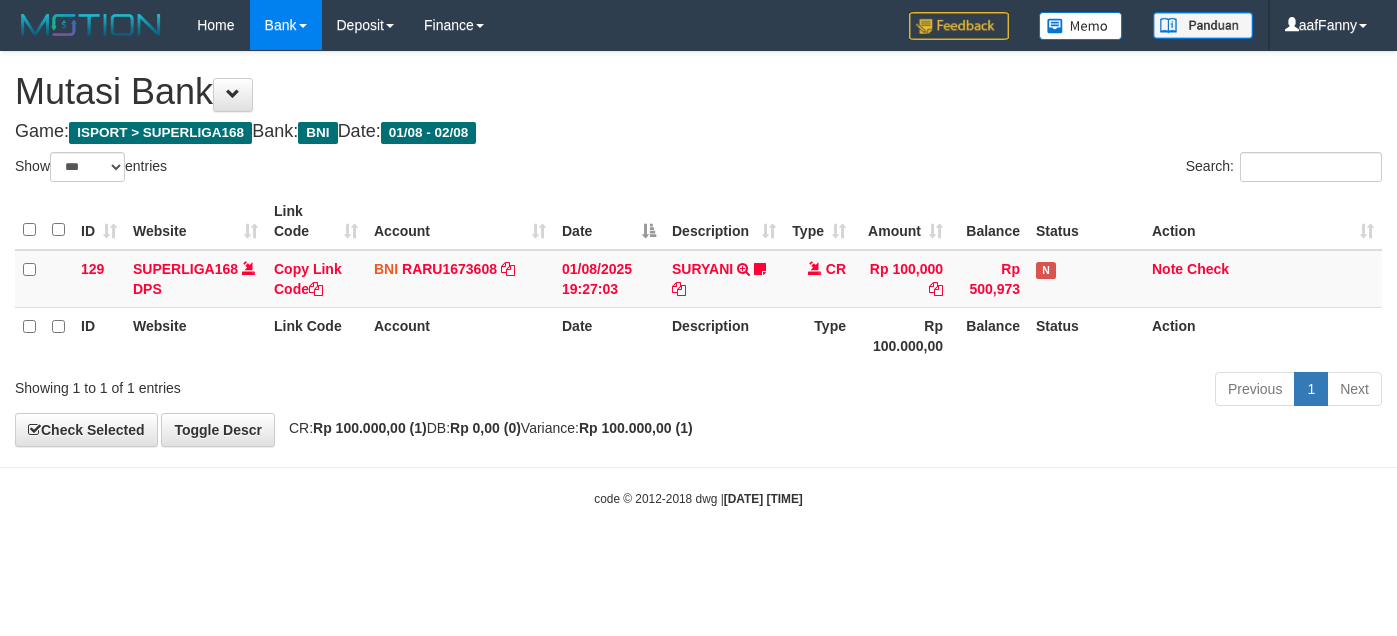 select on "***" 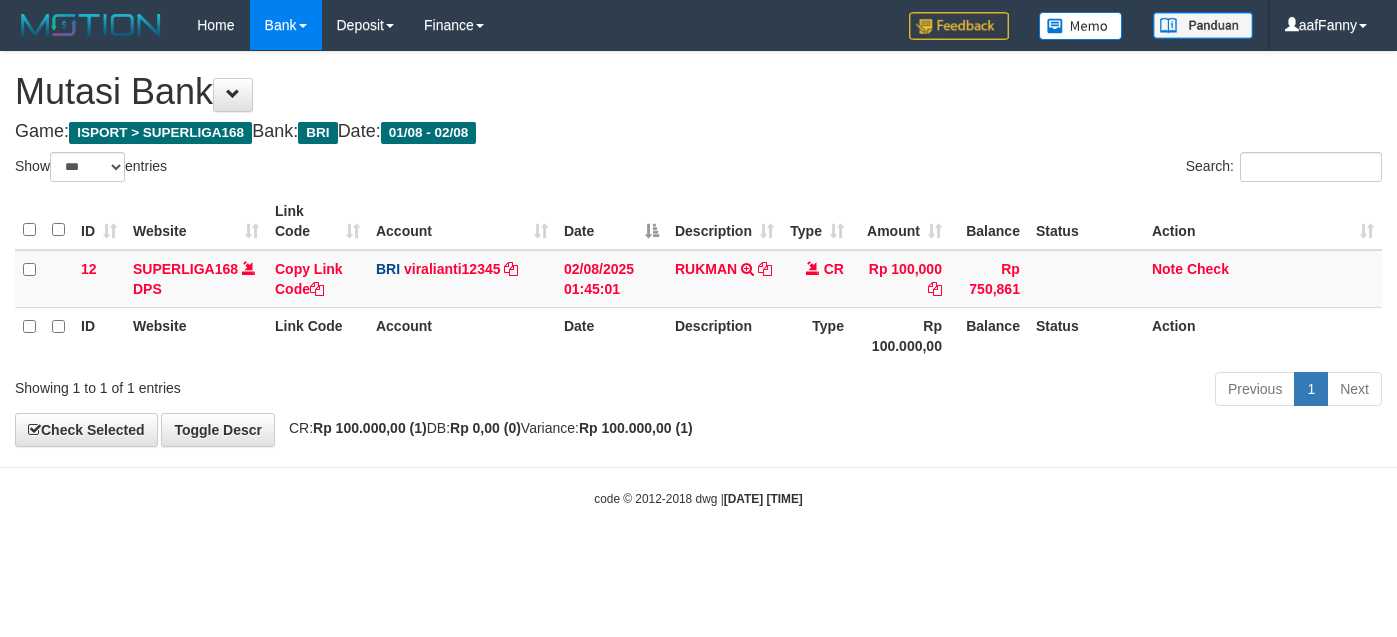 select on "***" 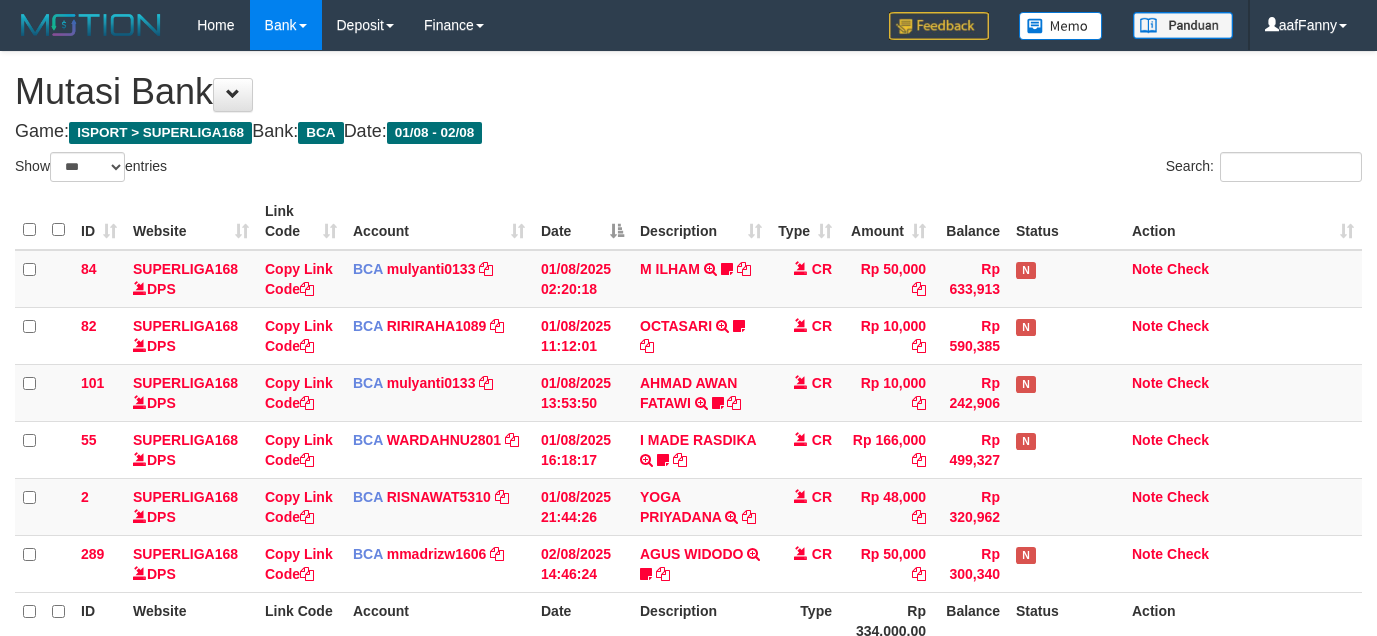 select on "***" 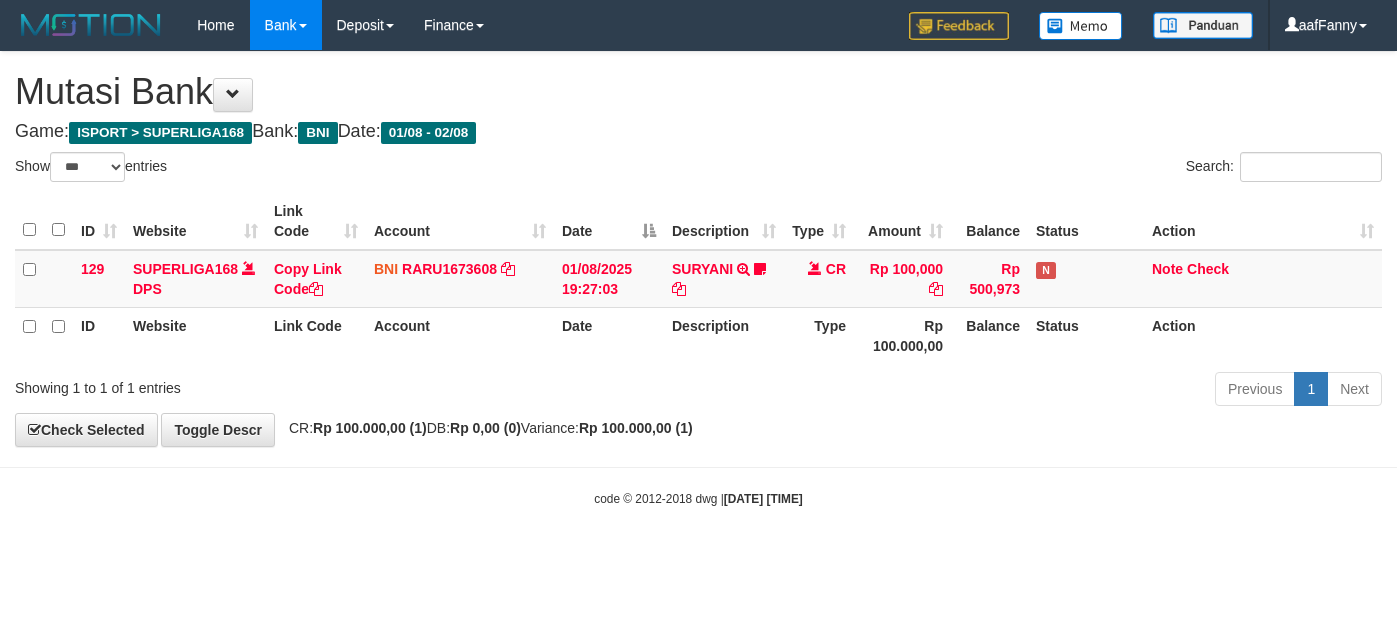 select on "***" 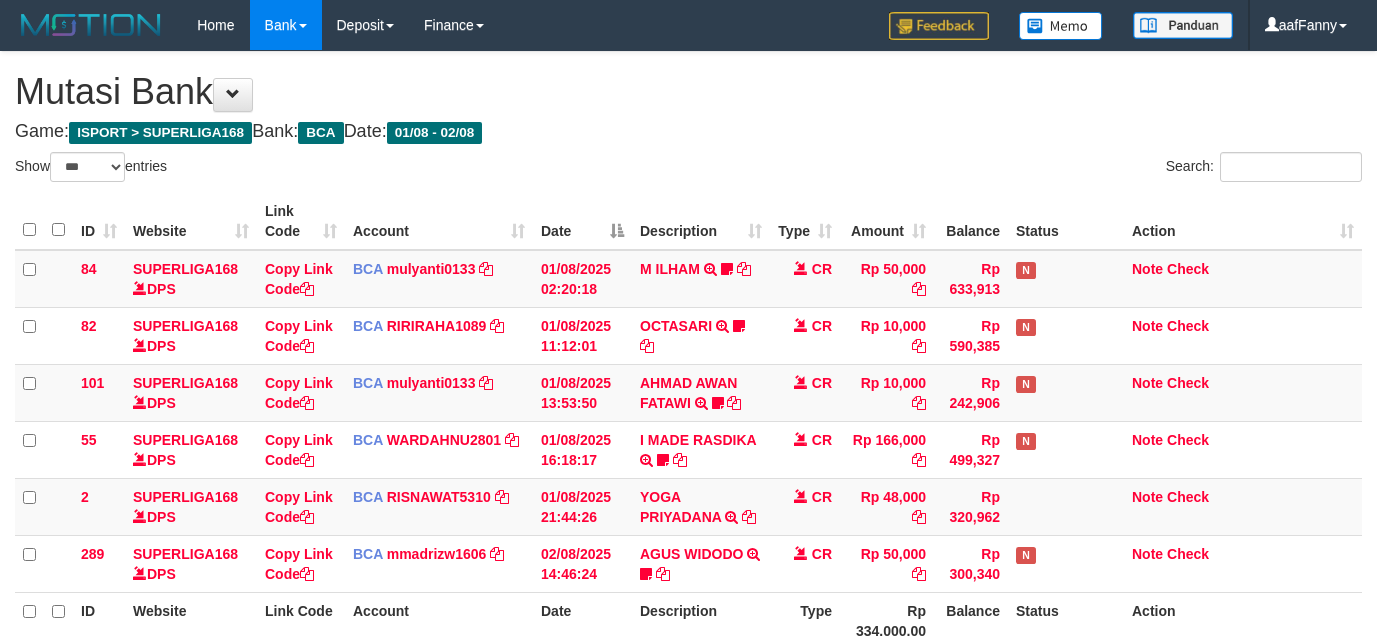 select on "***" 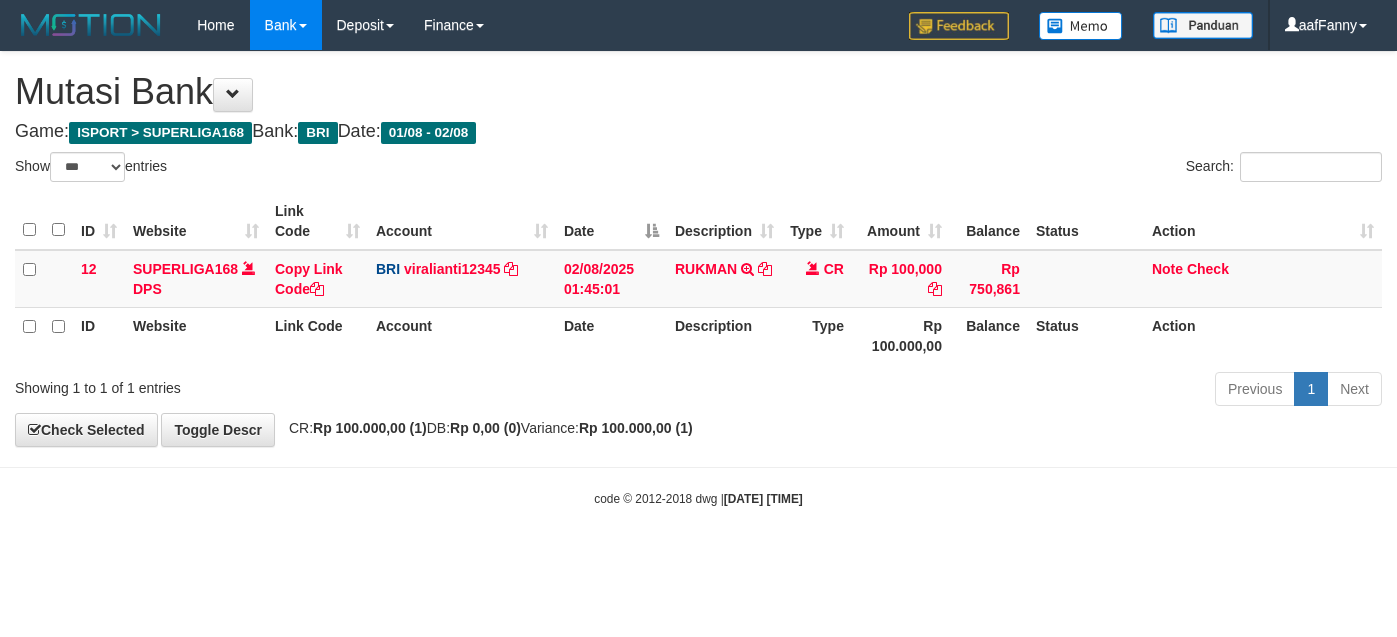 select on "***" 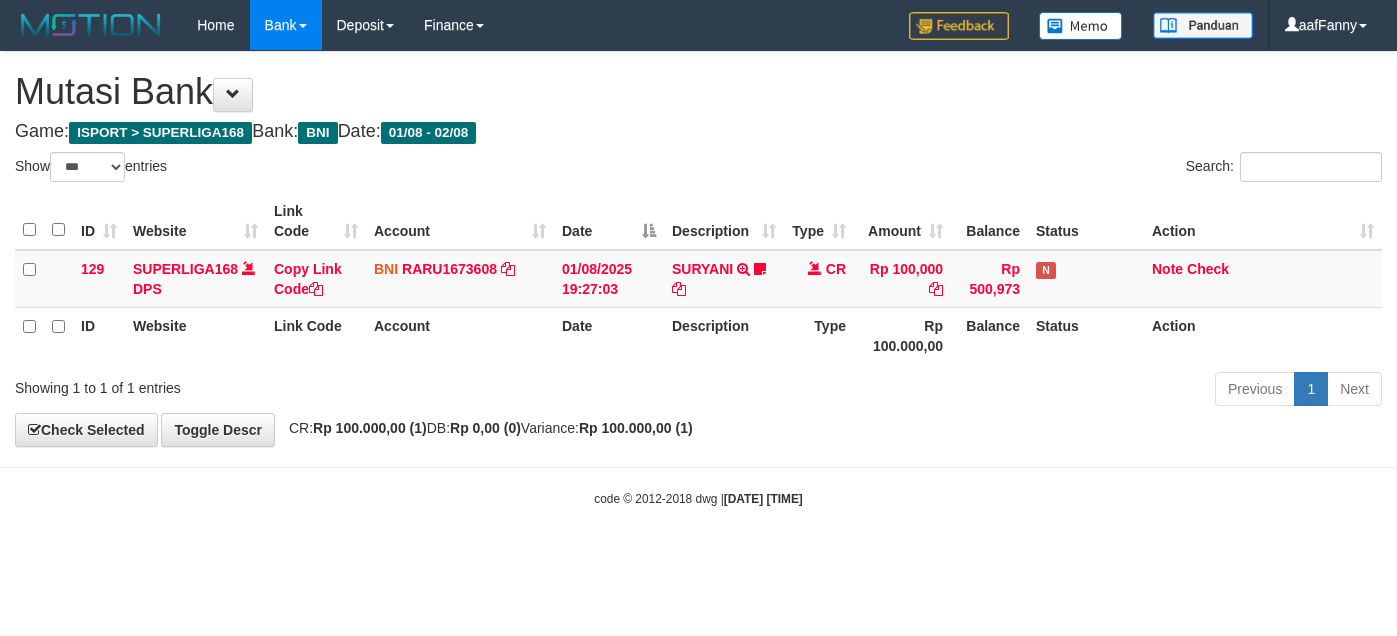 select on "***" 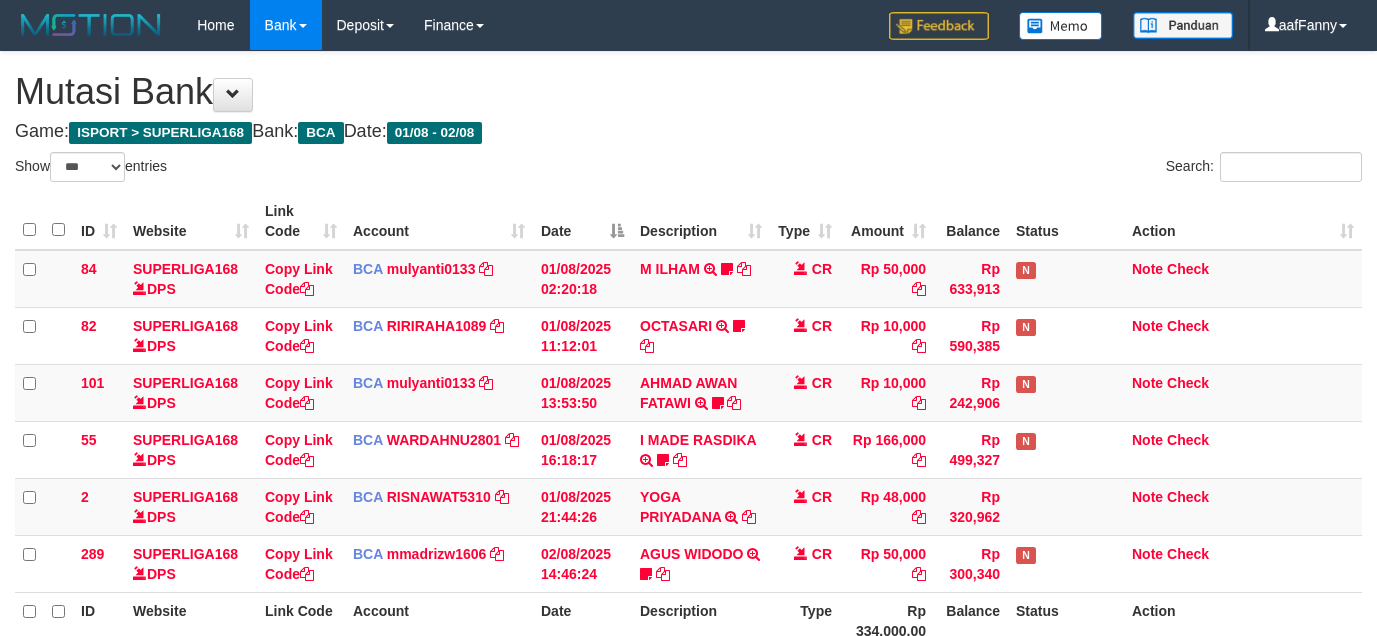 select on "***" 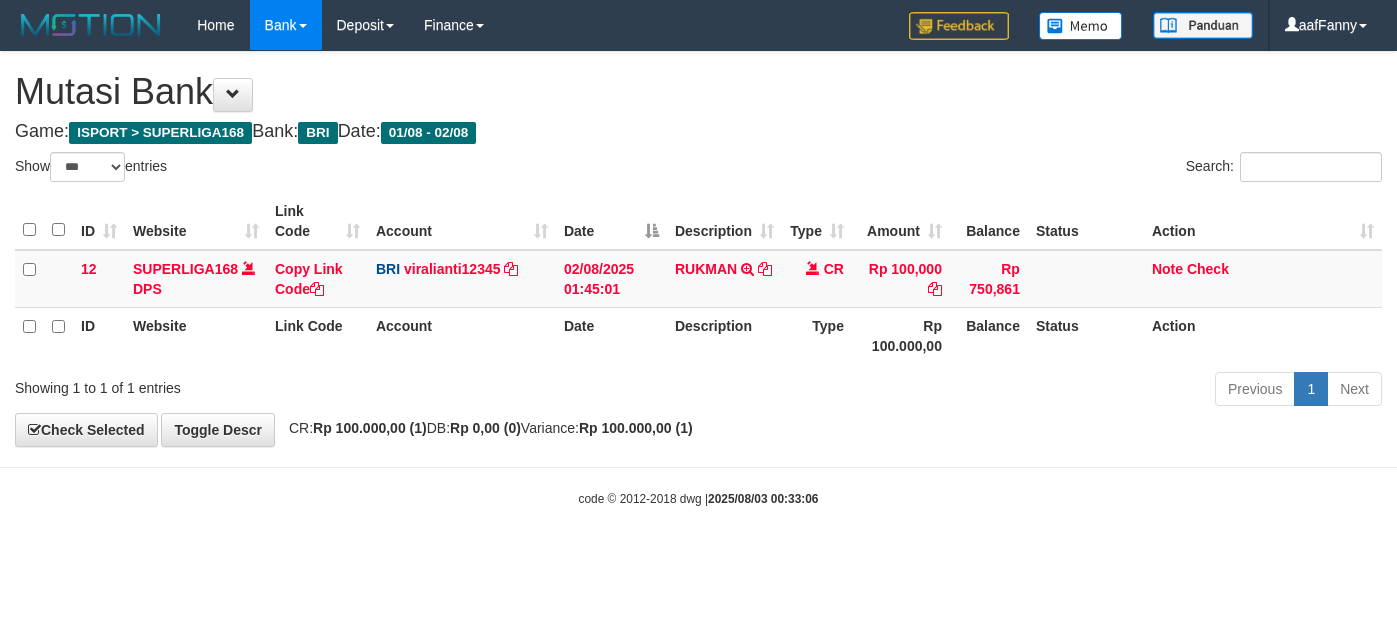 select on "***" 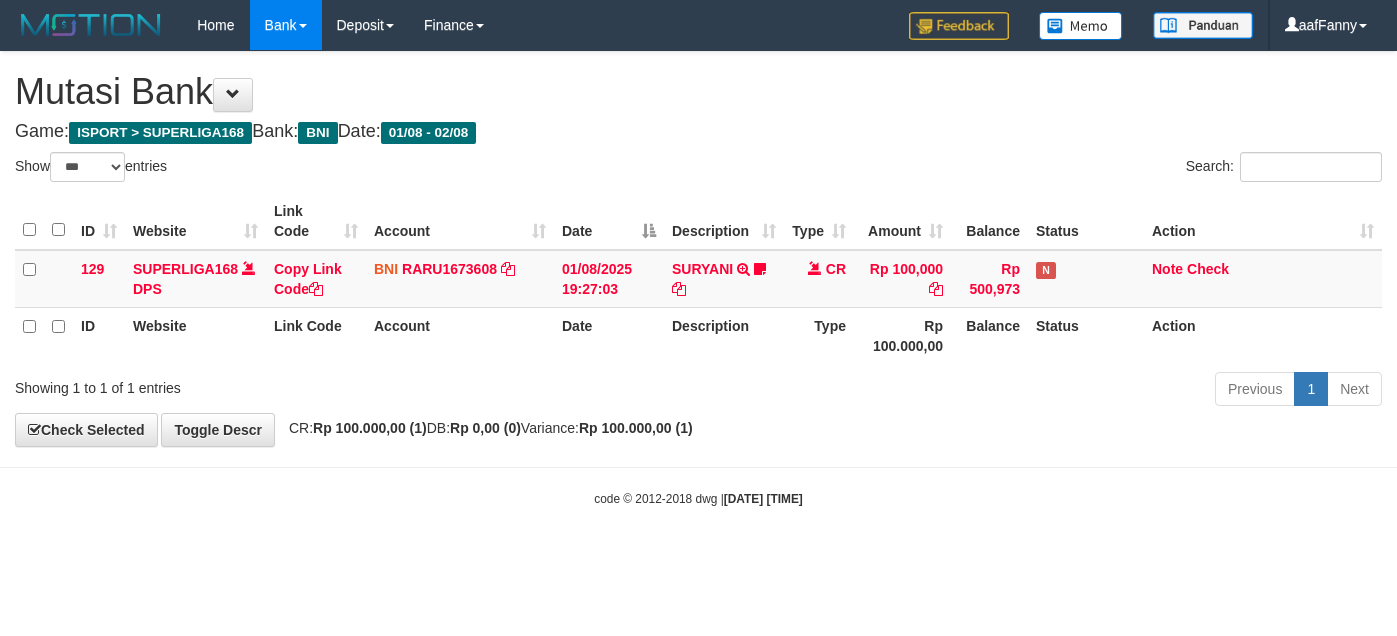 select on "***" 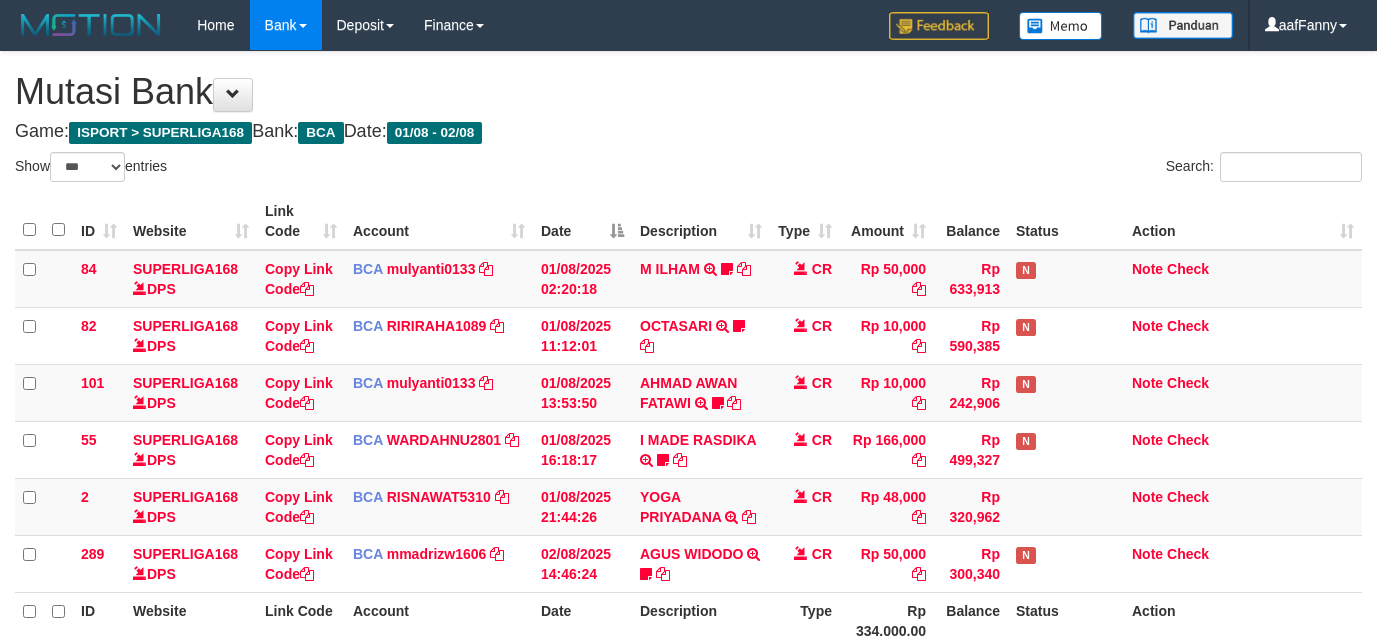 select on "***" 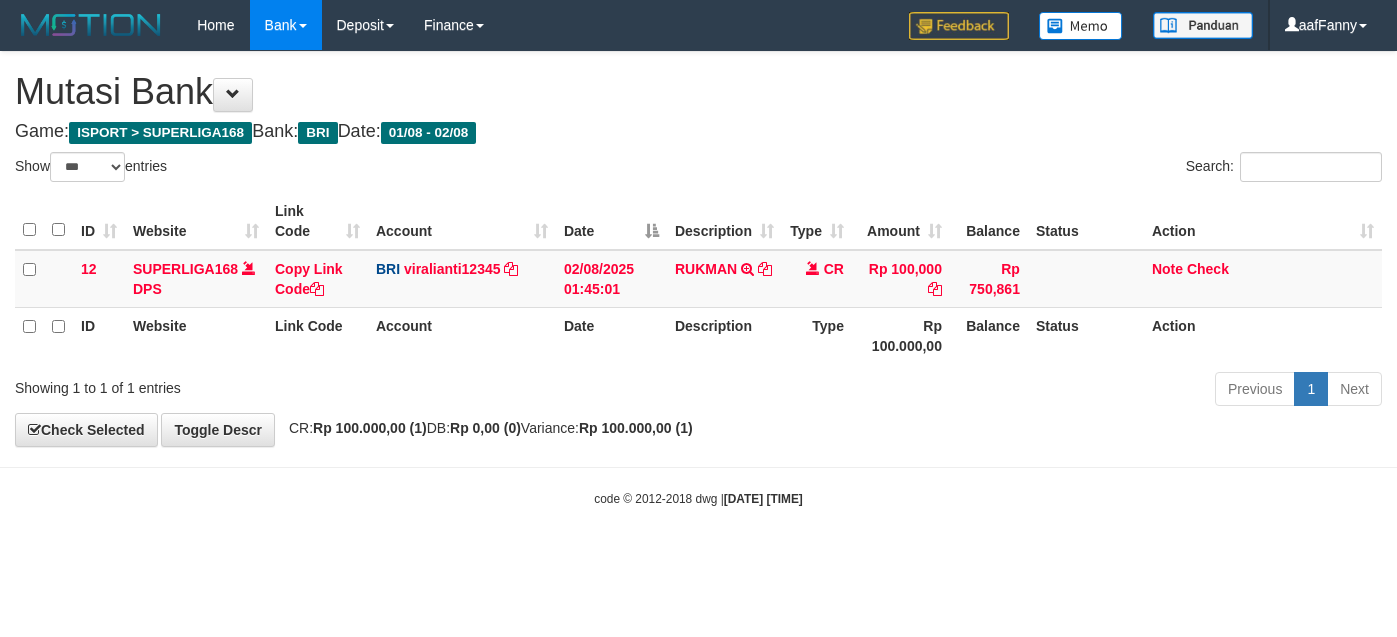 select on "***" 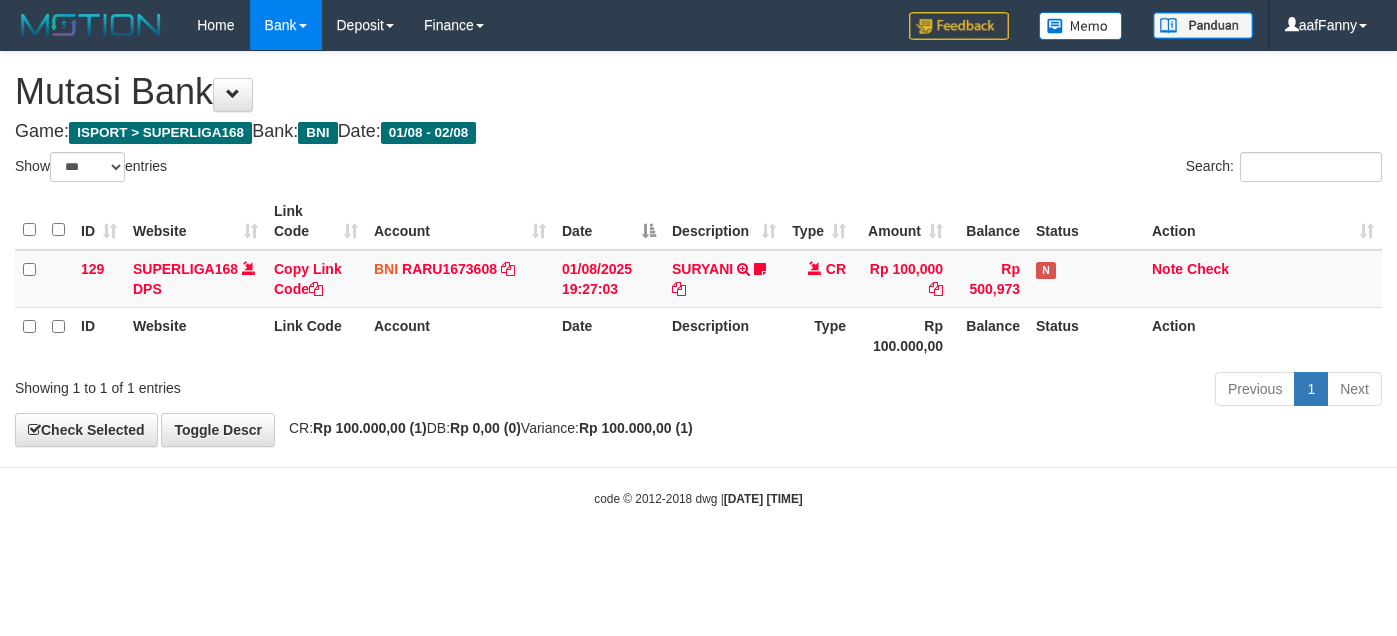 select on "***" 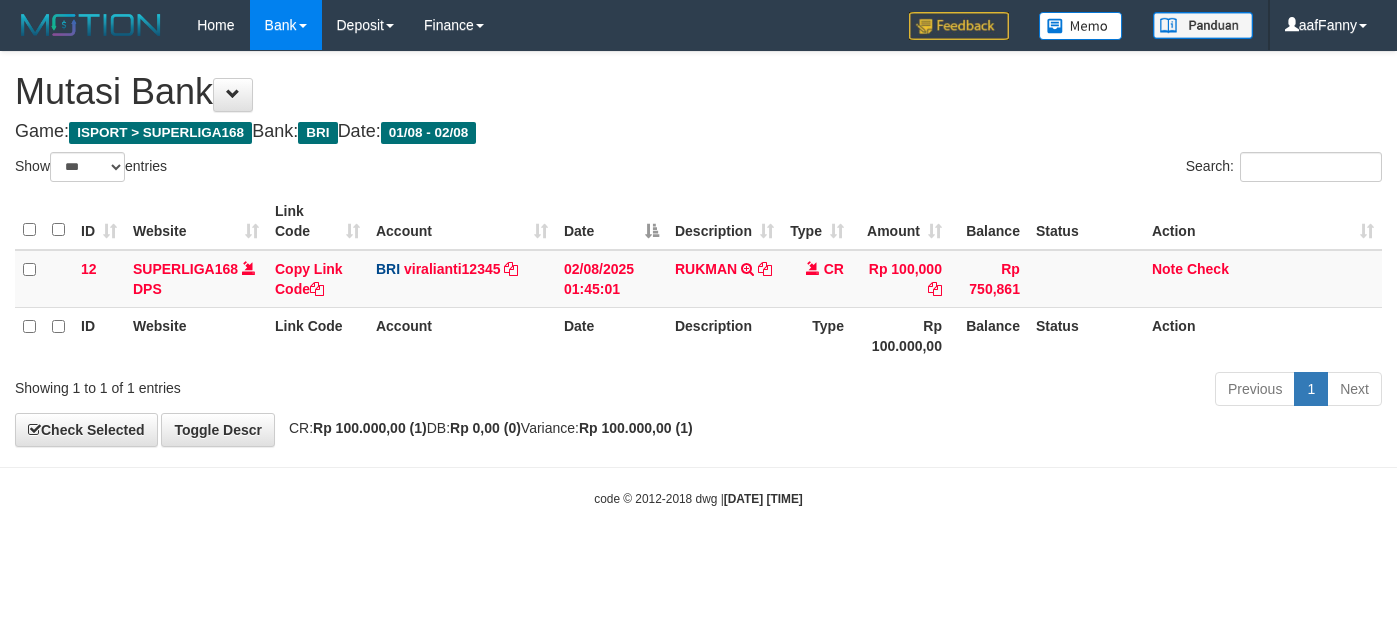 select on "***" 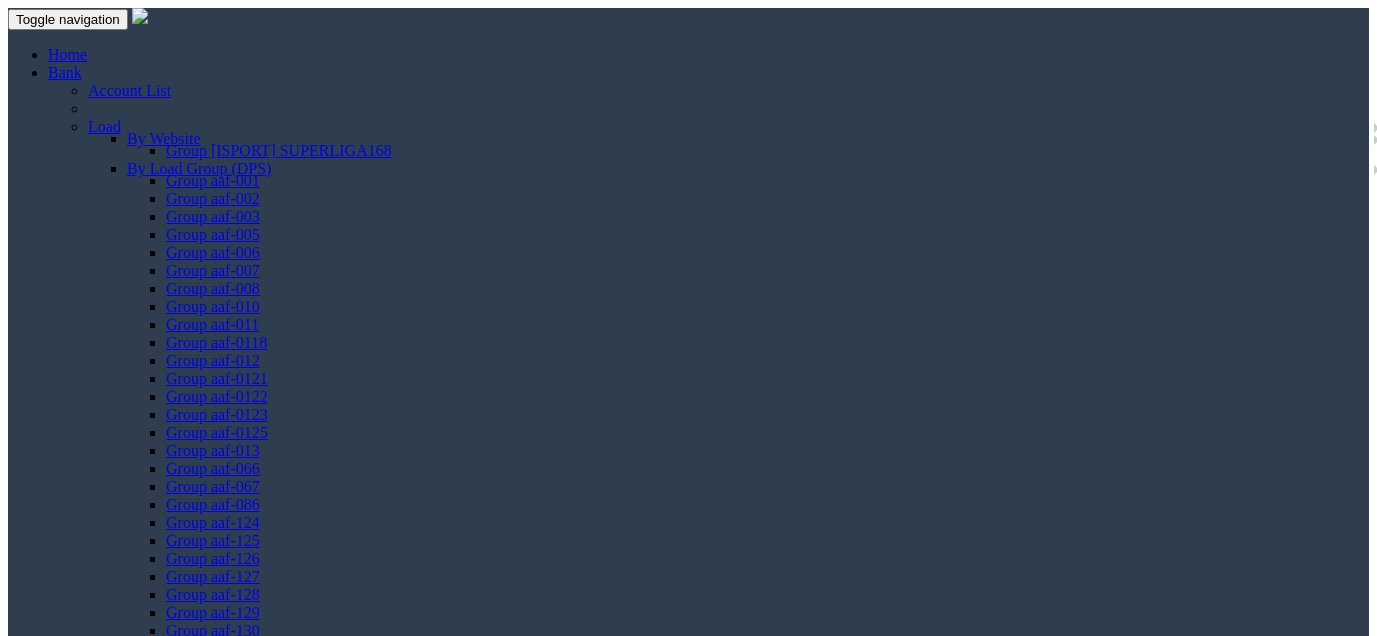 select on "***" 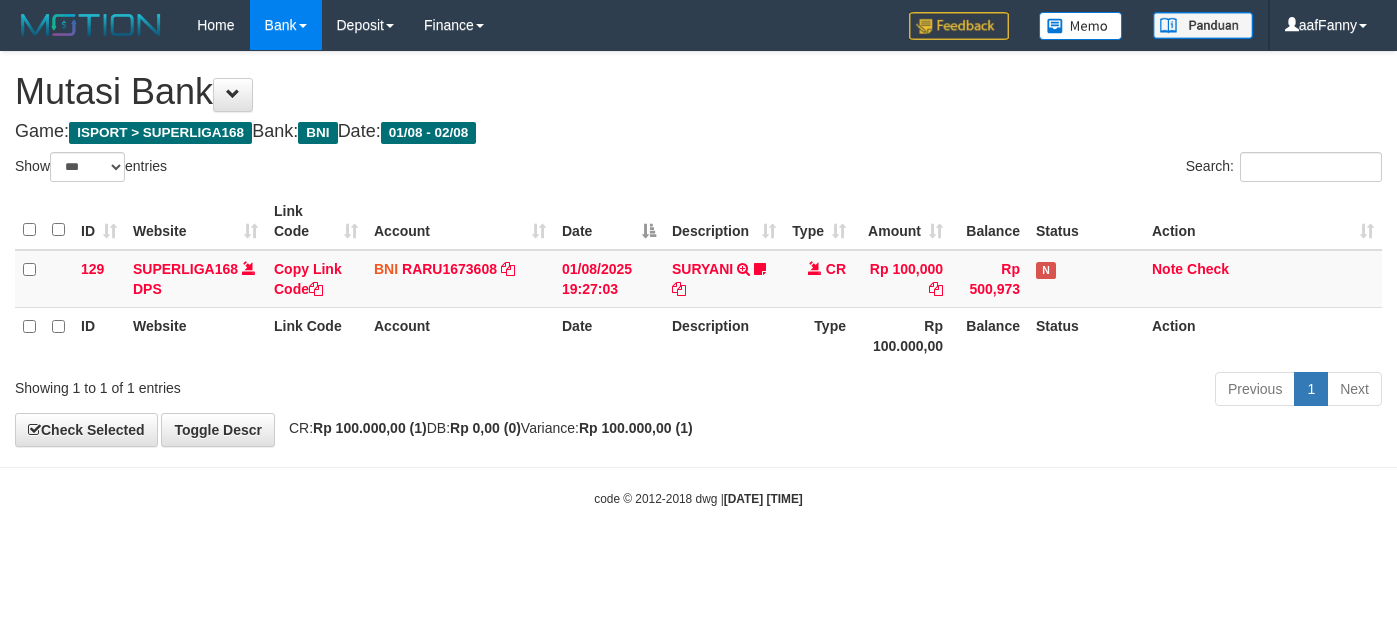 select on "***" 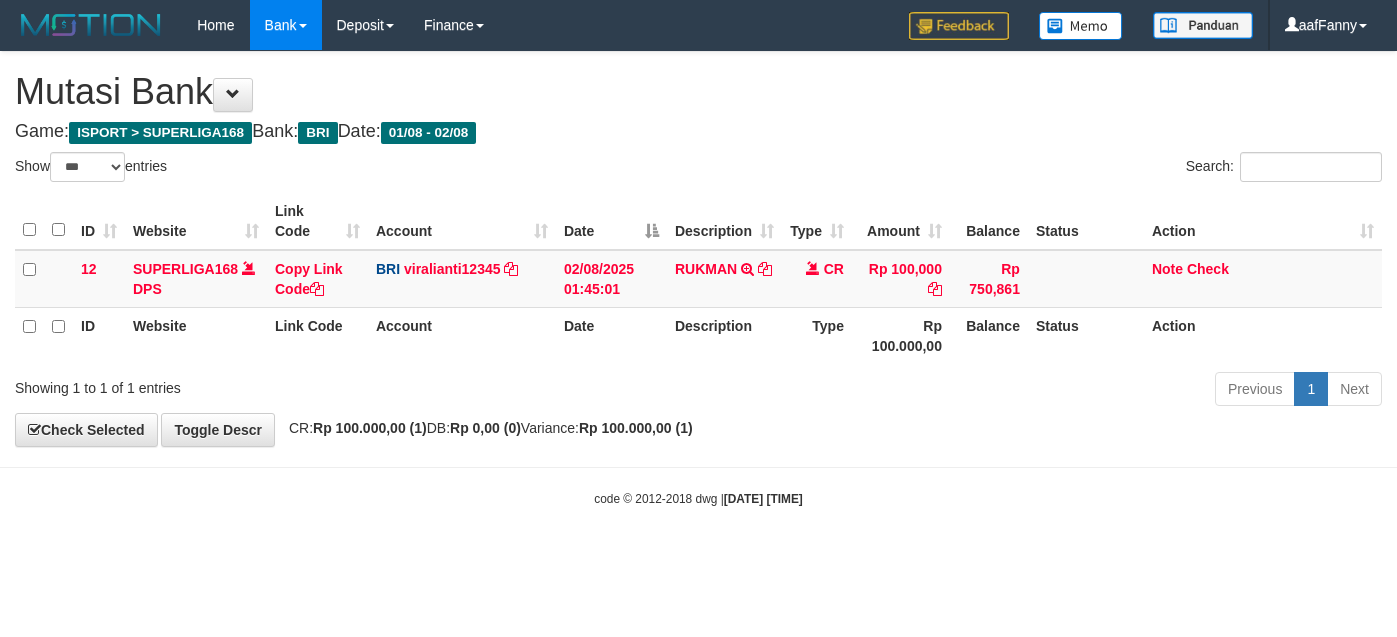 select on "***" 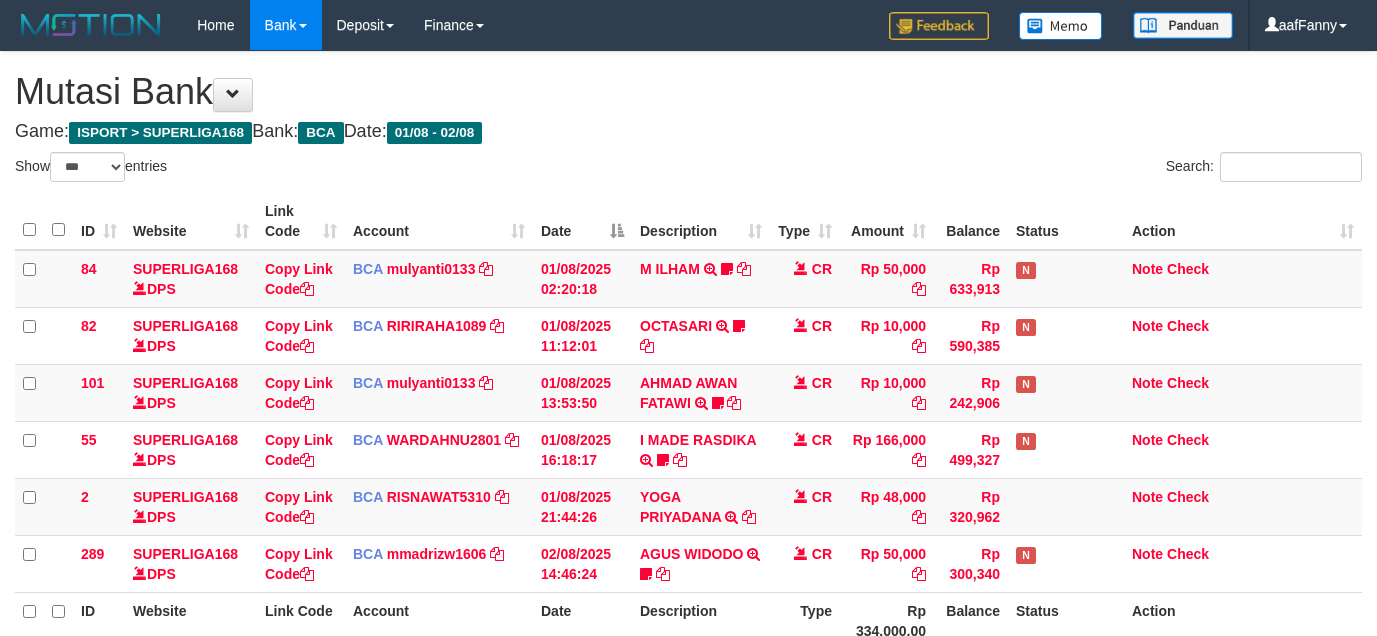 select on "***" 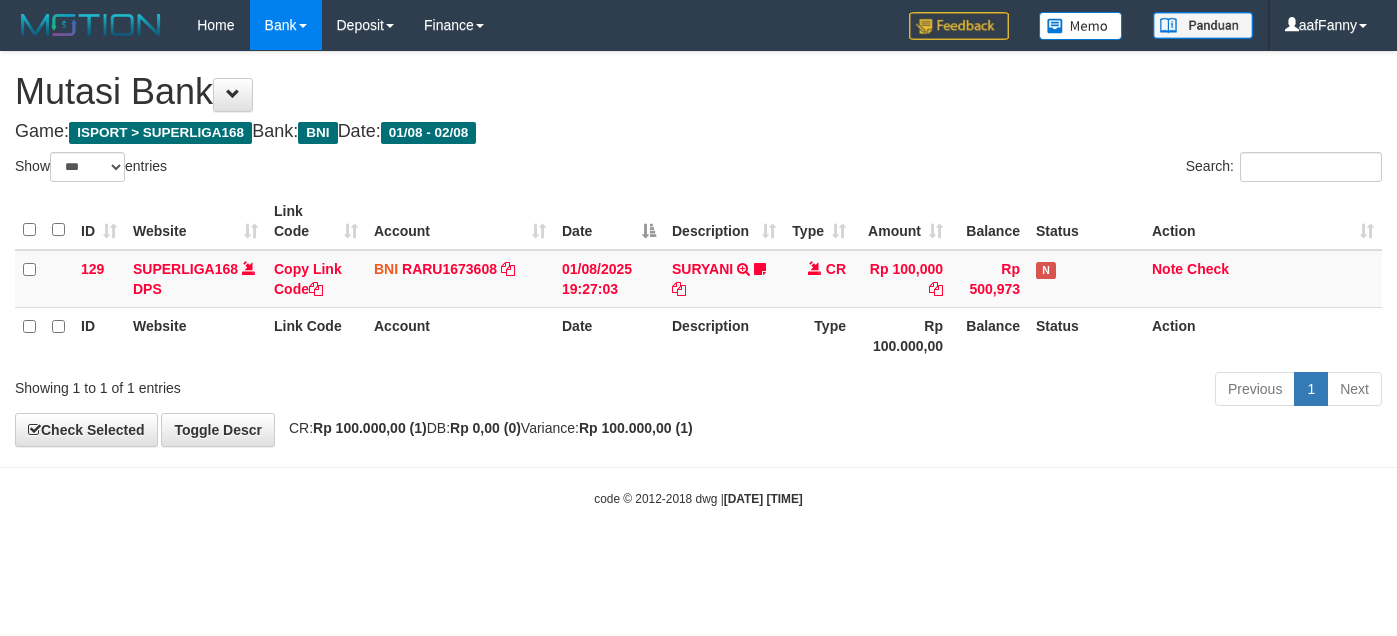 select on "***" 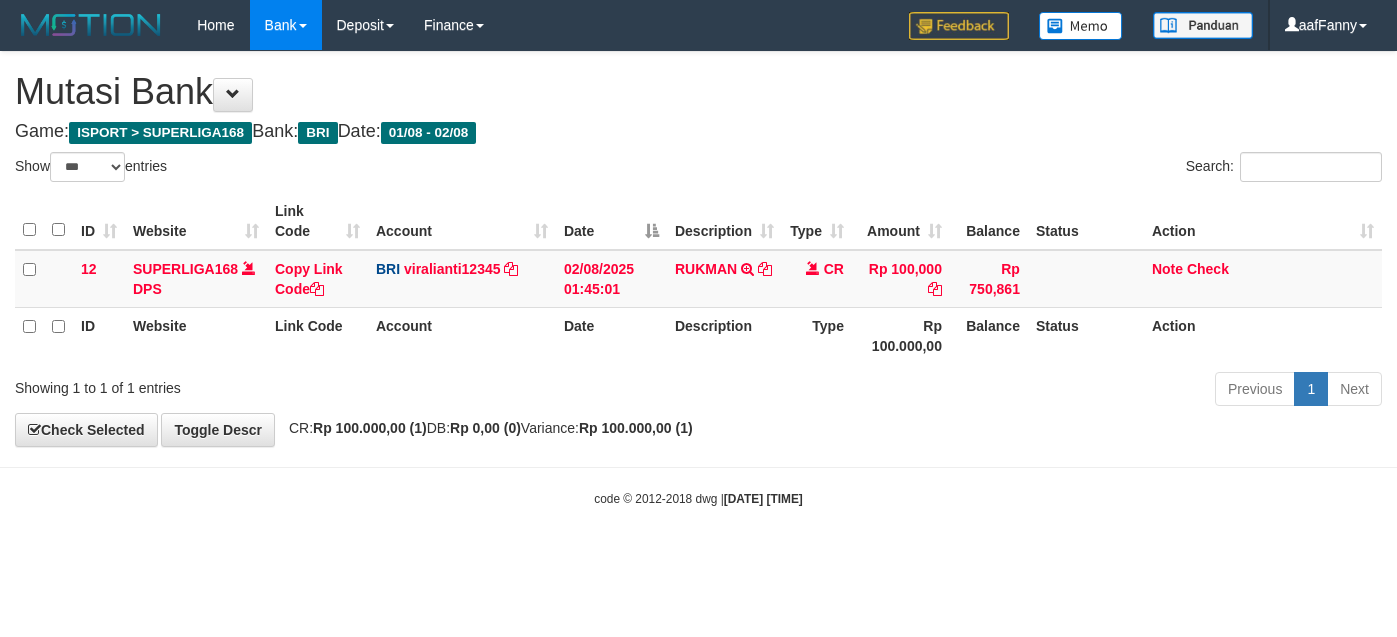 select on "***" 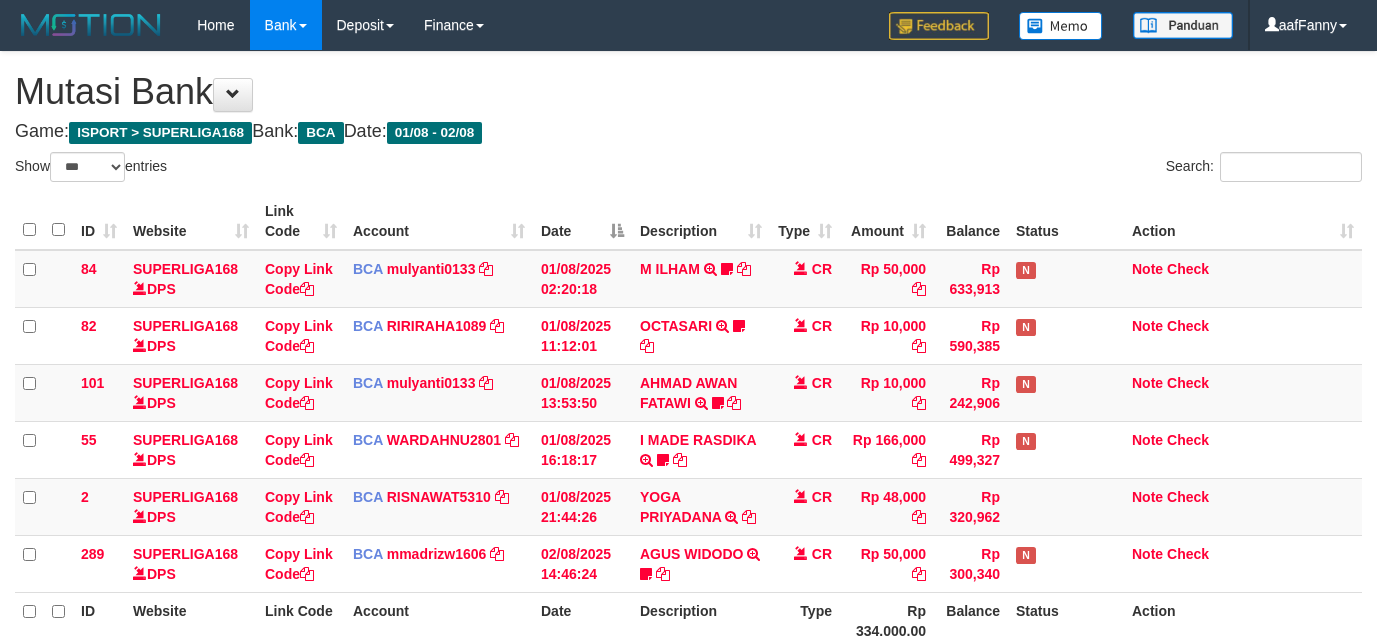 select on "***" 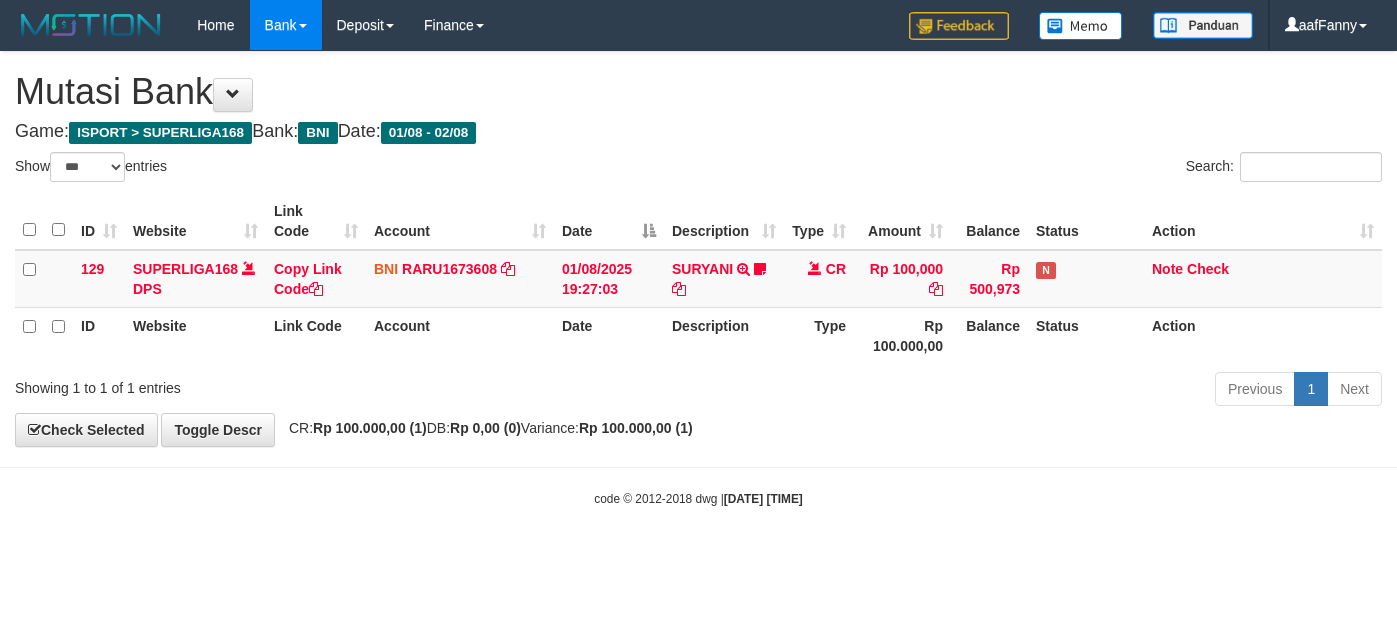 select on "***" 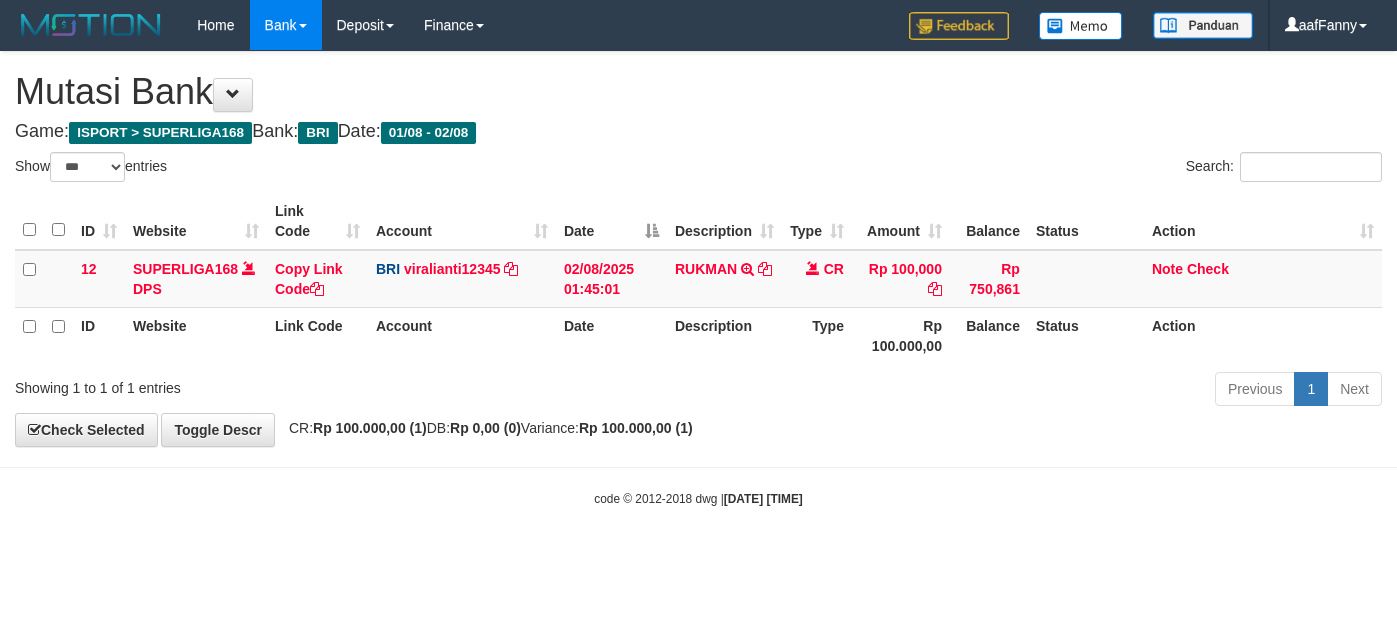 select on "***" 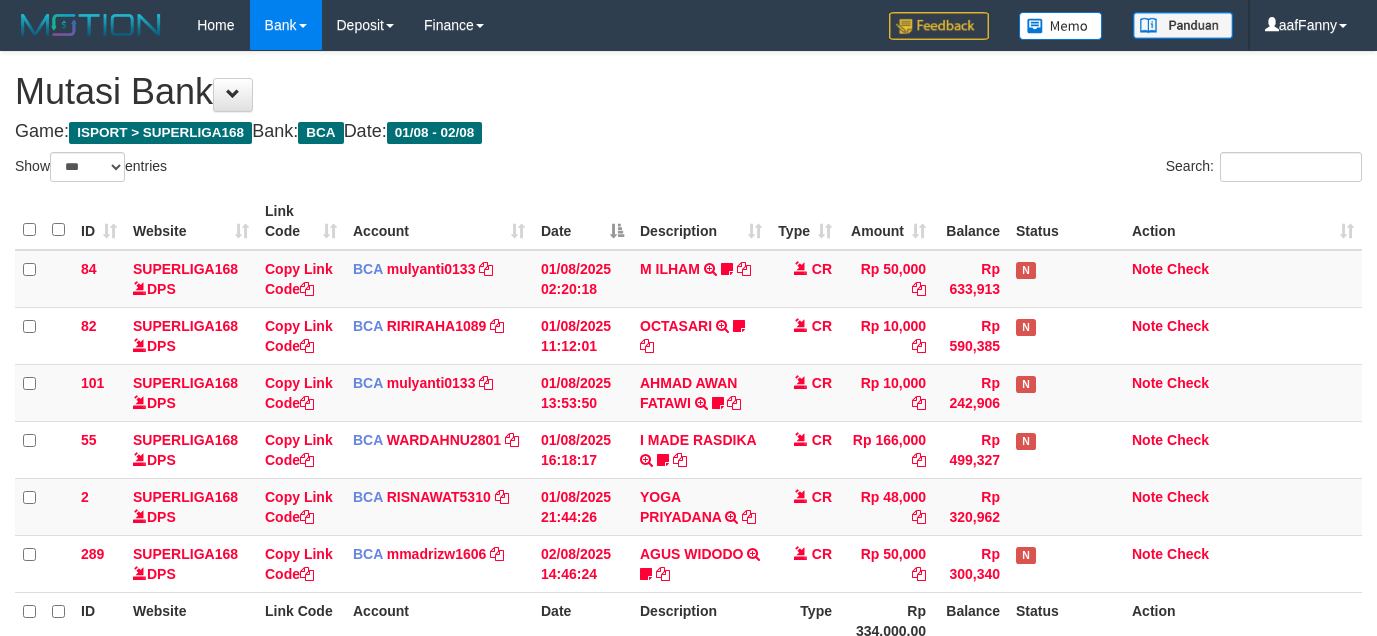 select on "***" 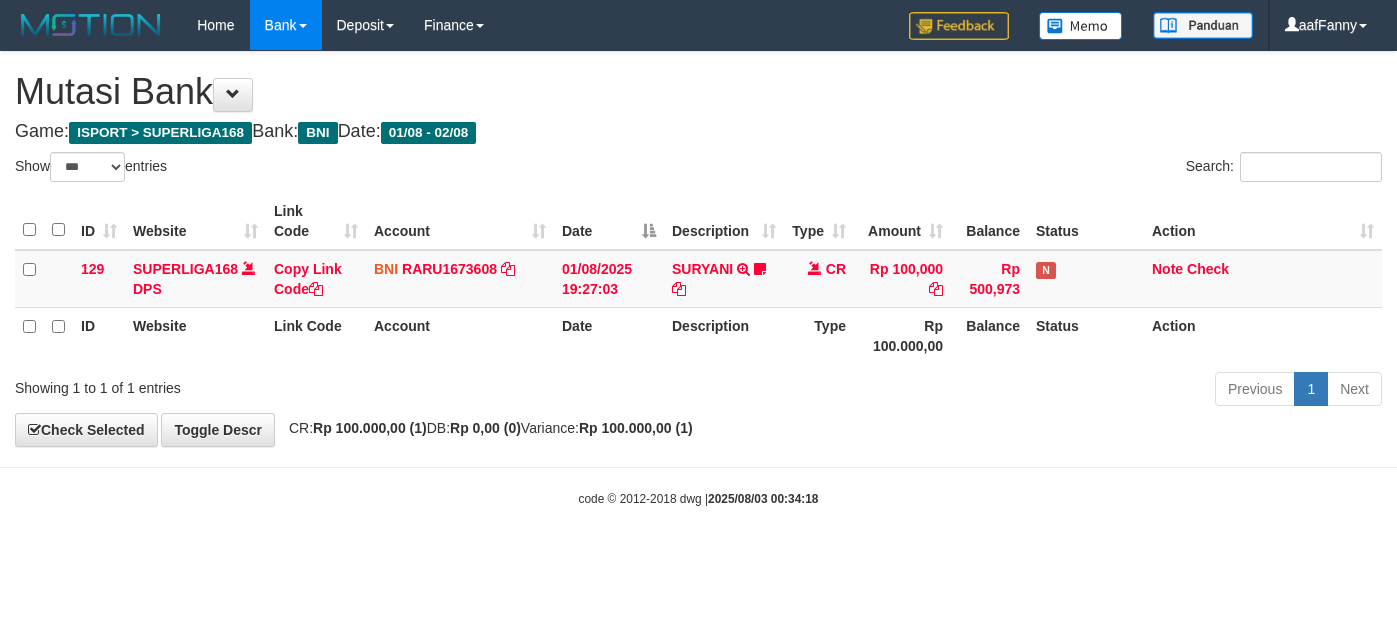 select on "***" 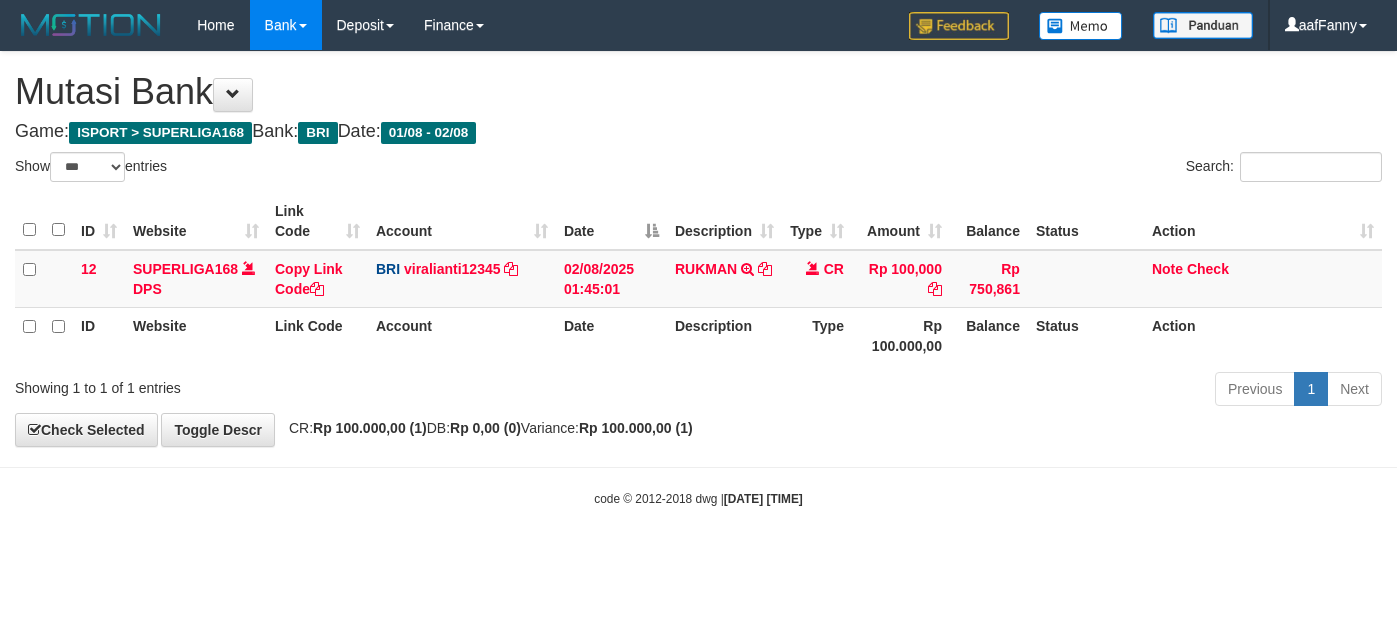 select on "***" 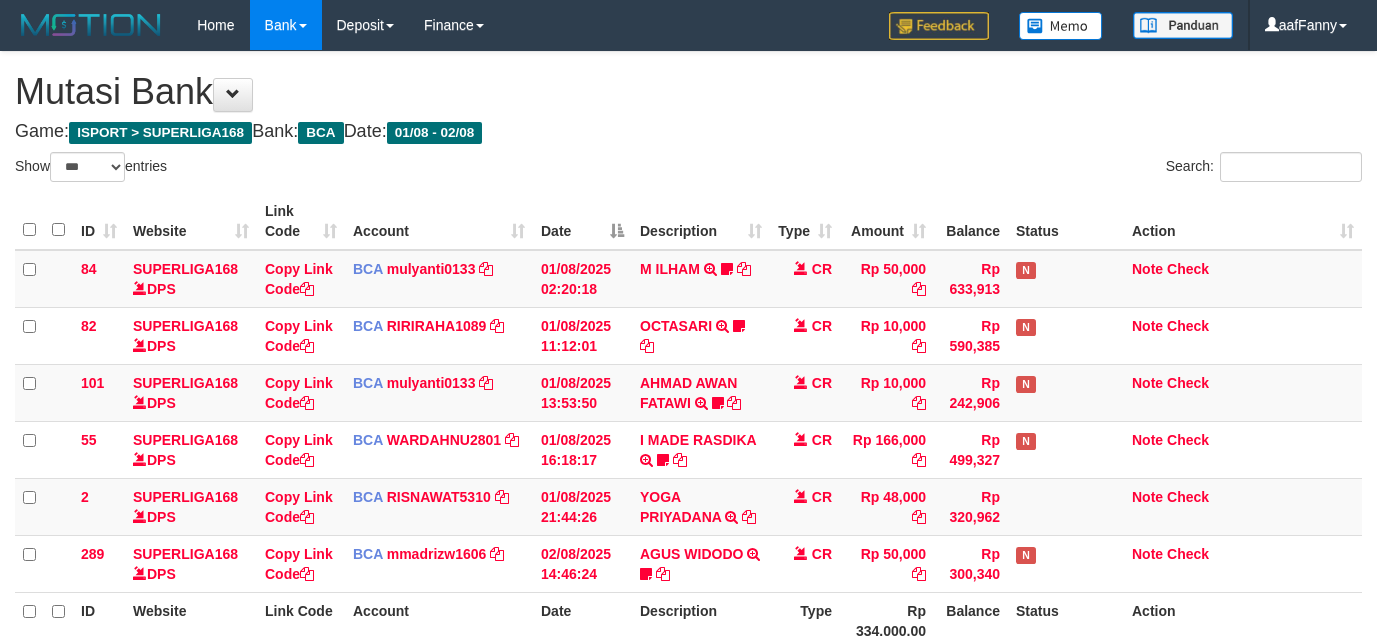 select on "***" 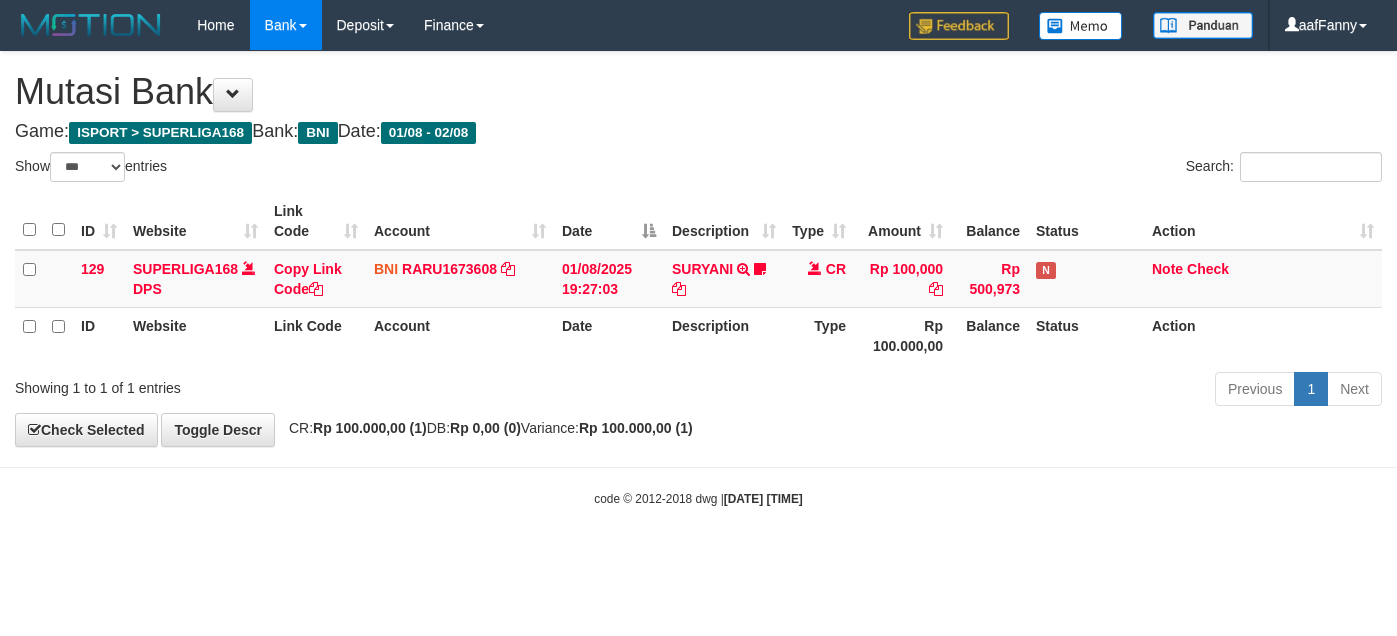 select on "***" 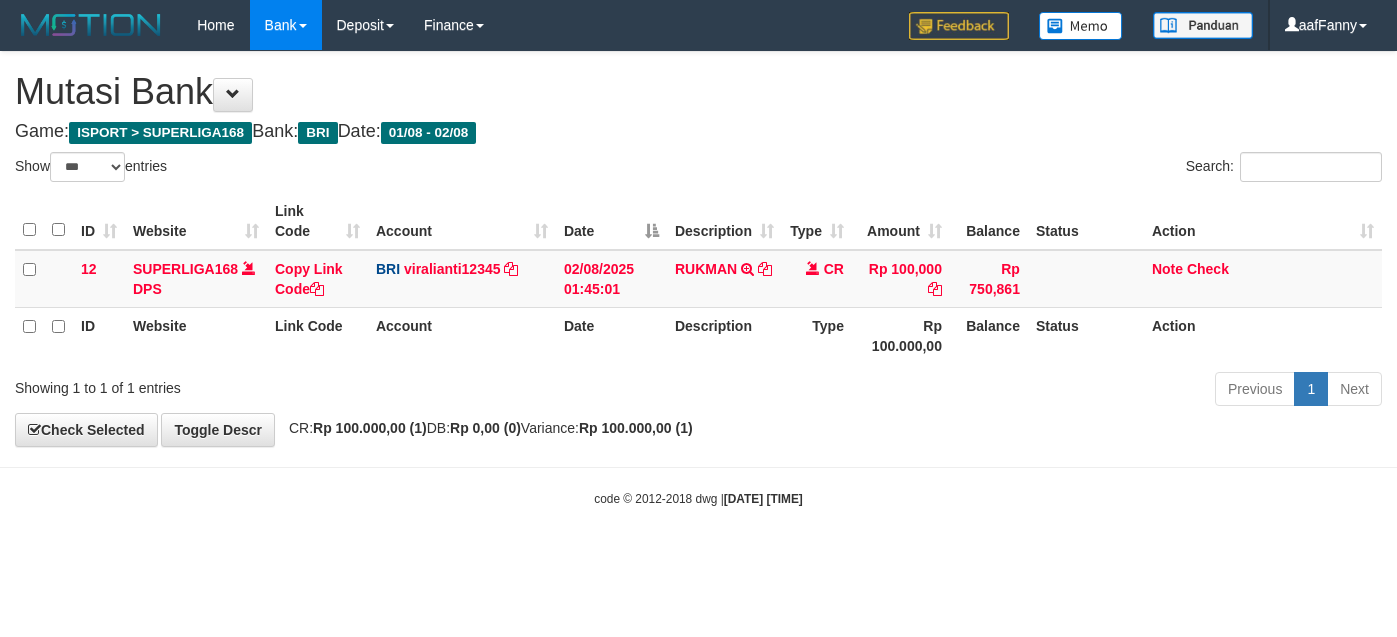 select on "***" 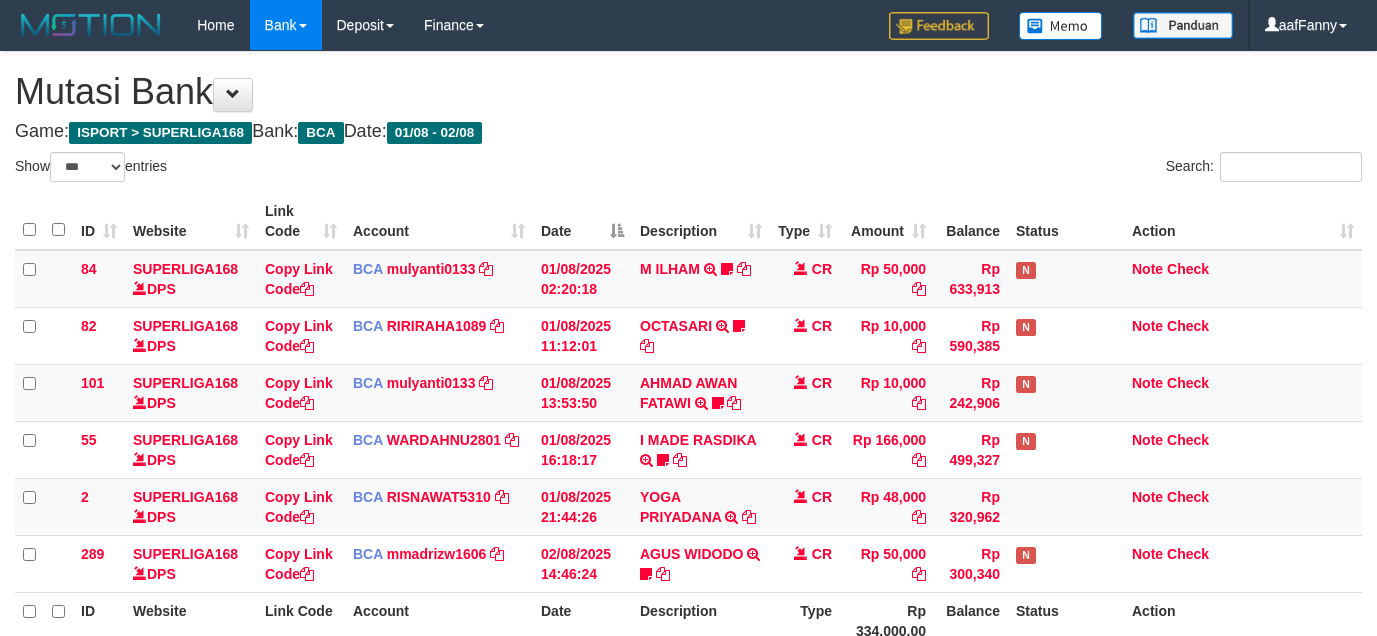 select on "***" 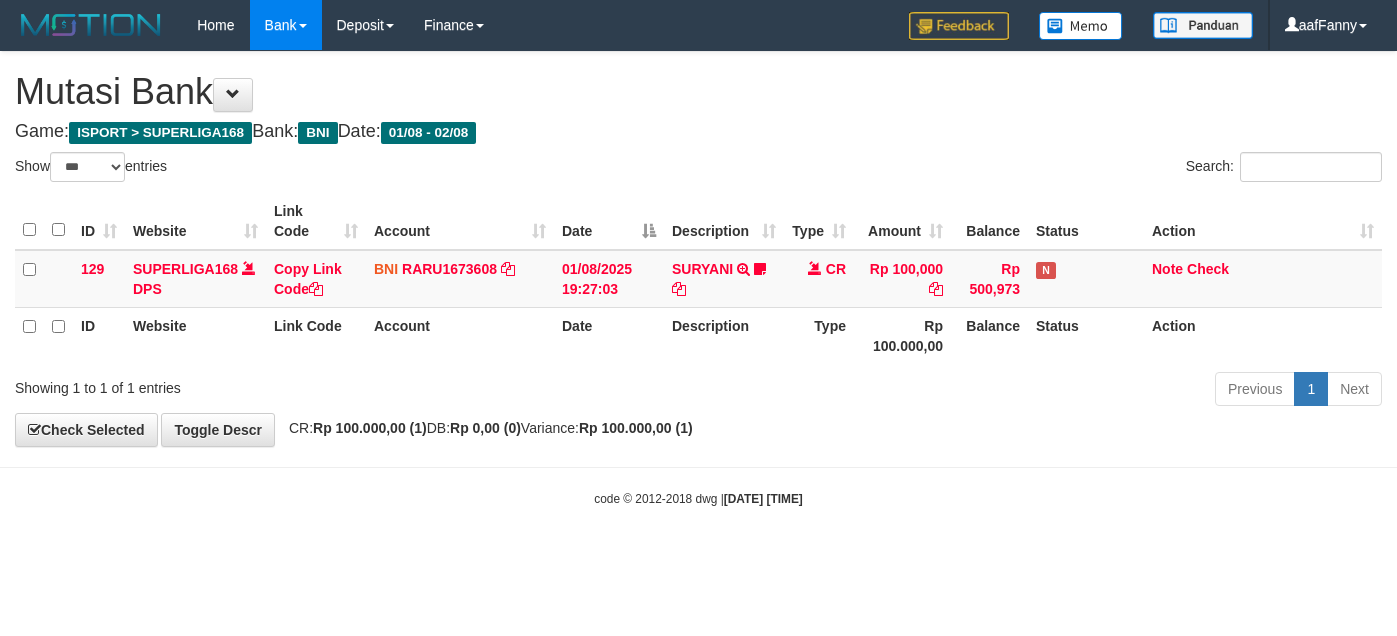 select on "***" 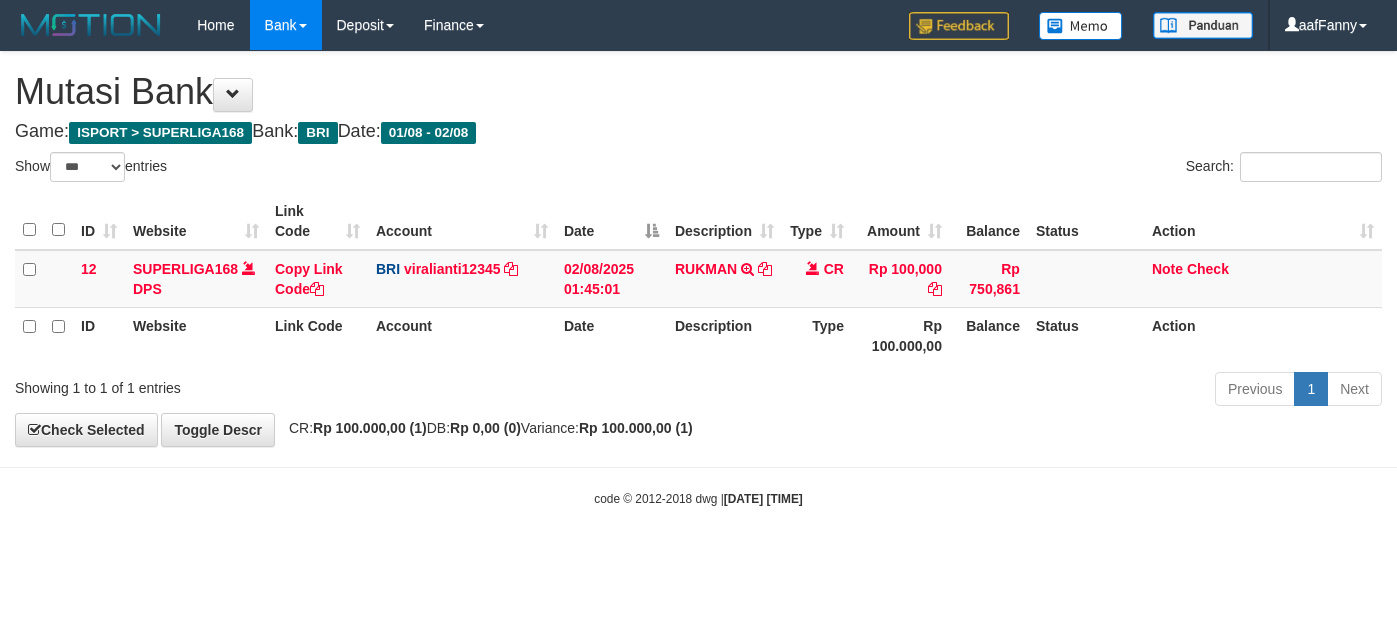 select on "***" 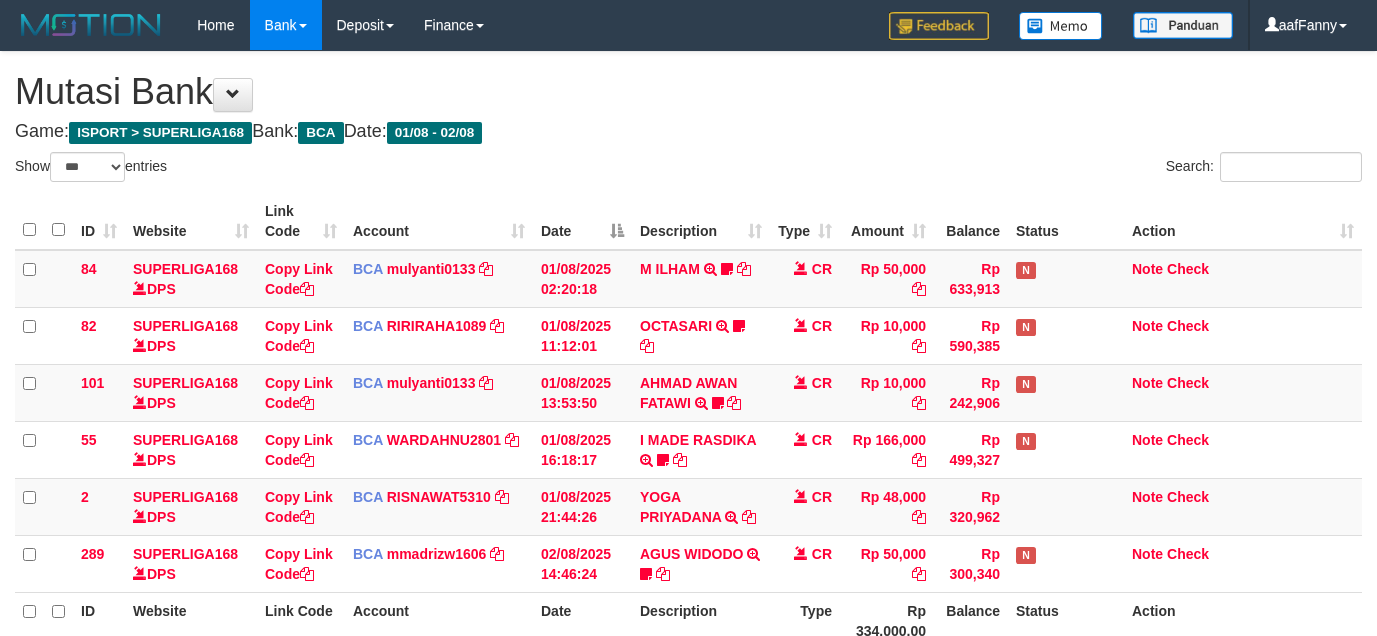 select on "***" 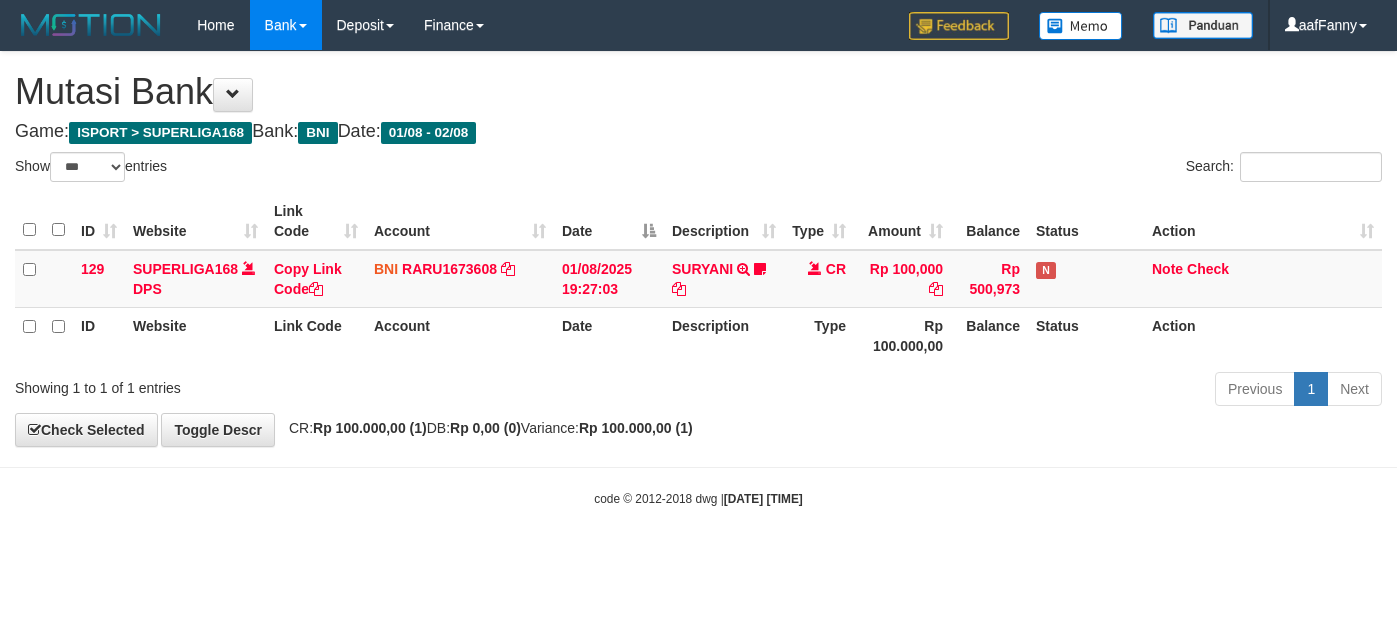 select on "***" 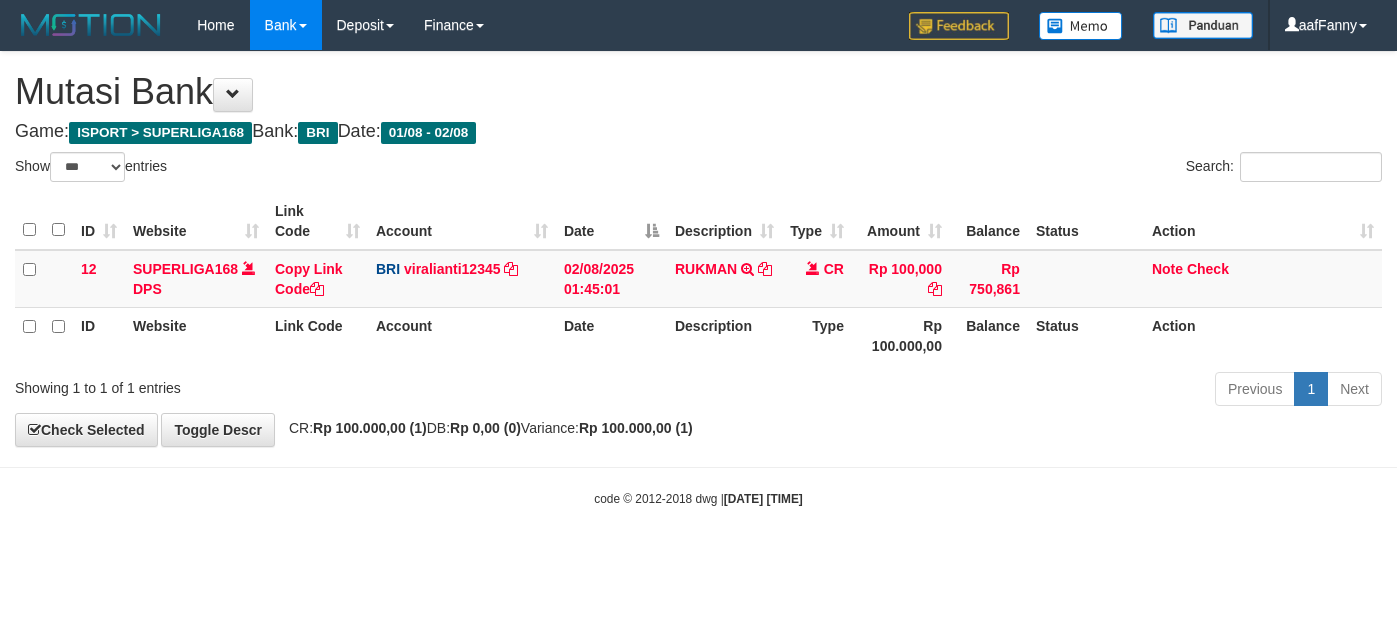 select on "***" 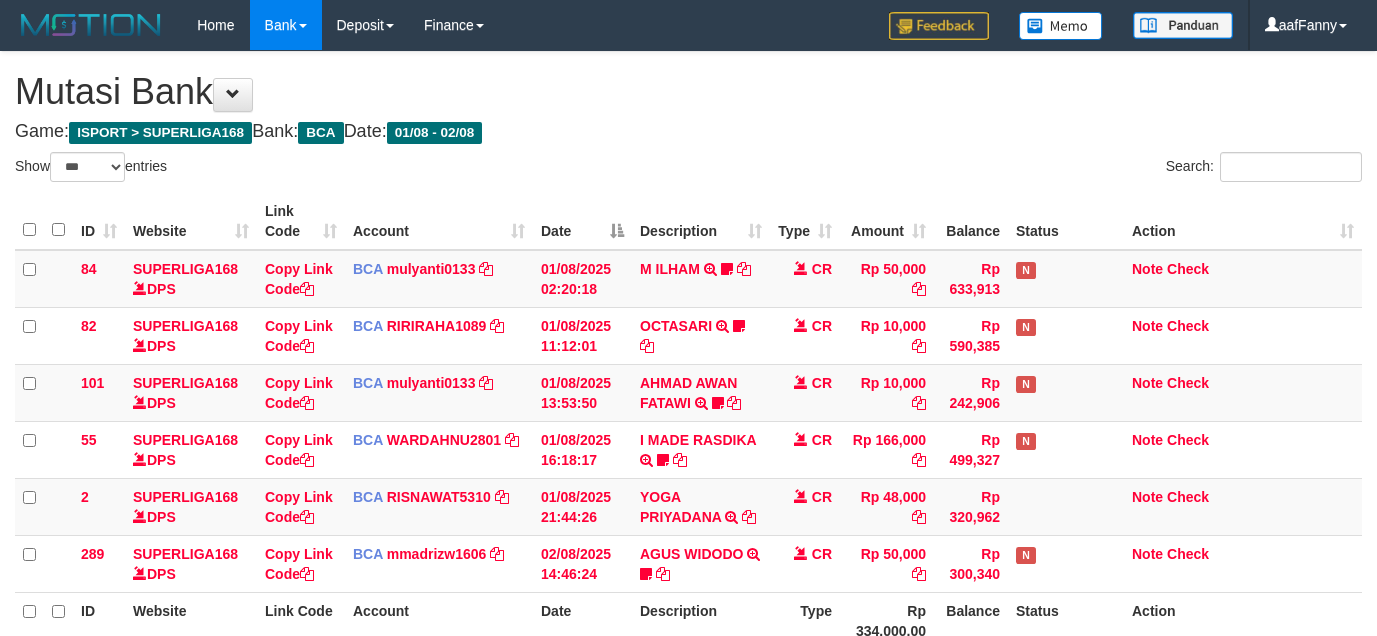 select on "***" 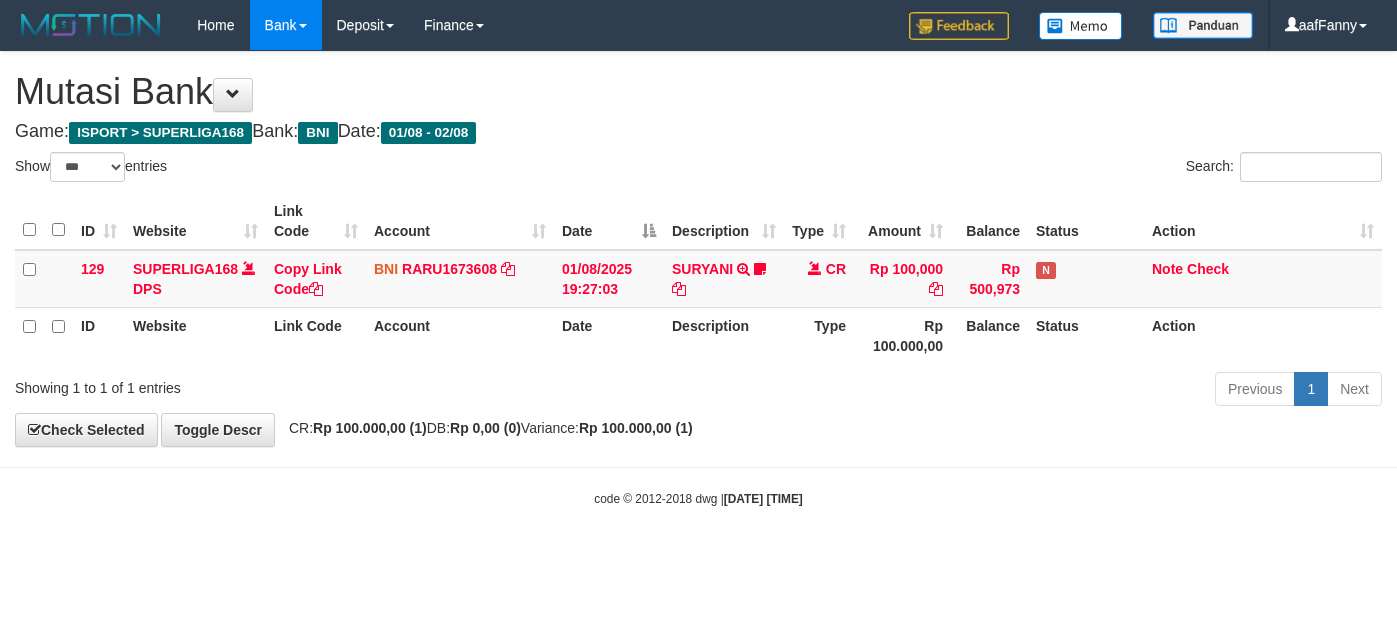 select on "***" 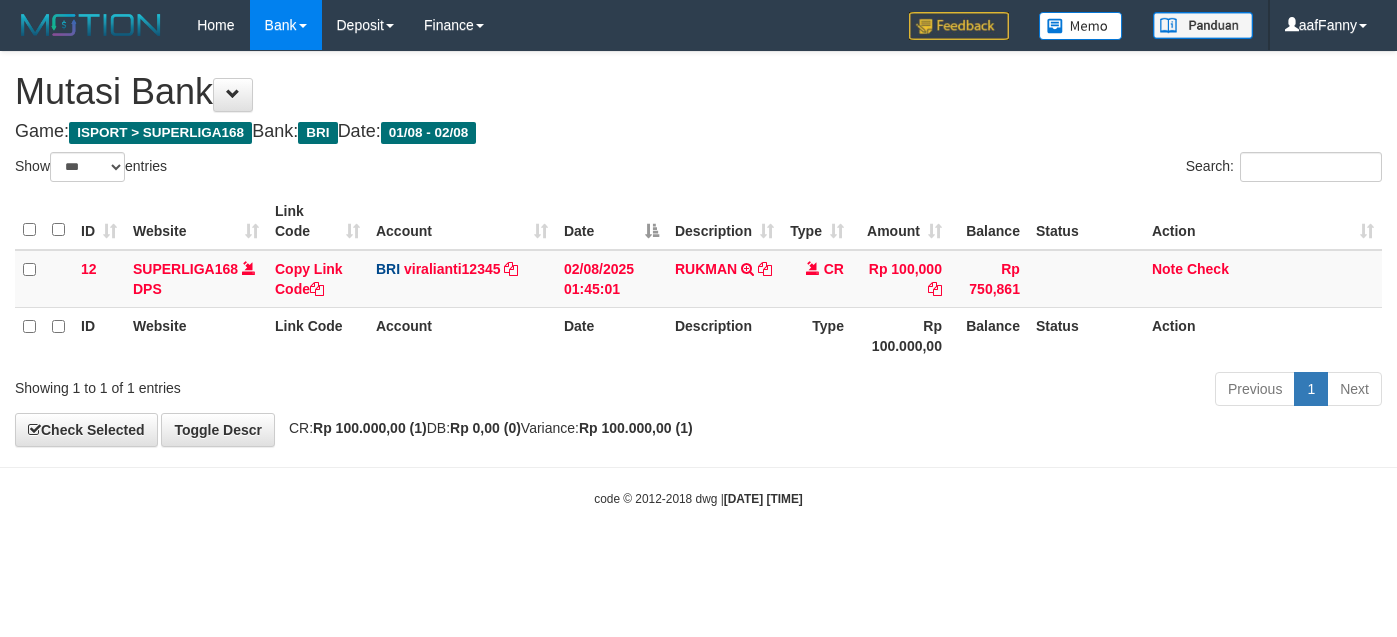 select on "***" 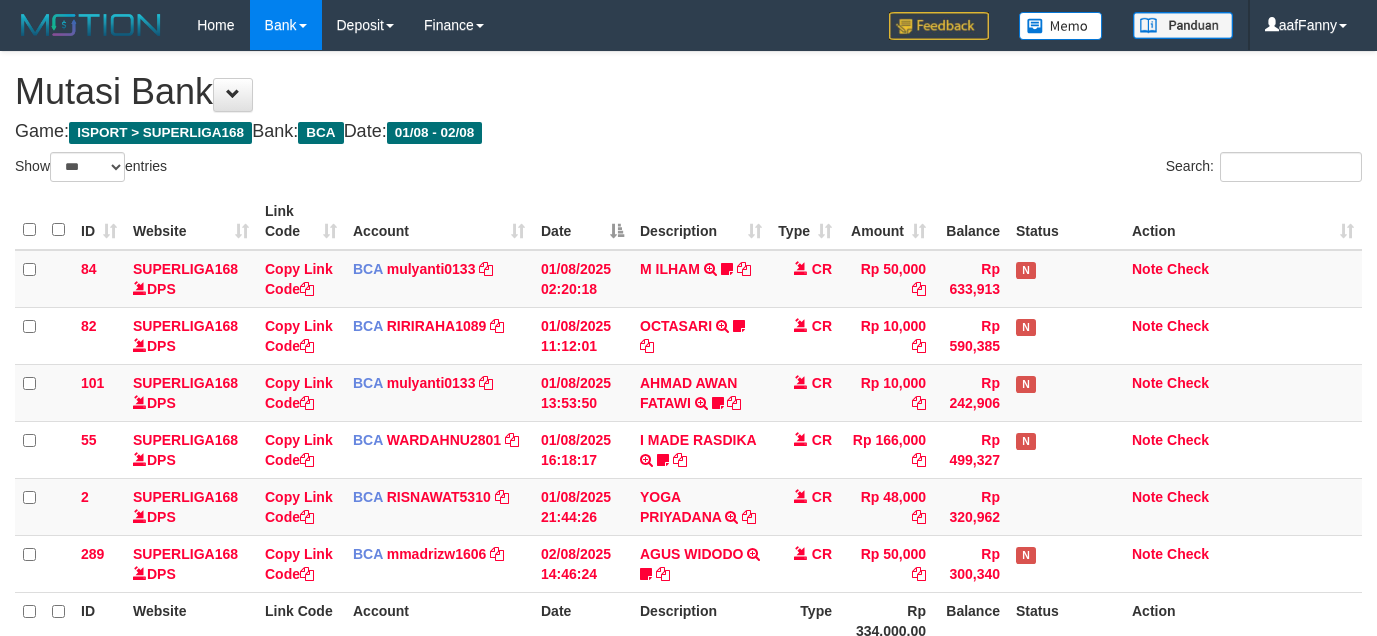 select on "***" 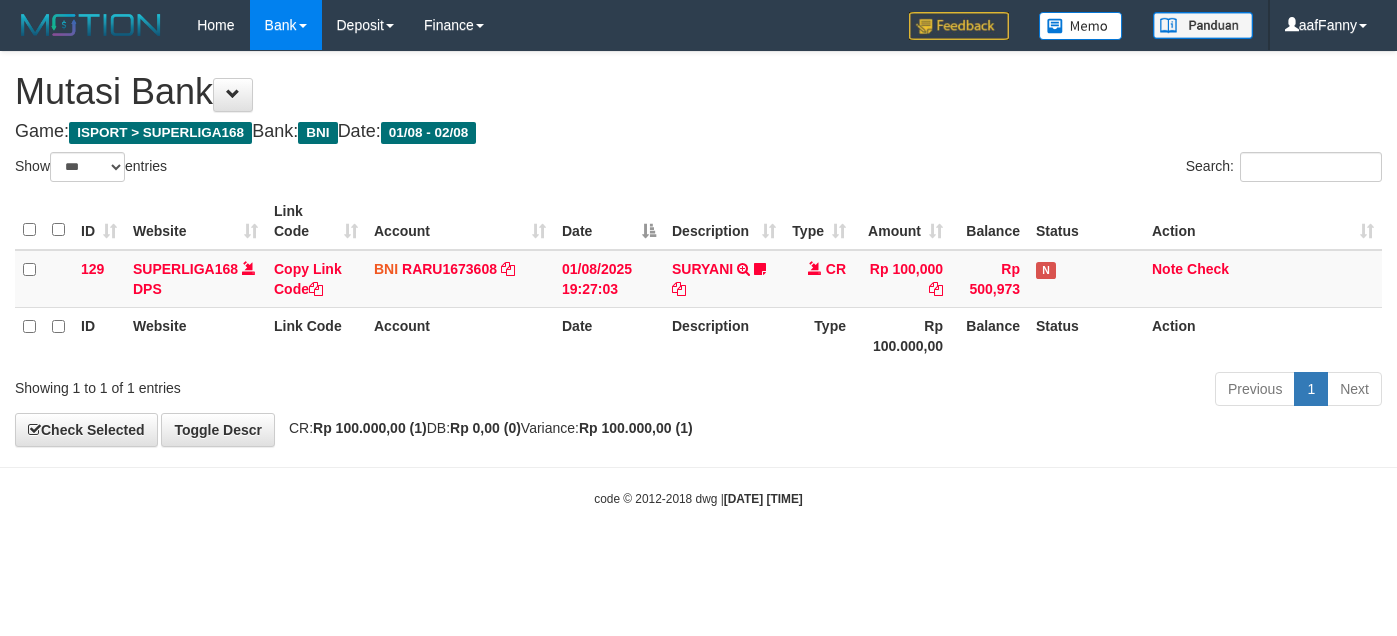 select on "***" 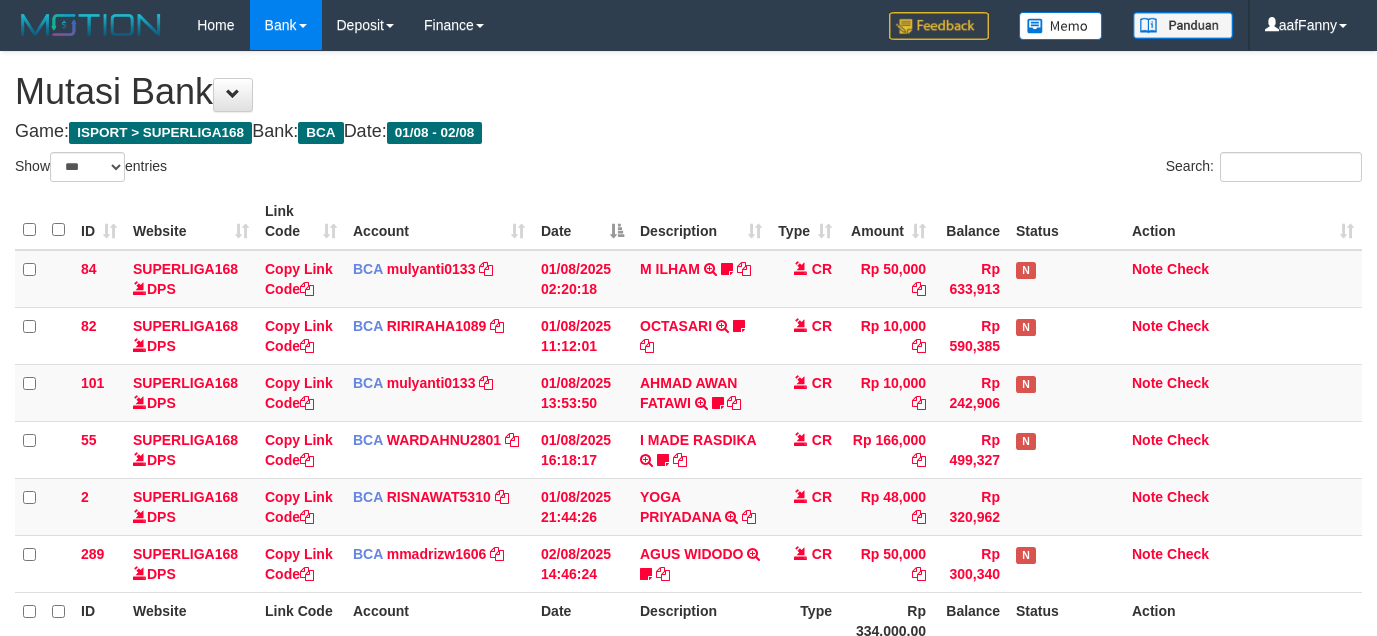 select on "***" 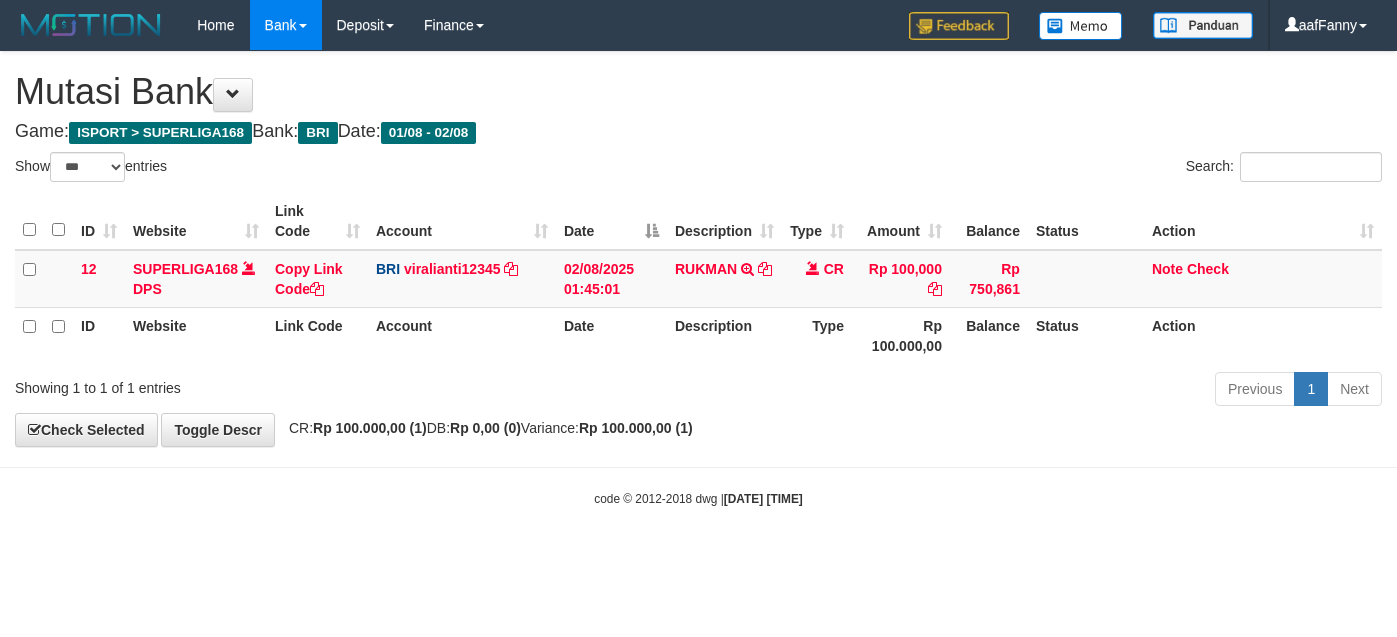 select on "***" 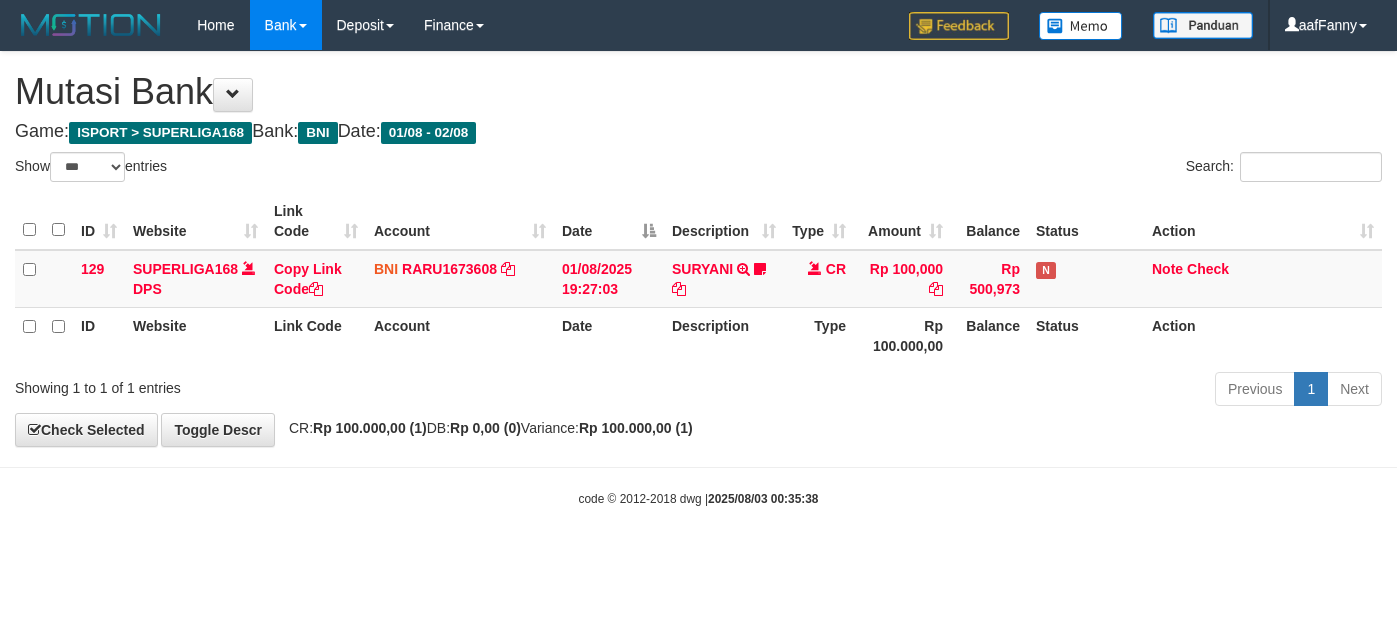 select on "***" 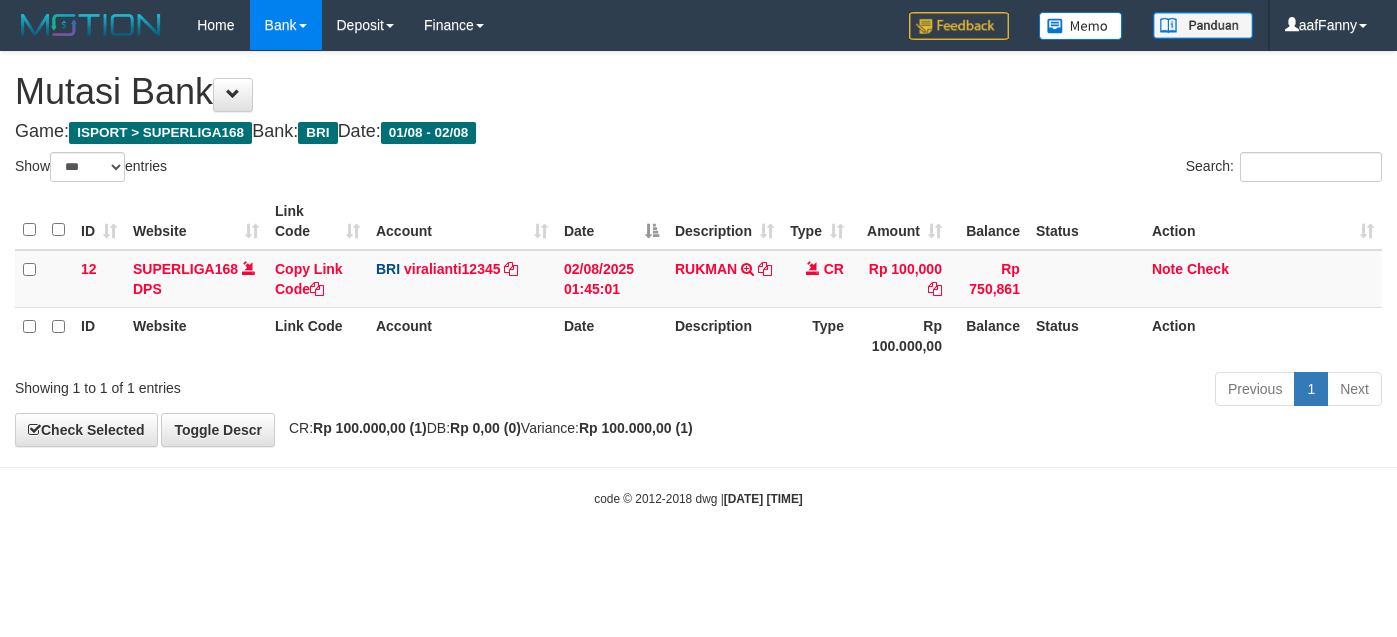 select on "***" 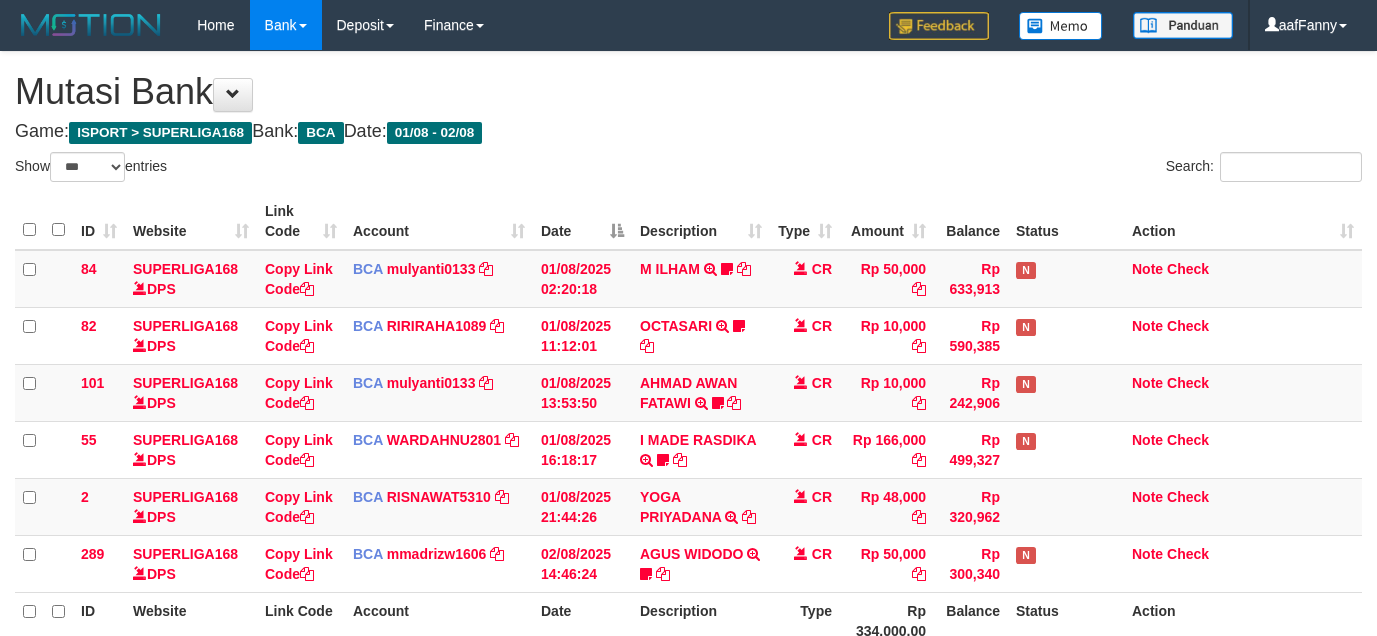 select on "***" 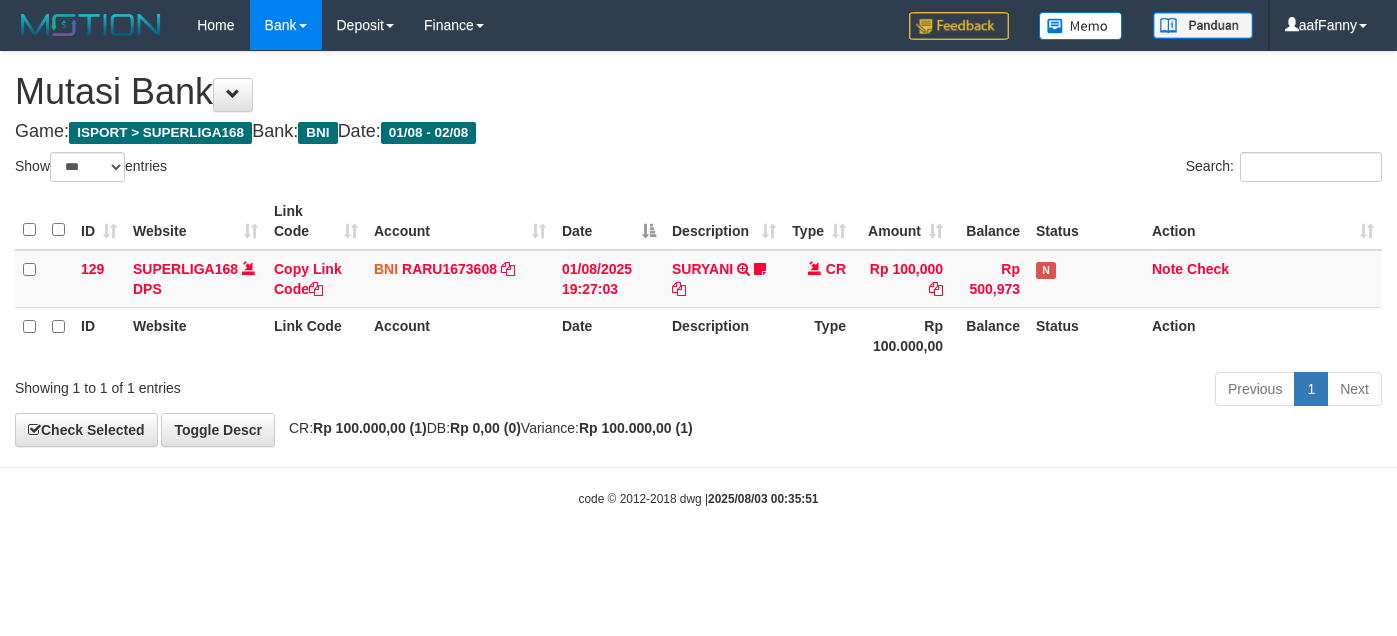 select on "***" 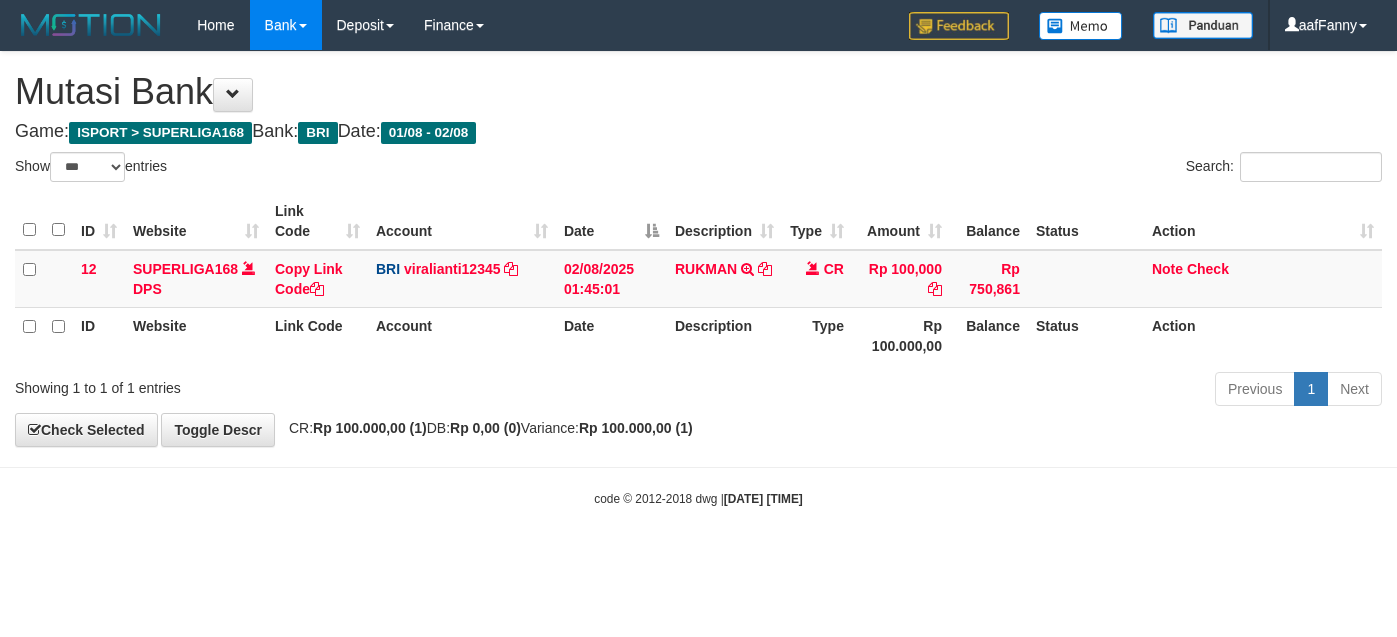 select on "***" 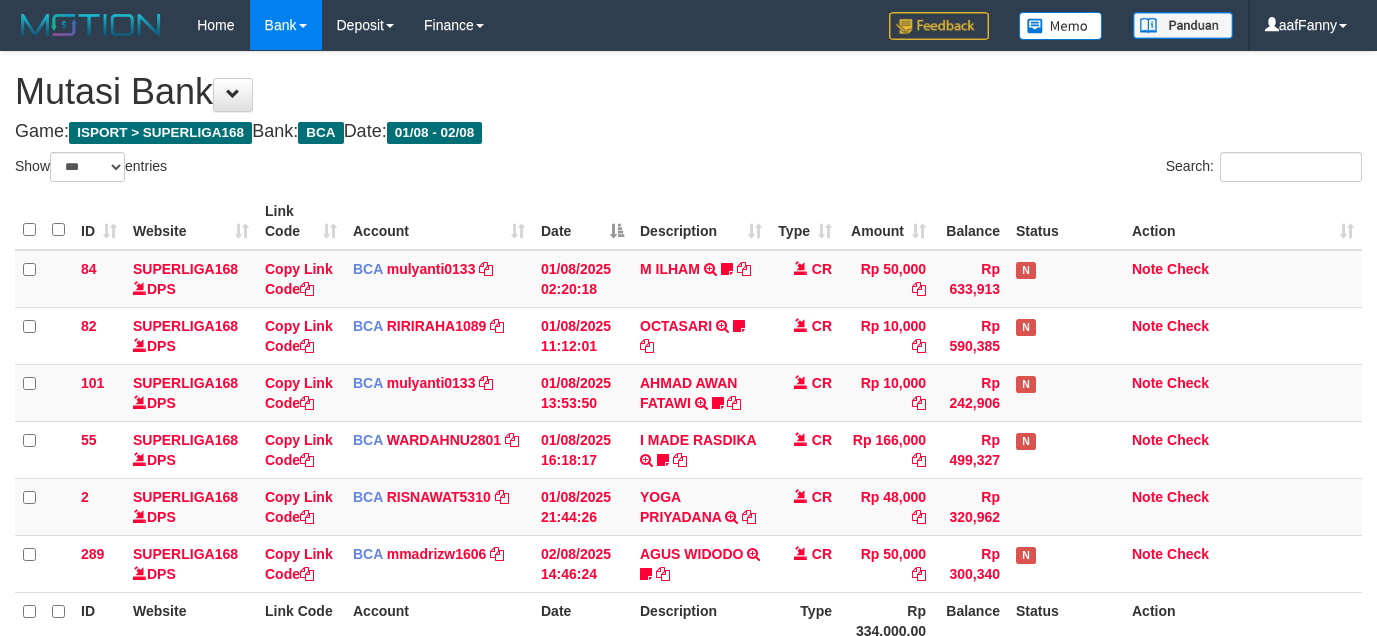 select on "***" 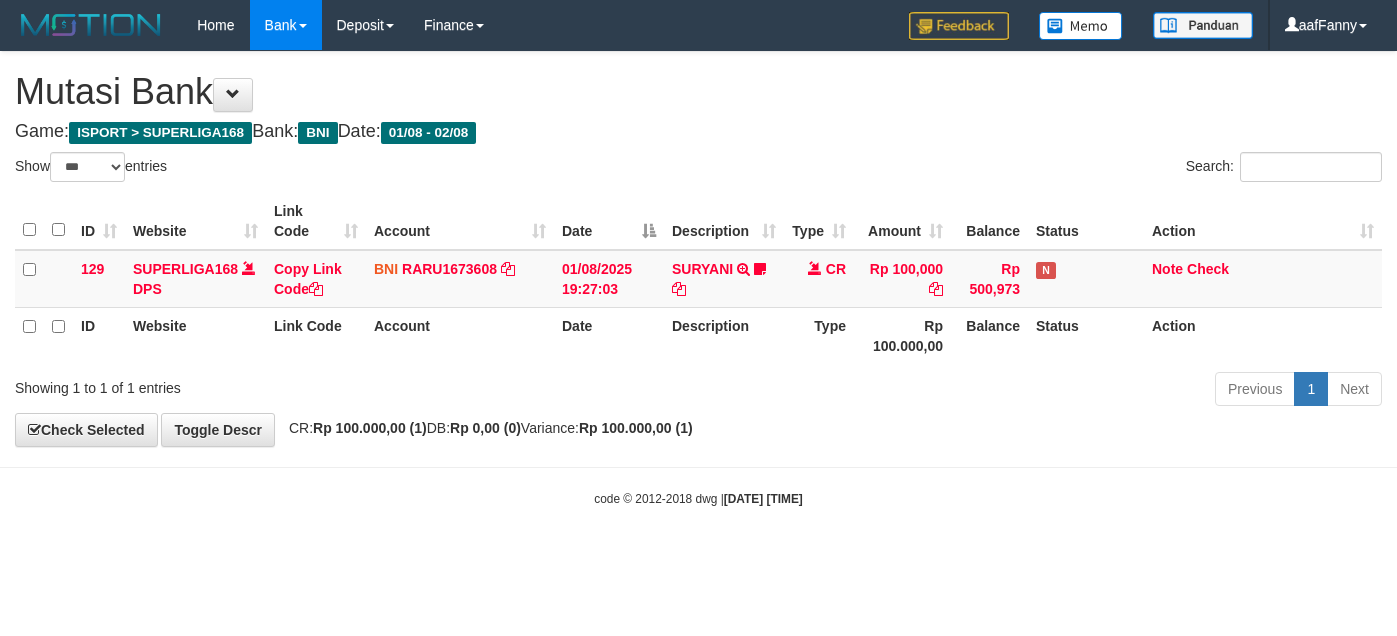 select on "***" 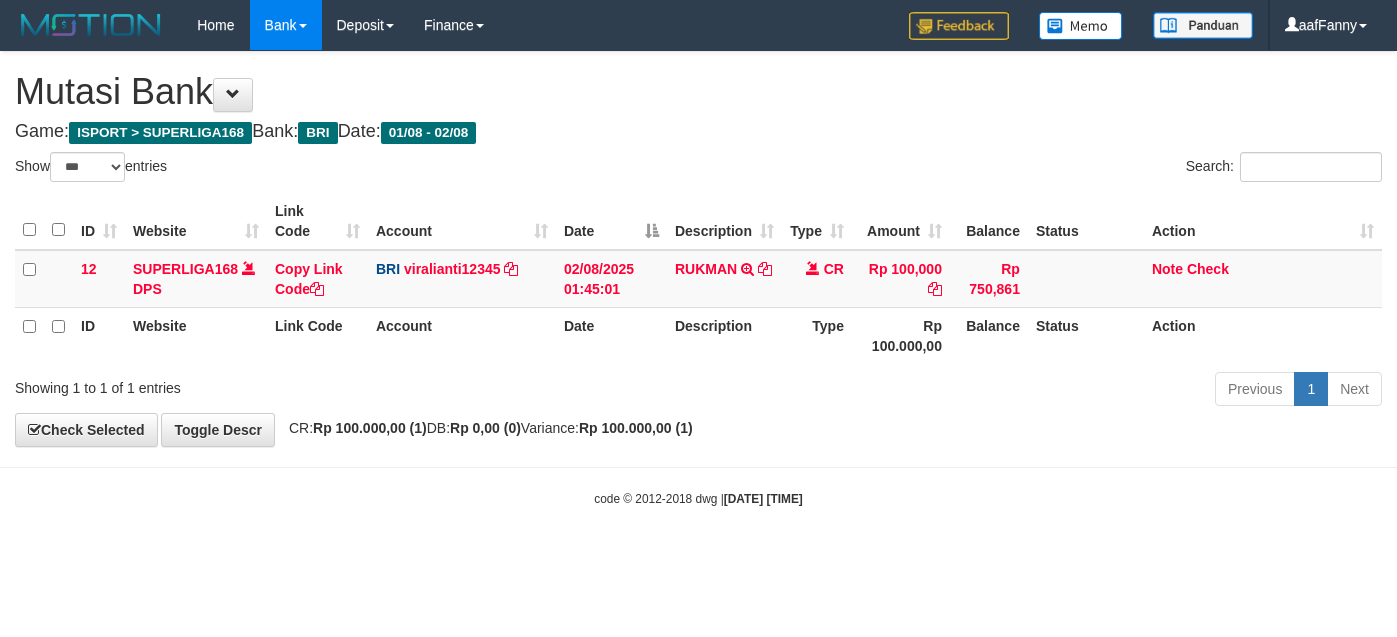 select on "***" 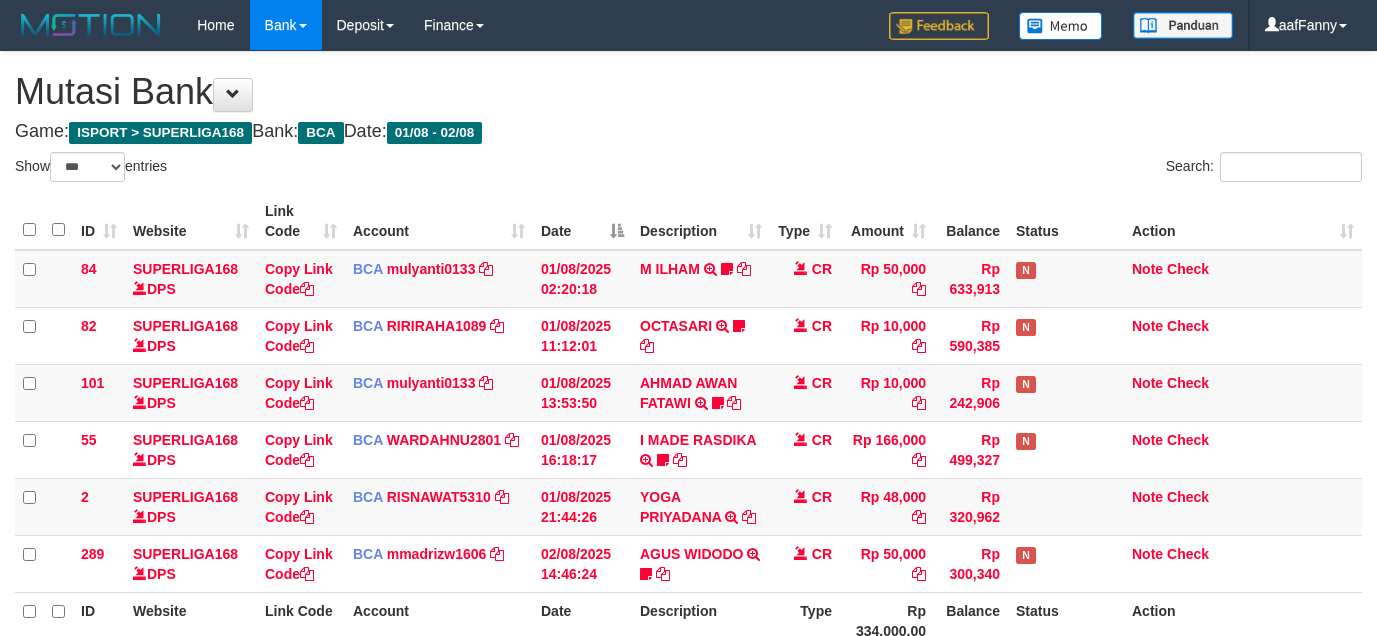 select on "***" 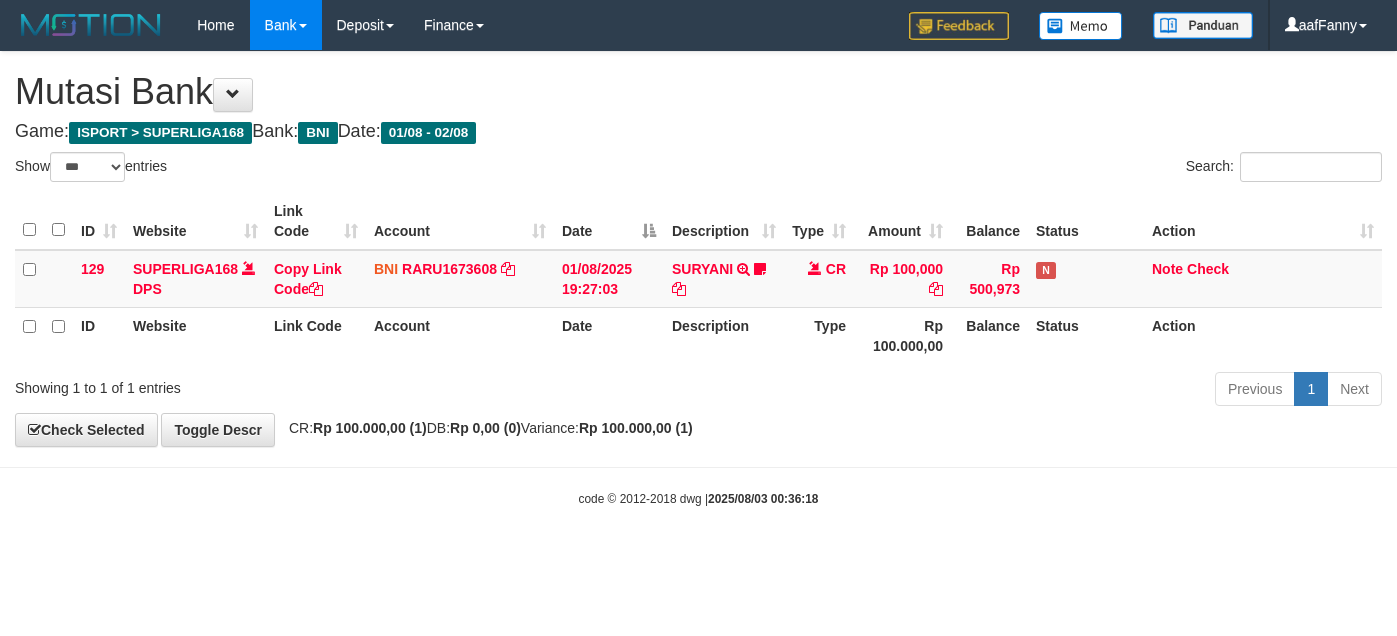 select on "***" 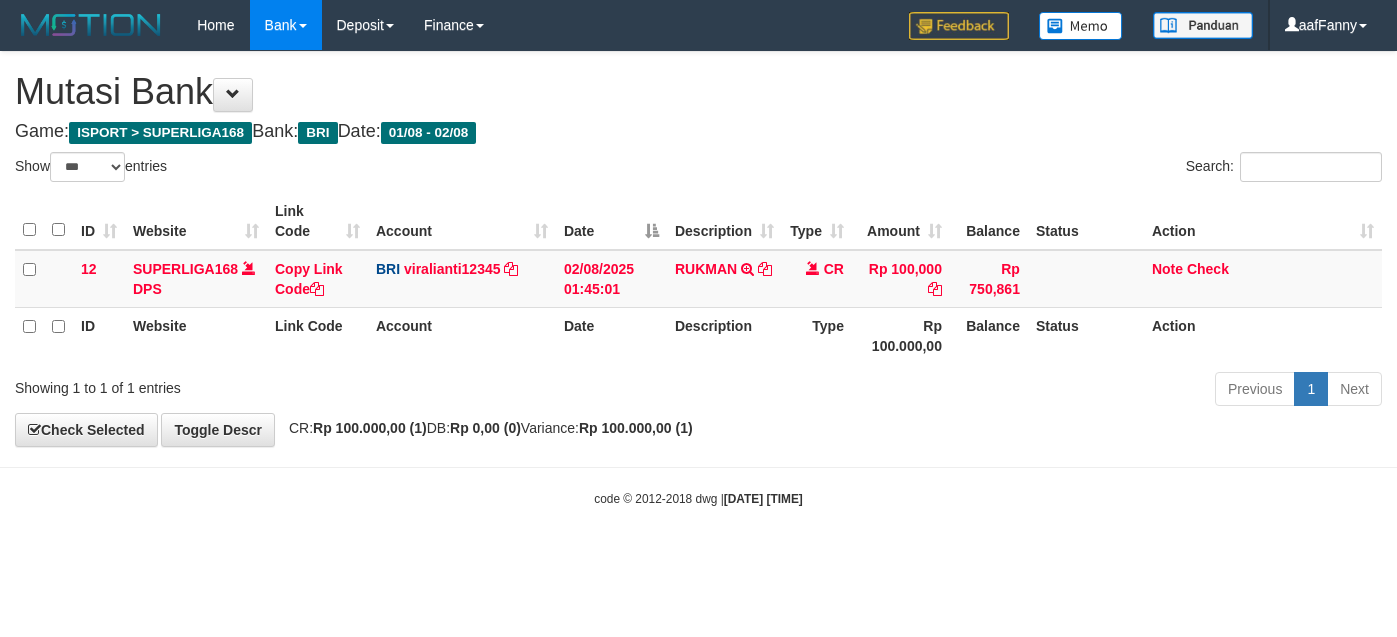 select on "***" 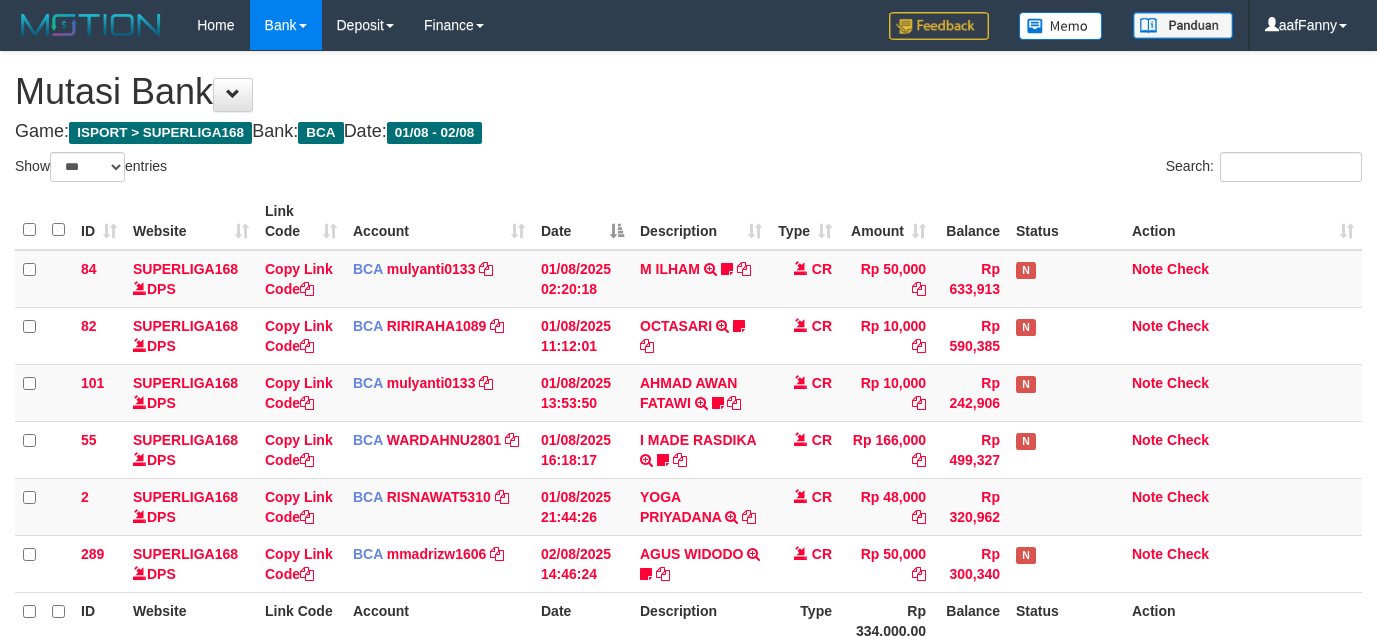 select on "***" 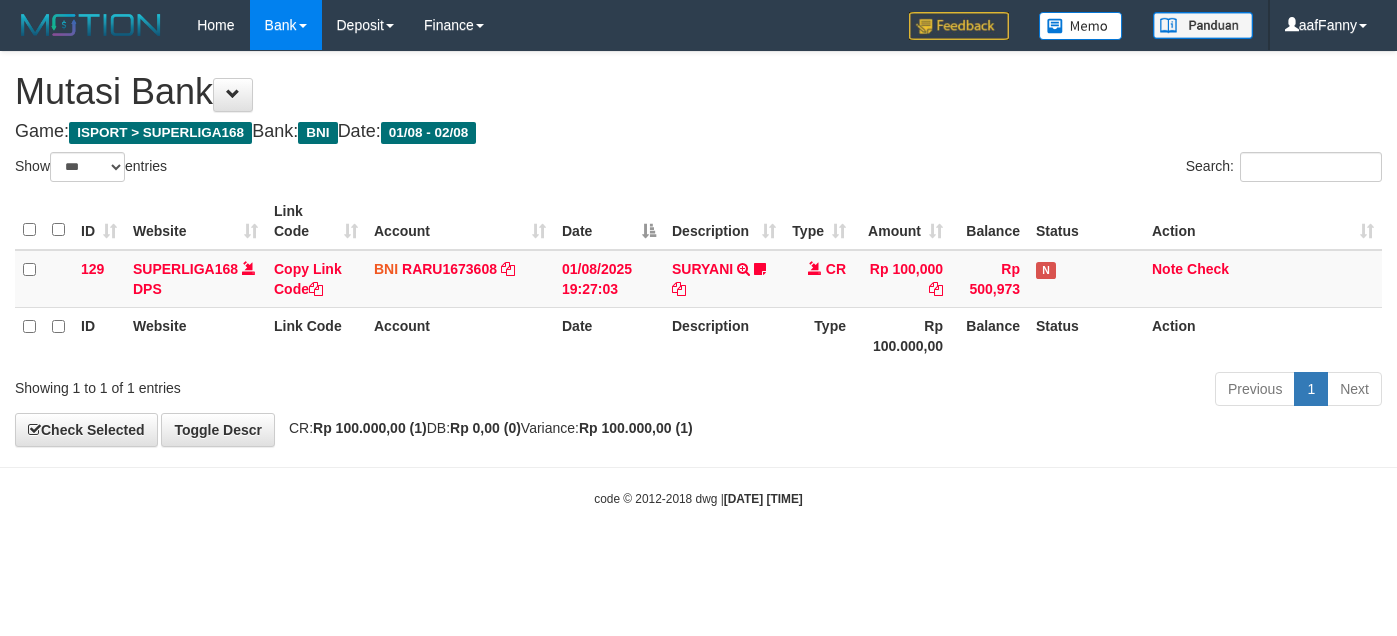 select on "***" 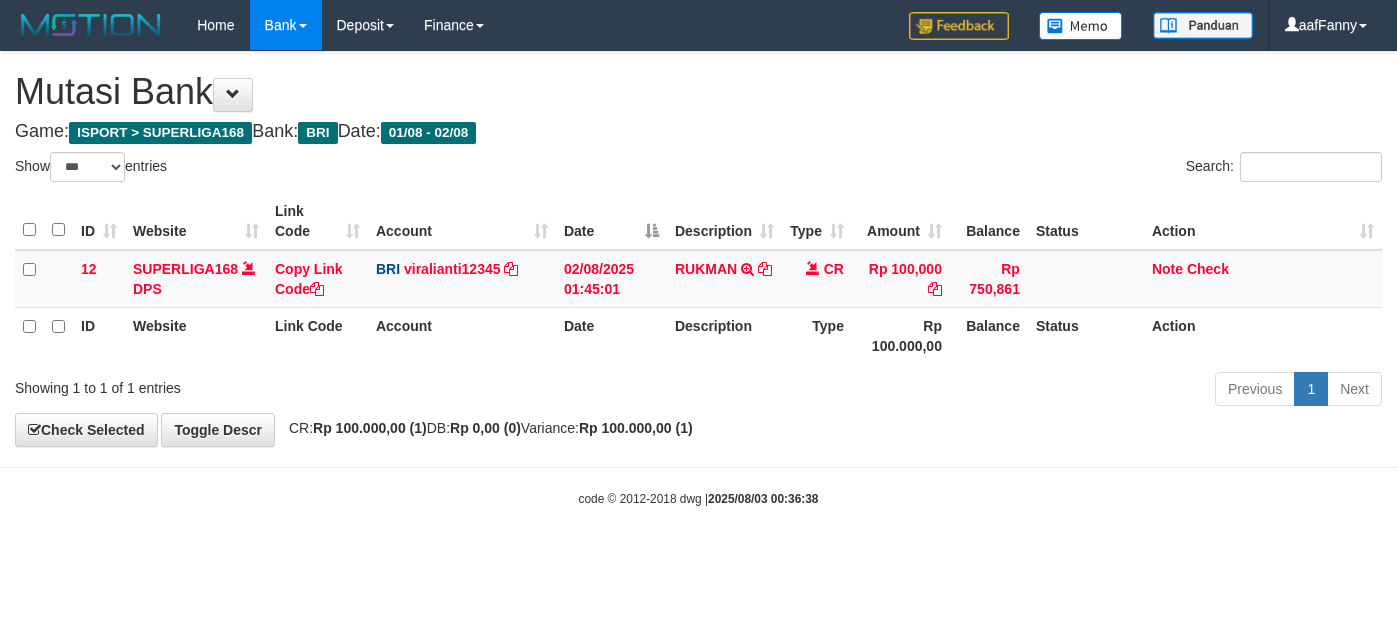 select on "***" 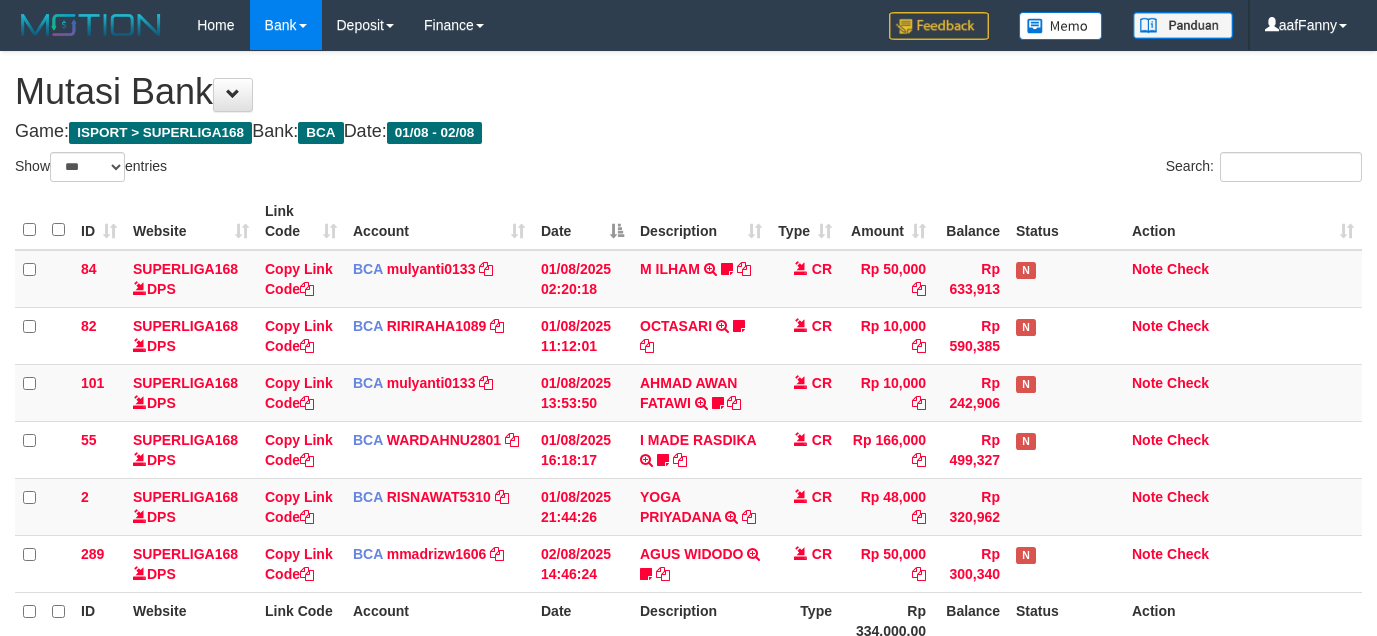 select on "***" 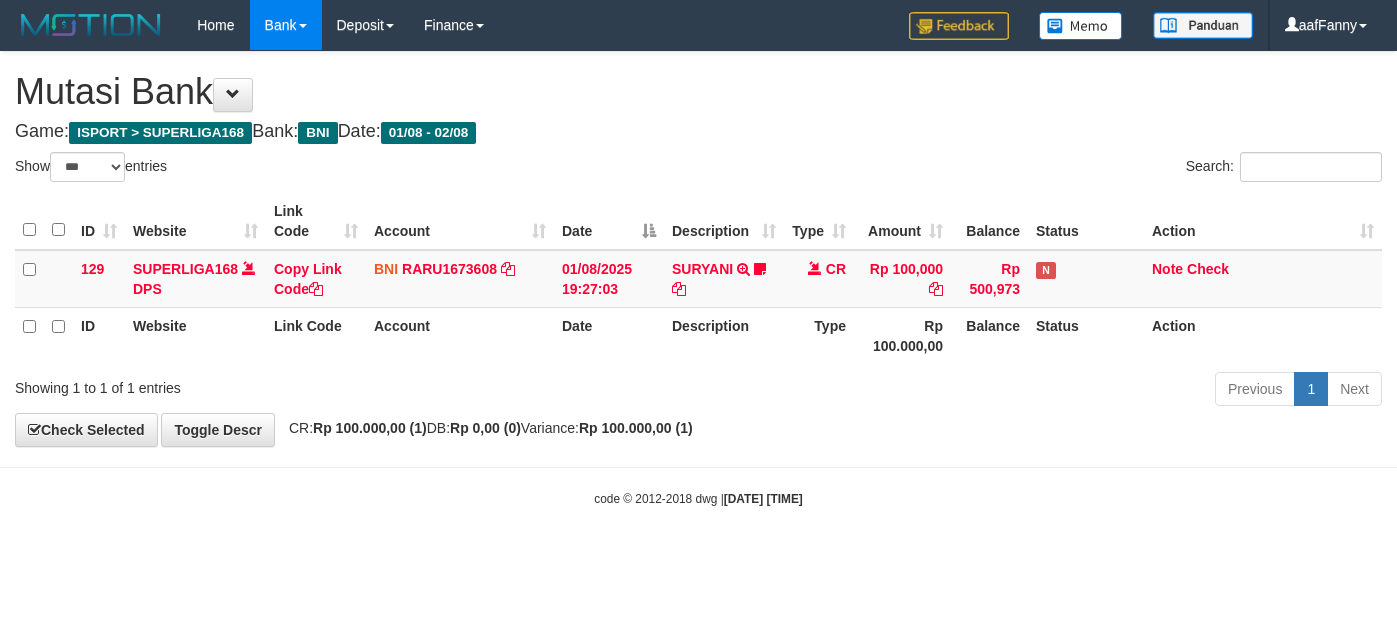 select on "***" 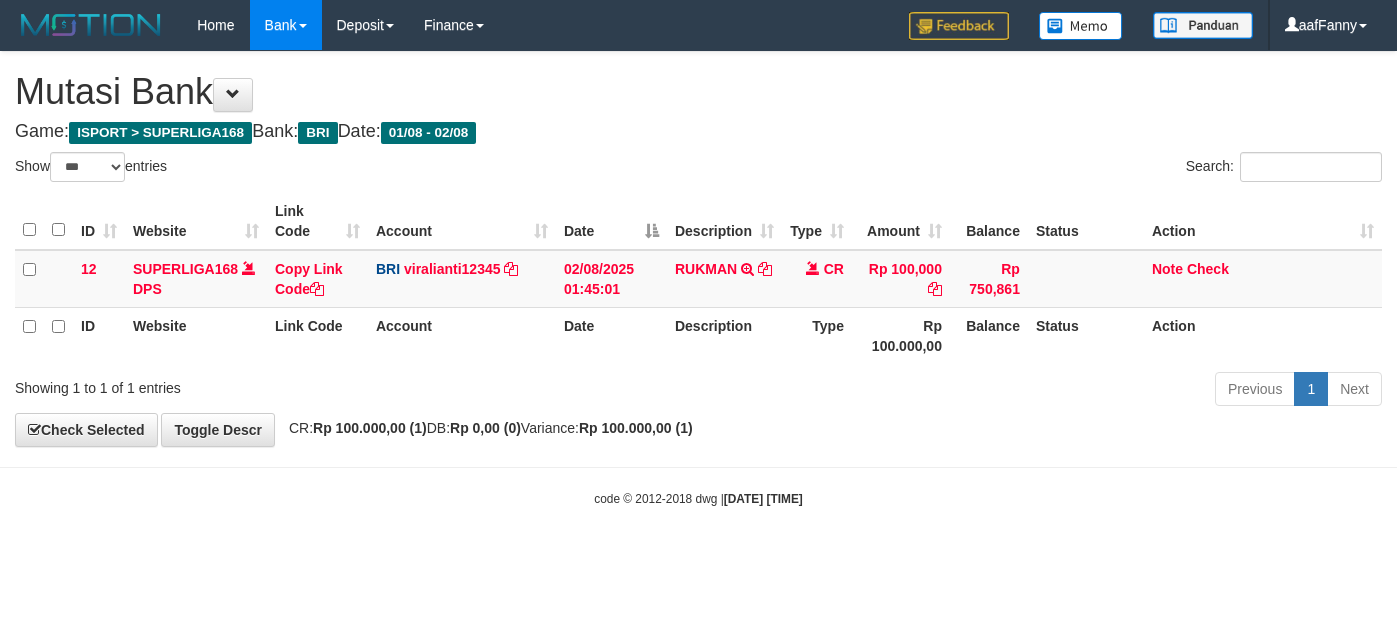 select on "***" 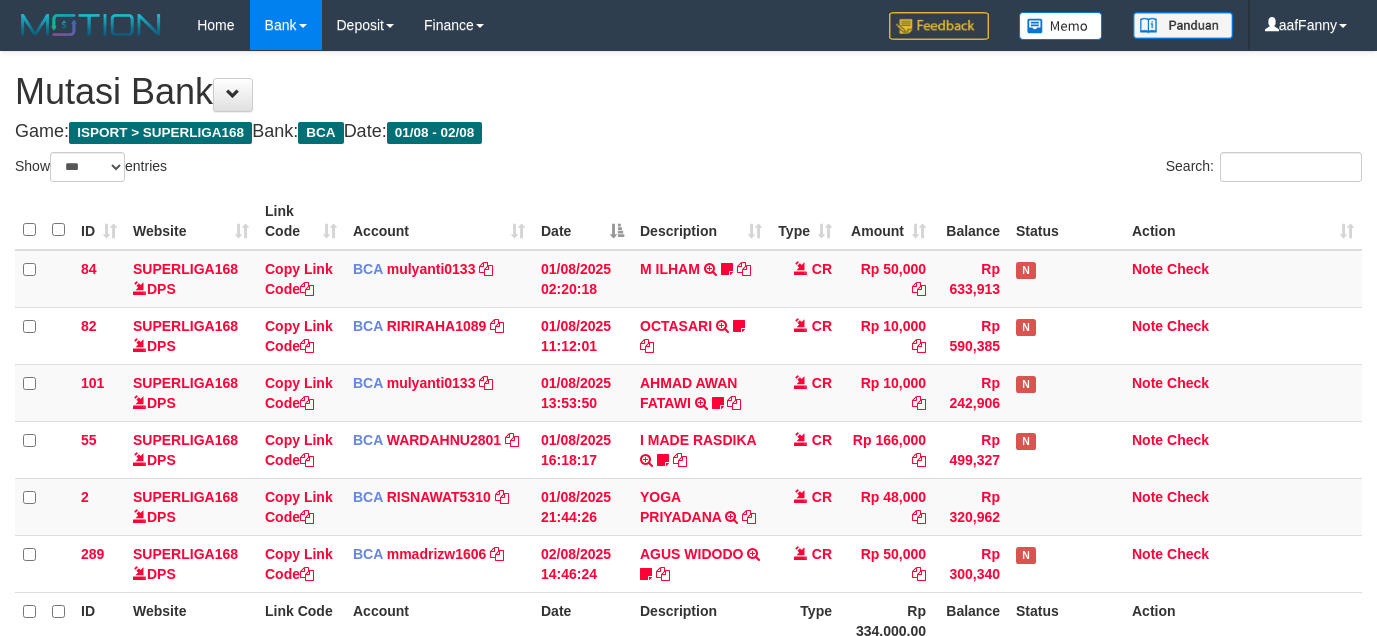 select on "***" 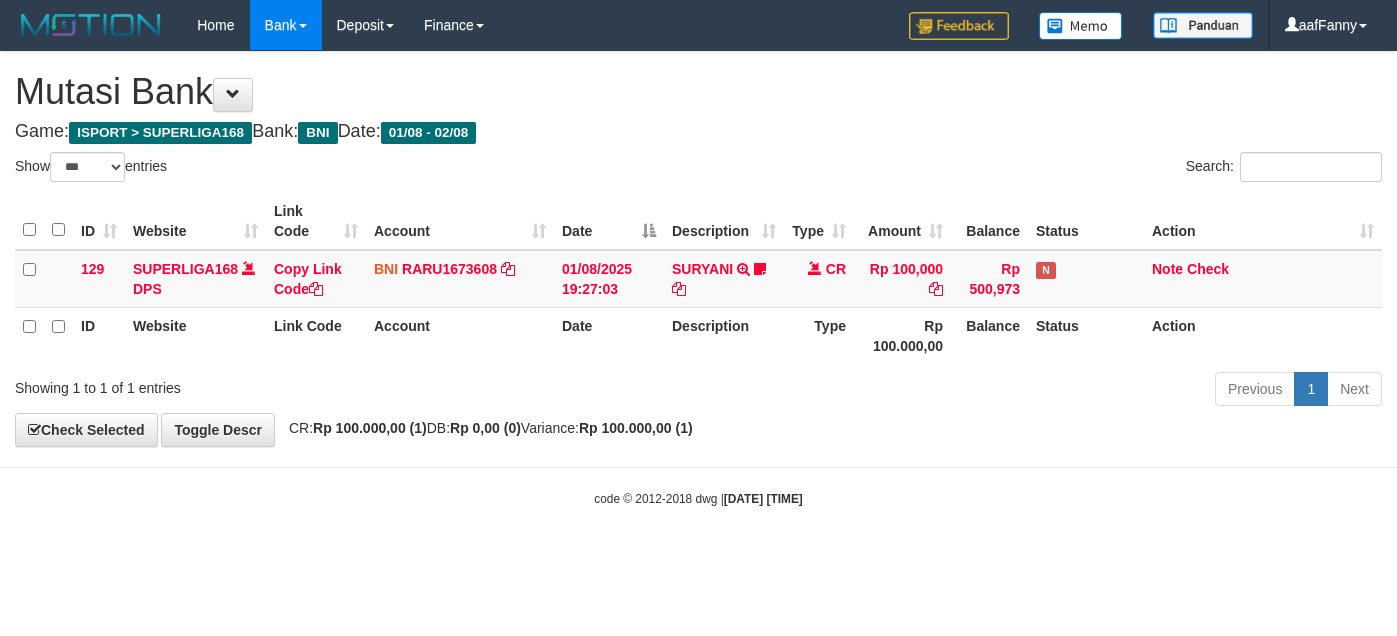 select on "***" 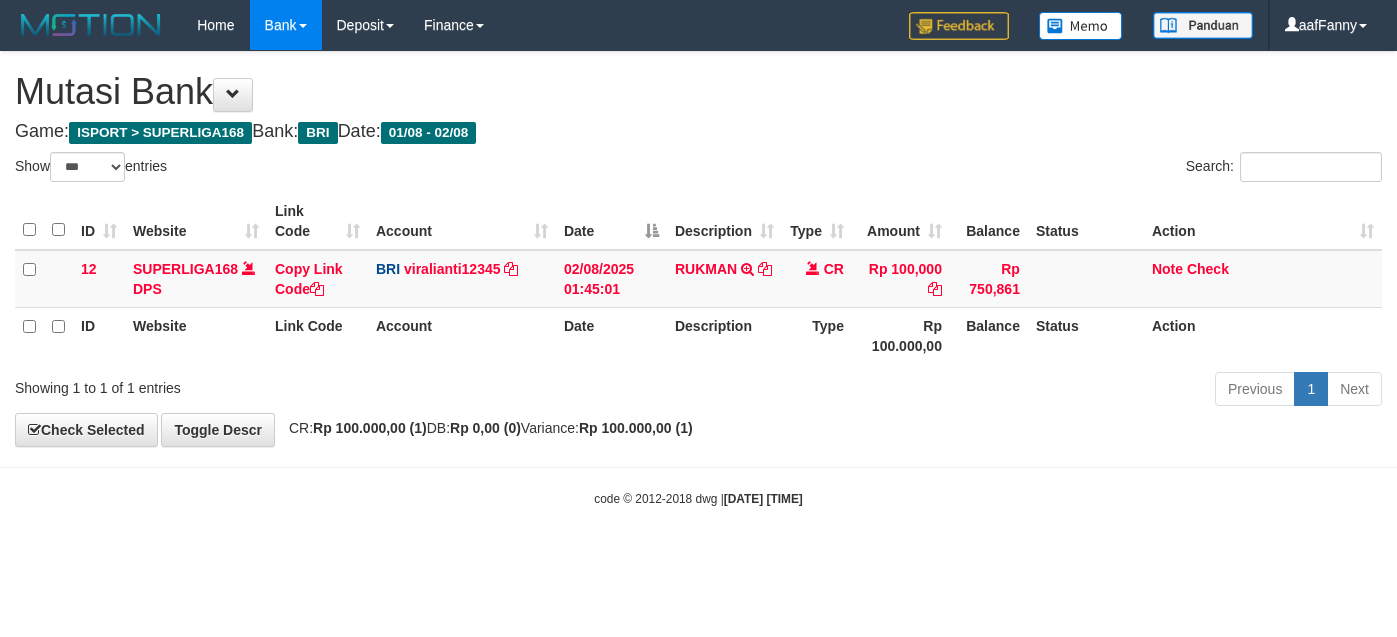 select on "***" 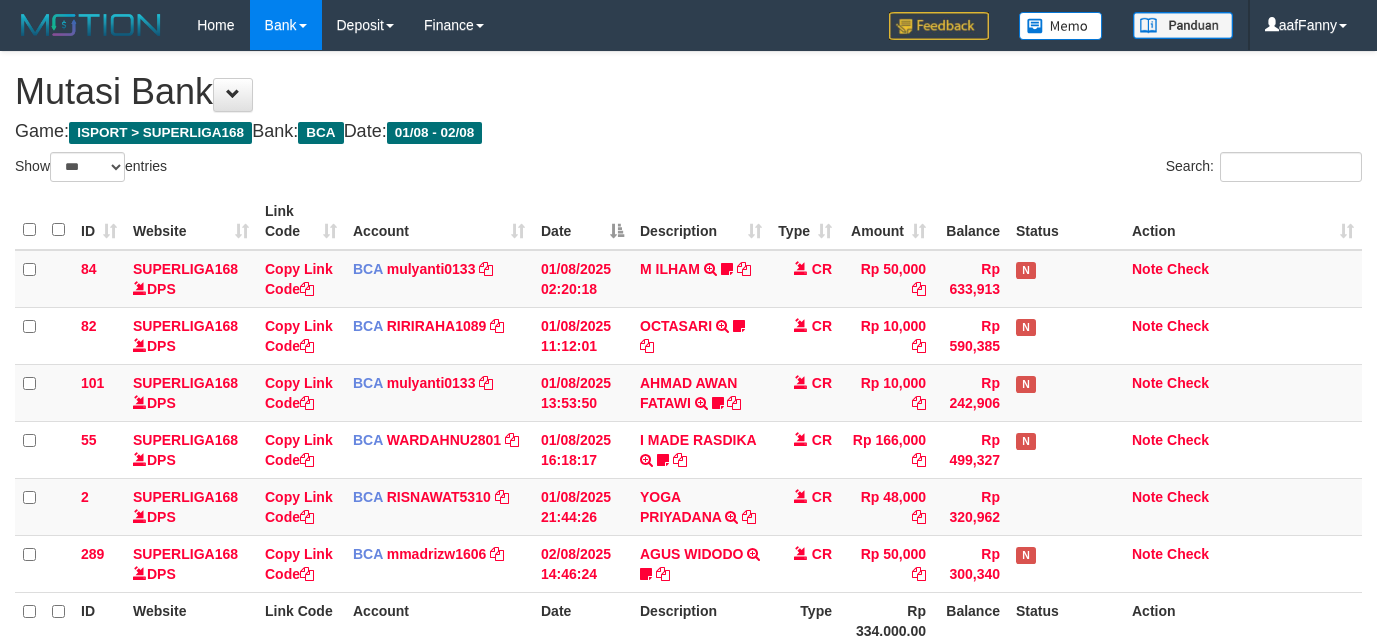 select on "***" 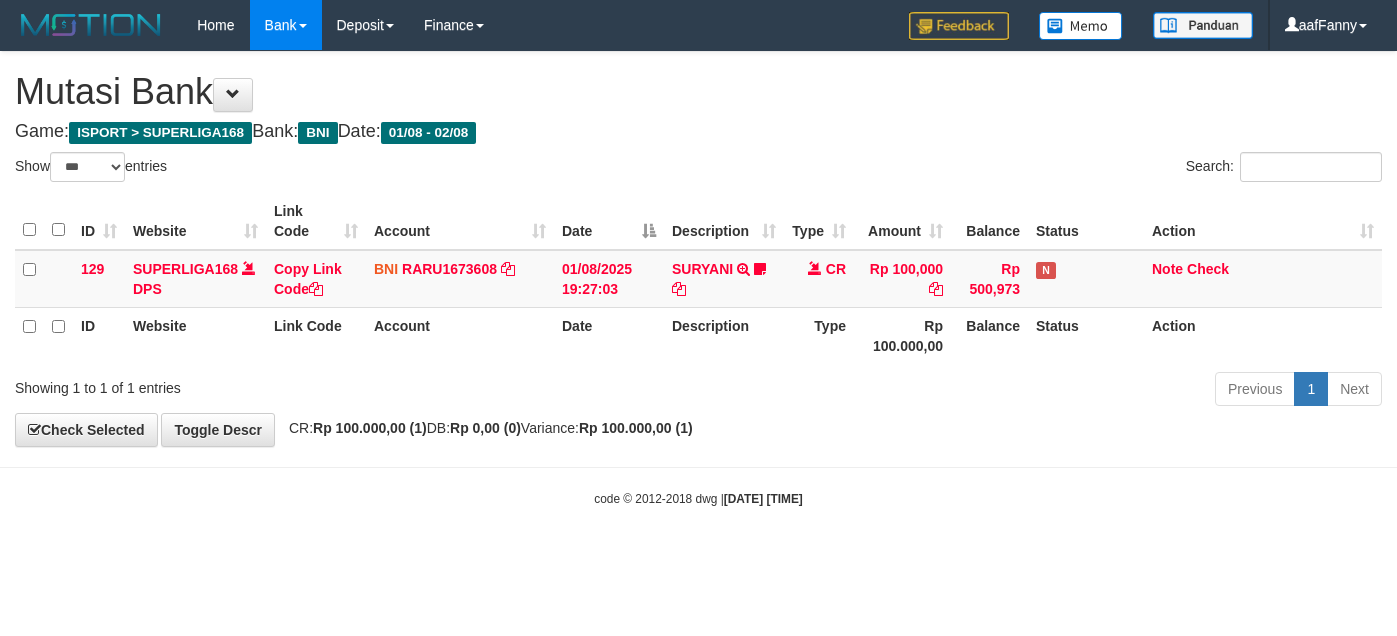 select on "***" 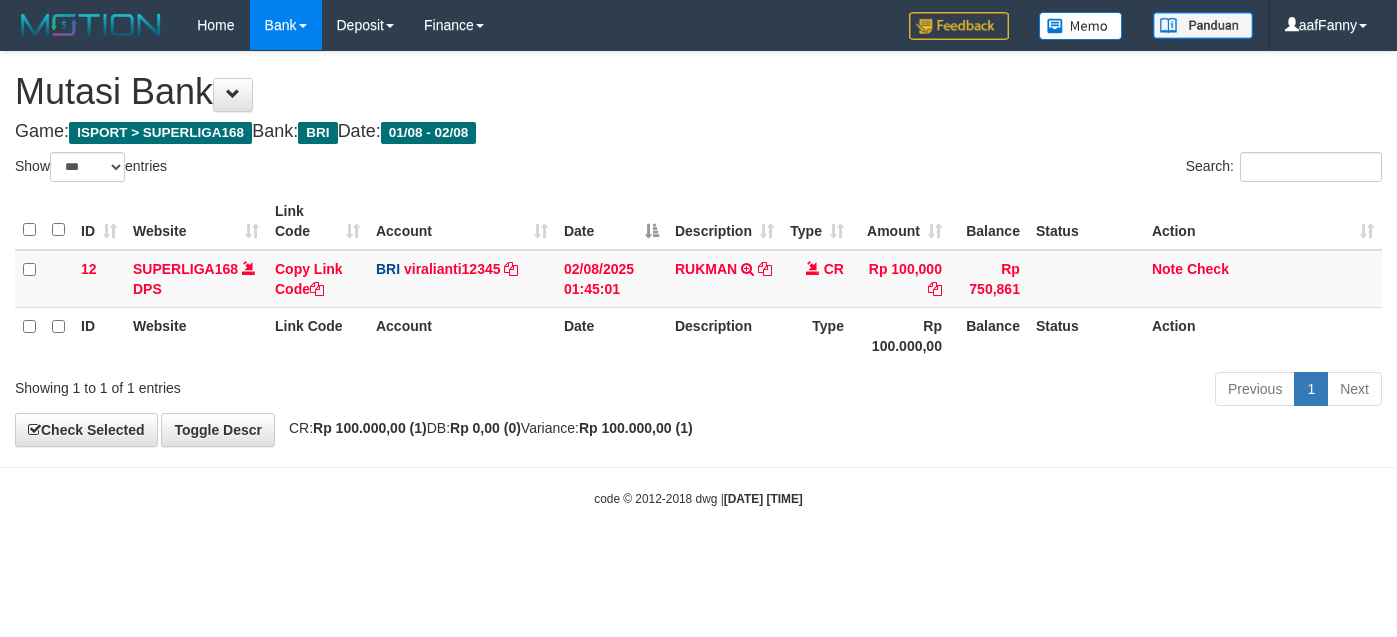 select on "***" 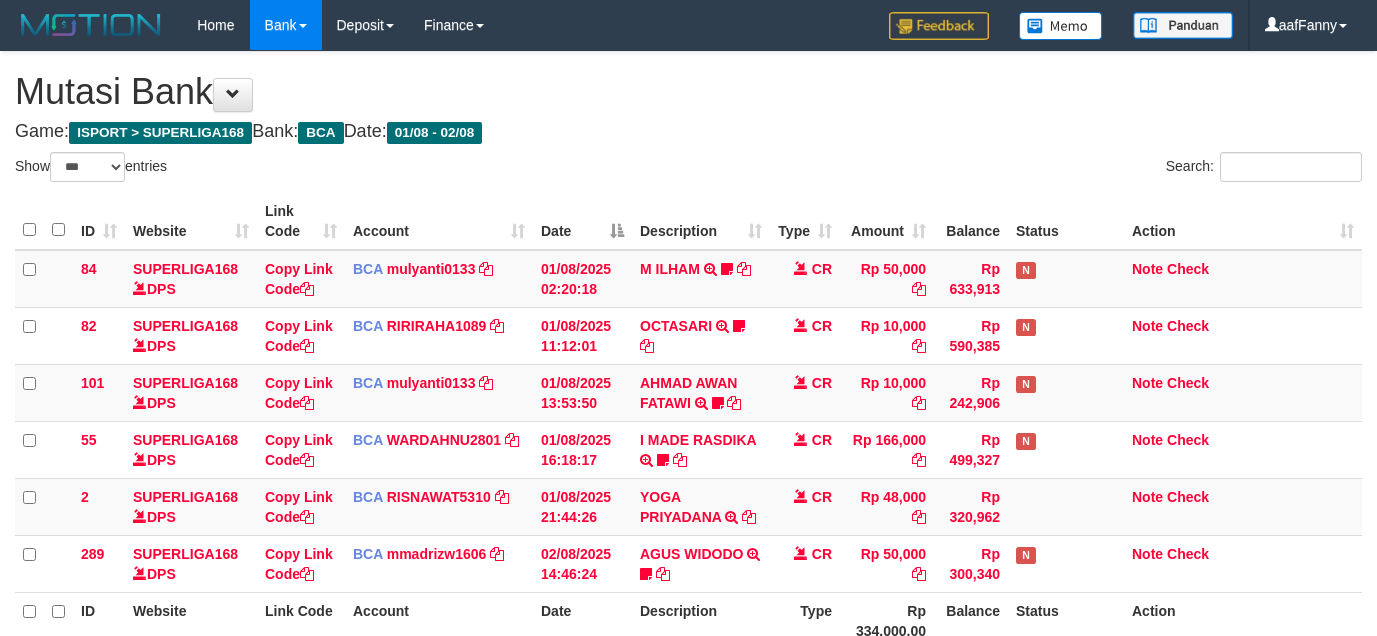 select on "***" 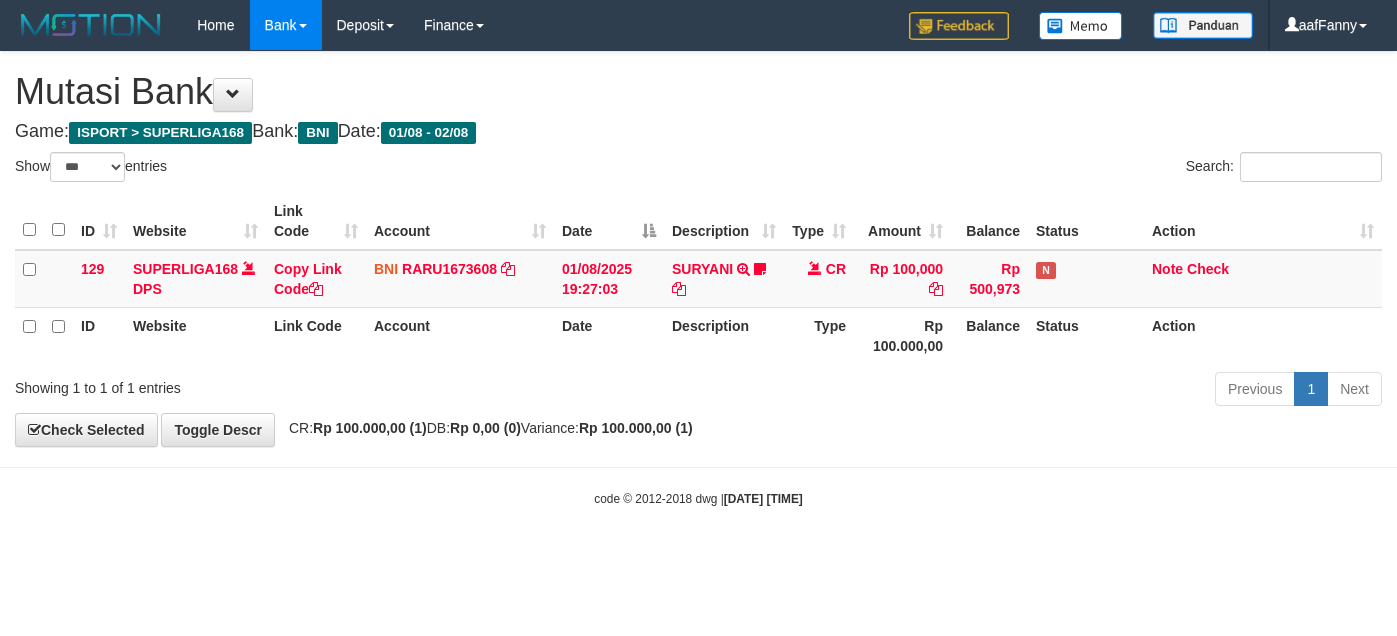 select on "***" 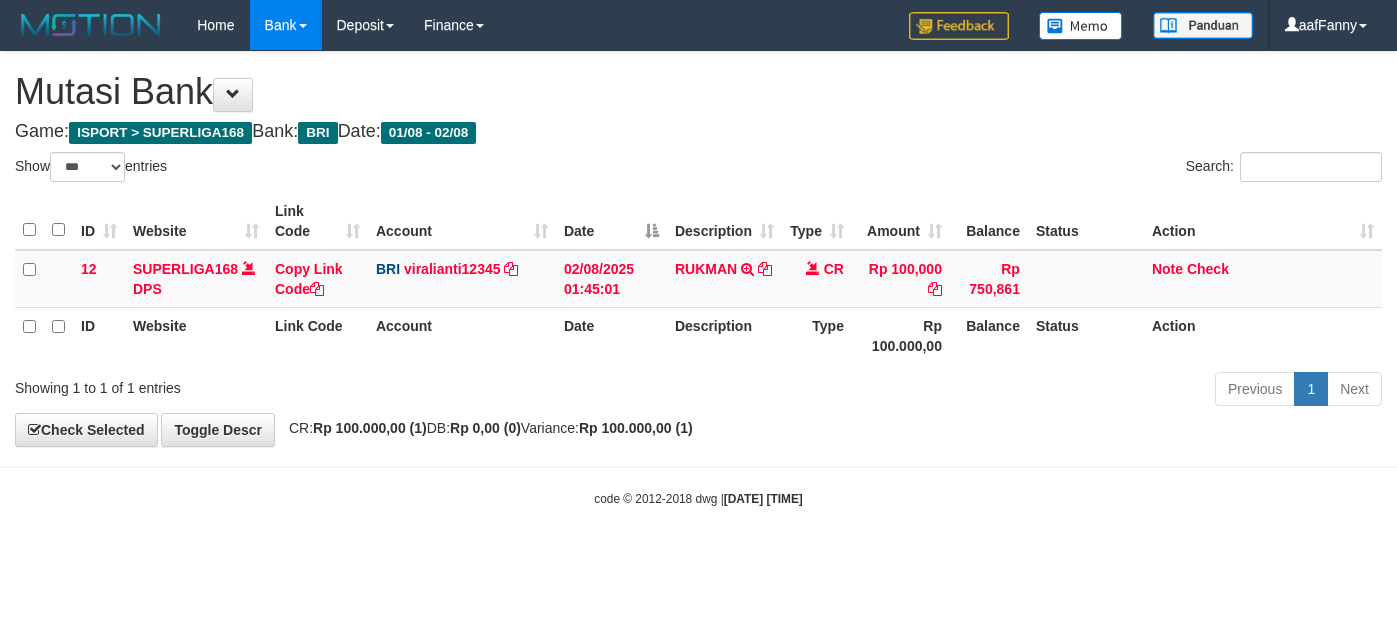 select on "***" 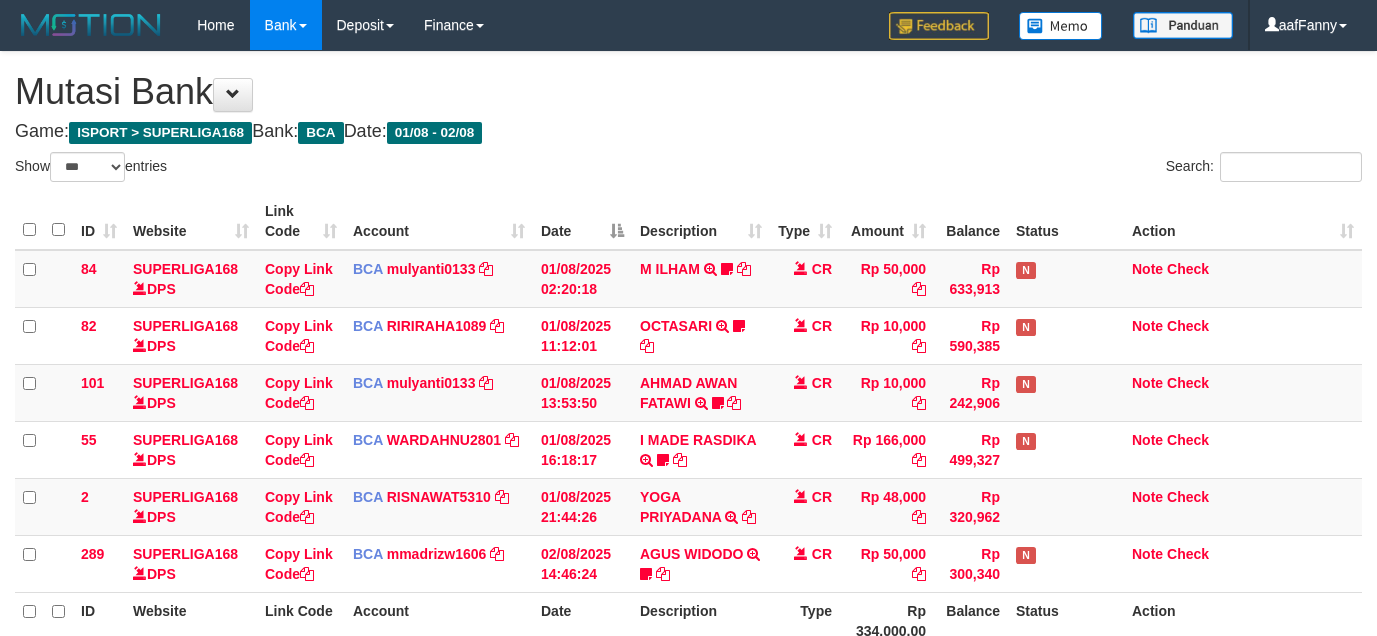 select on "***" 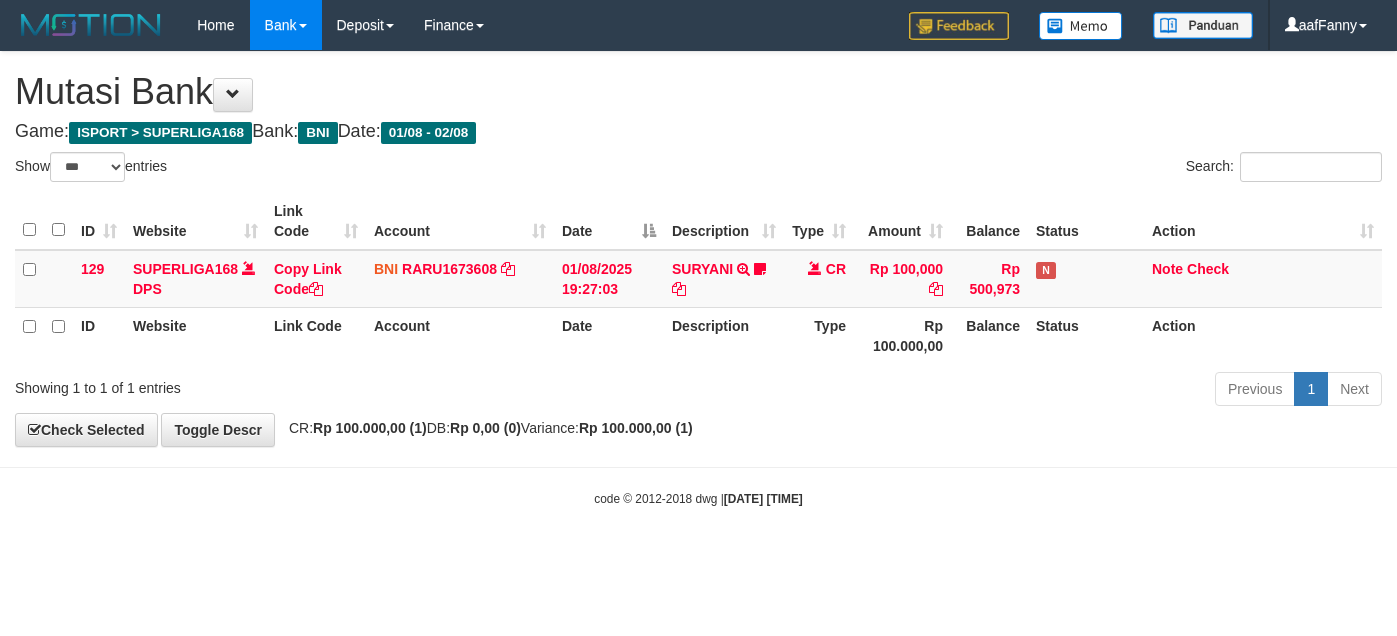 select on "***" 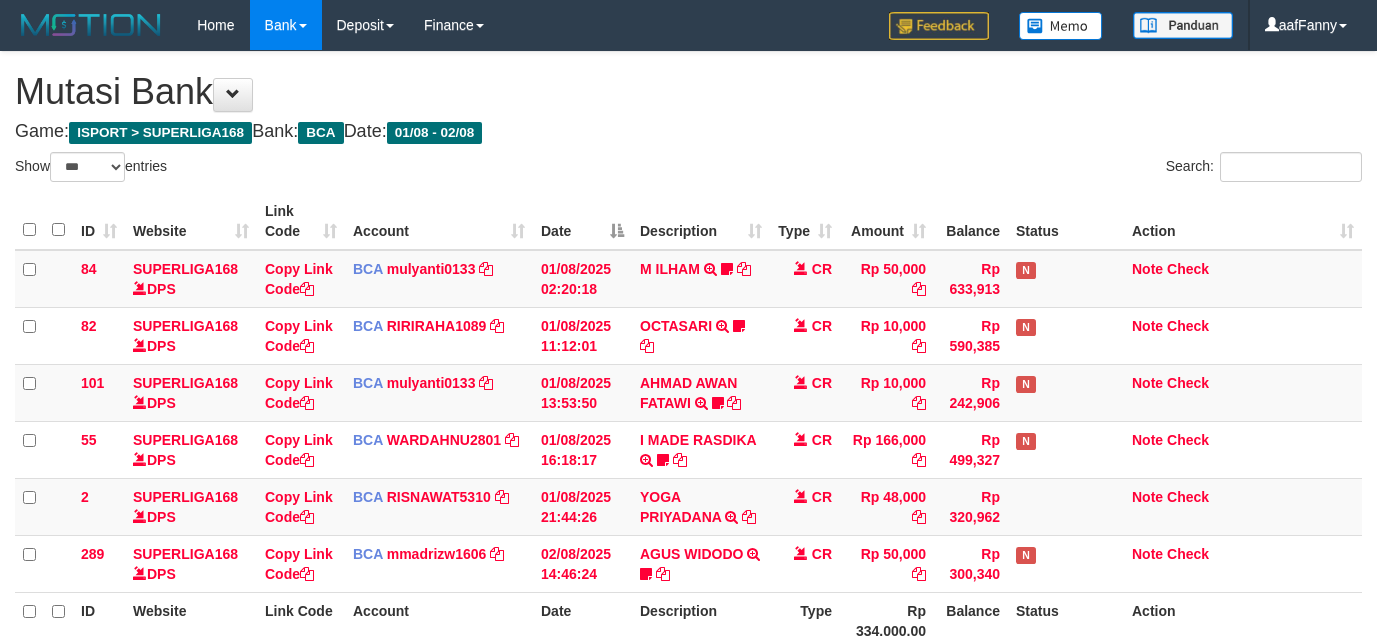 select on "***" 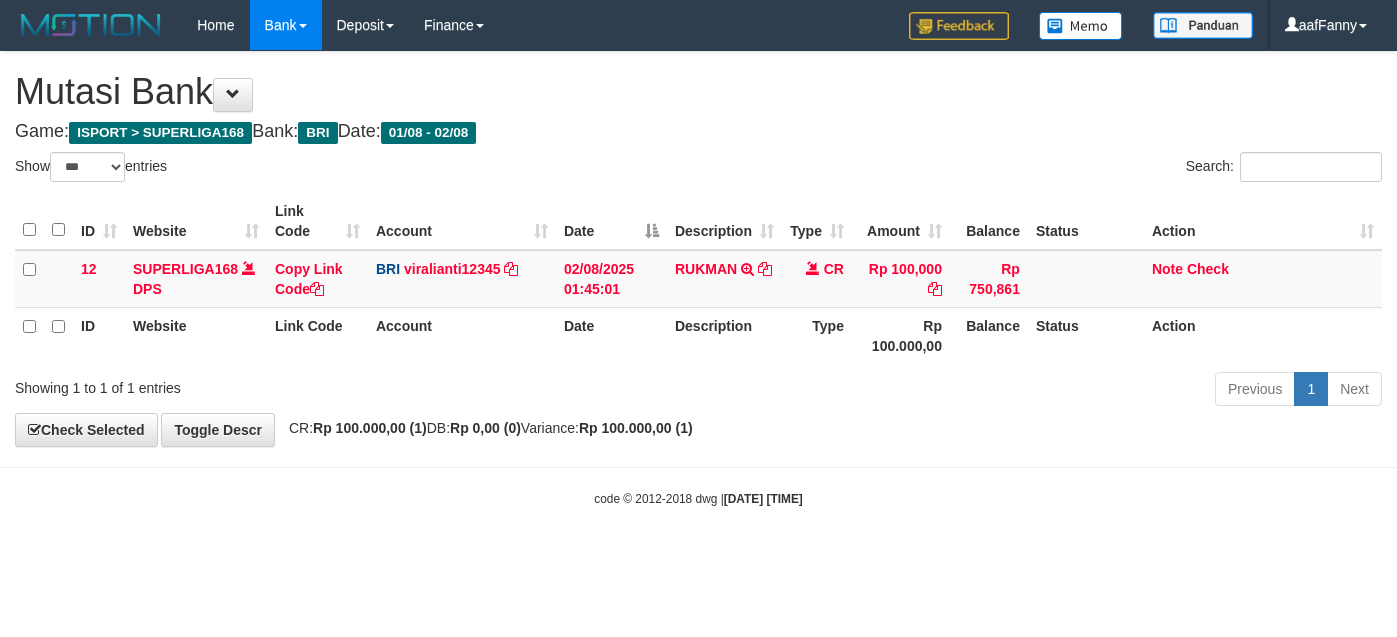 select on "***" 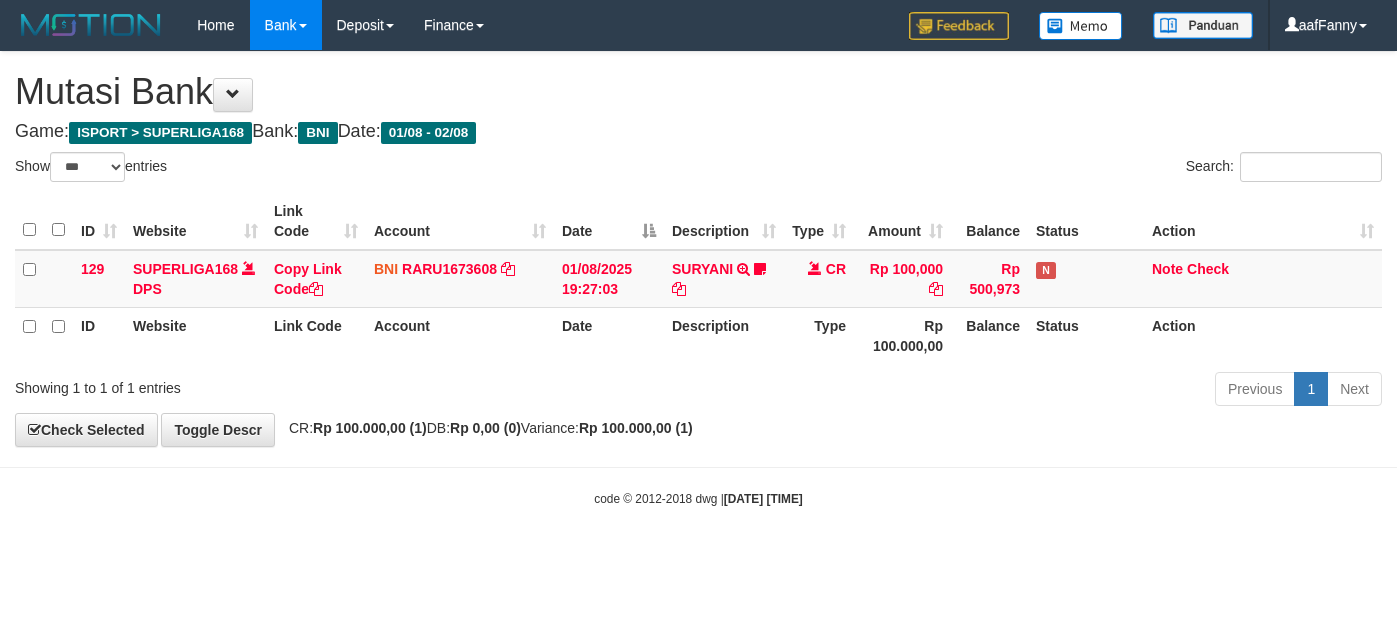 select on "***" 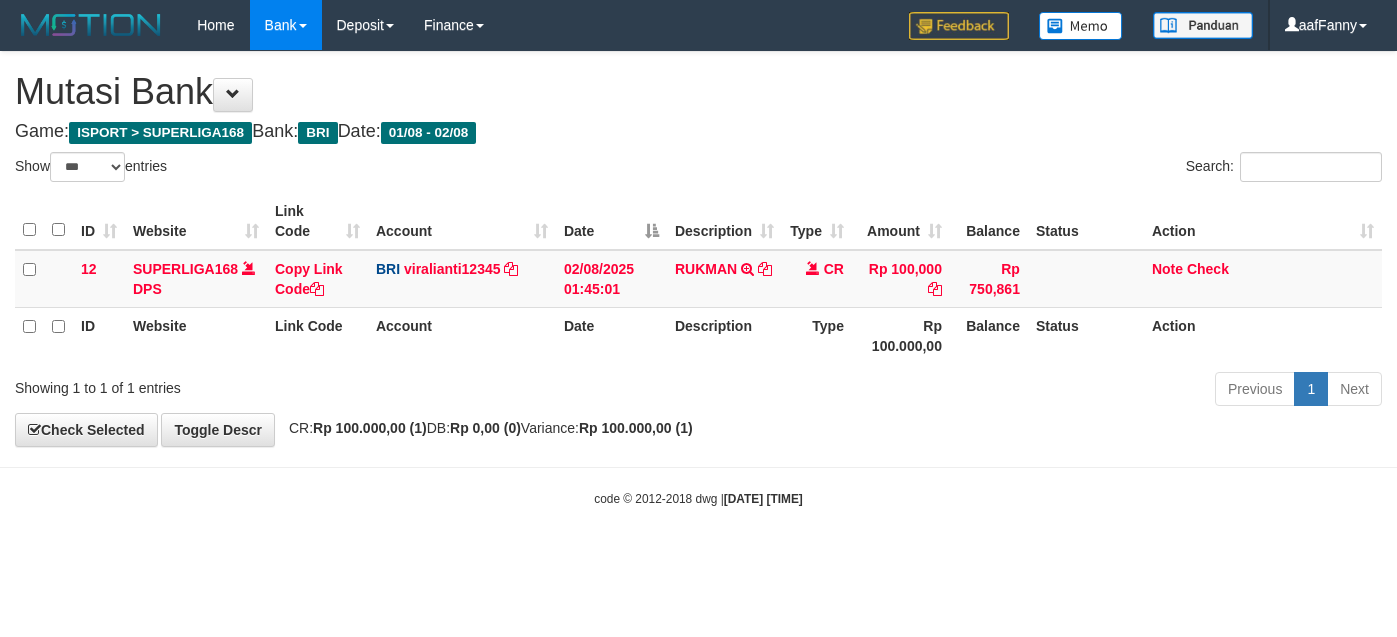 select on "***" 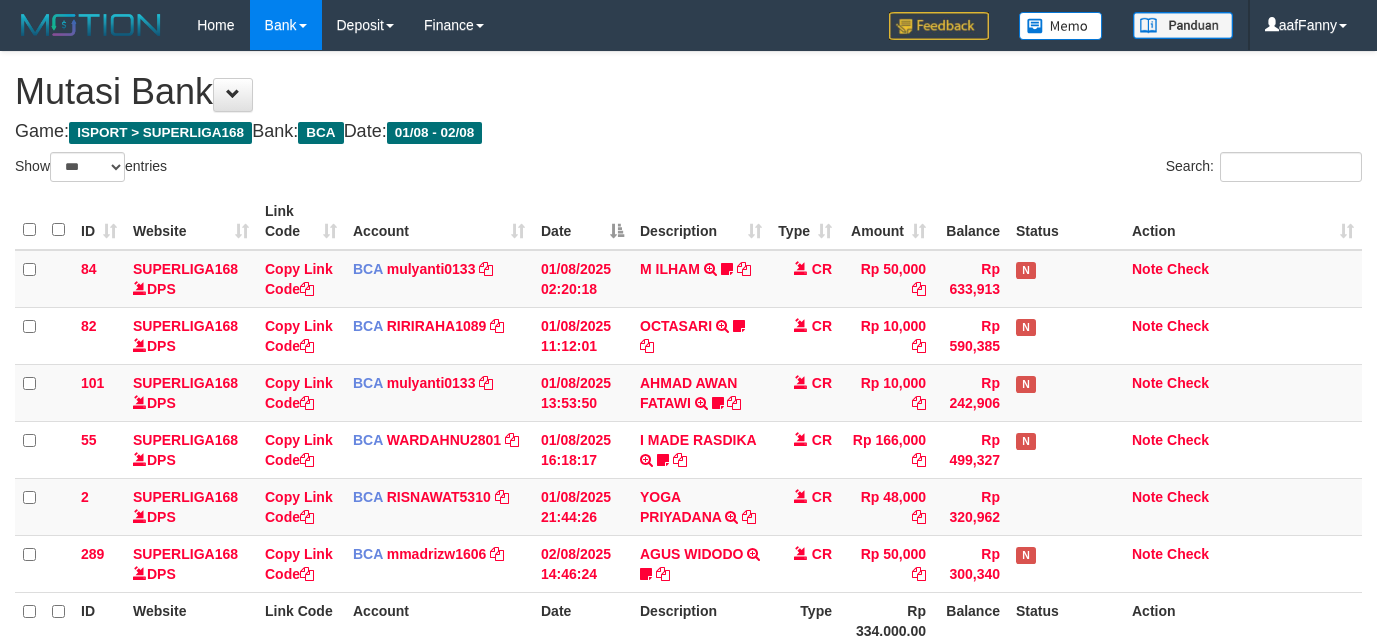 select on "***" 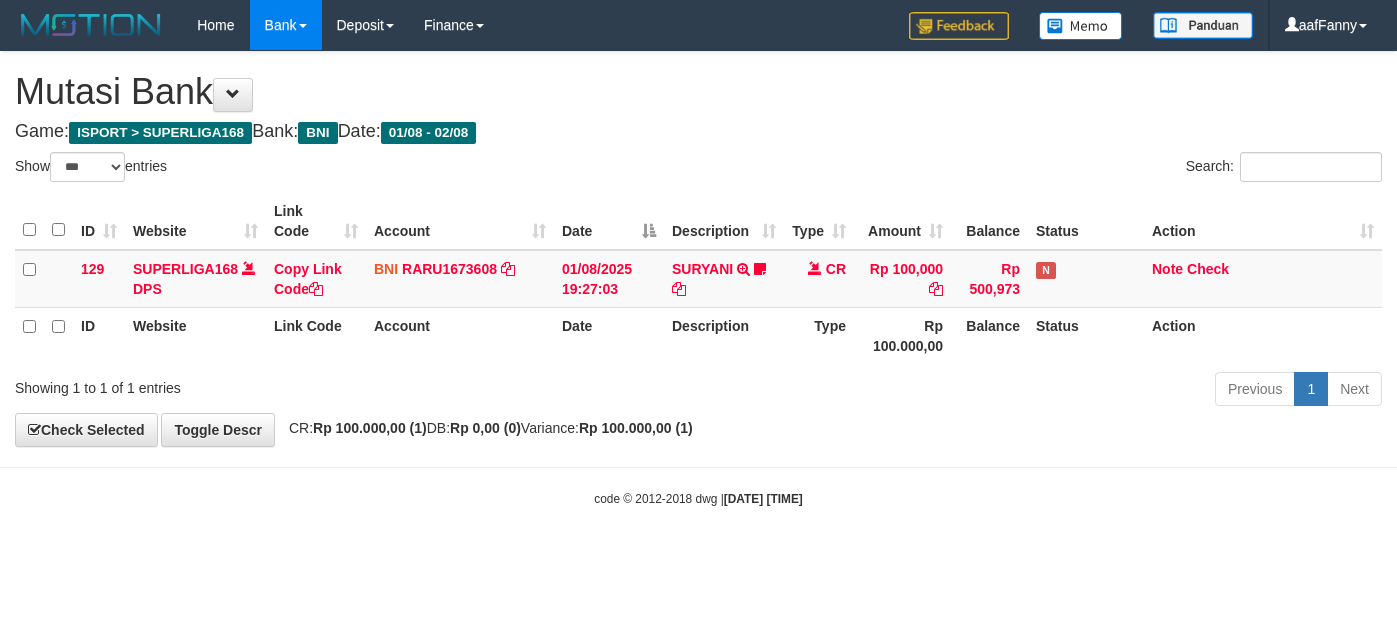 select on "***" 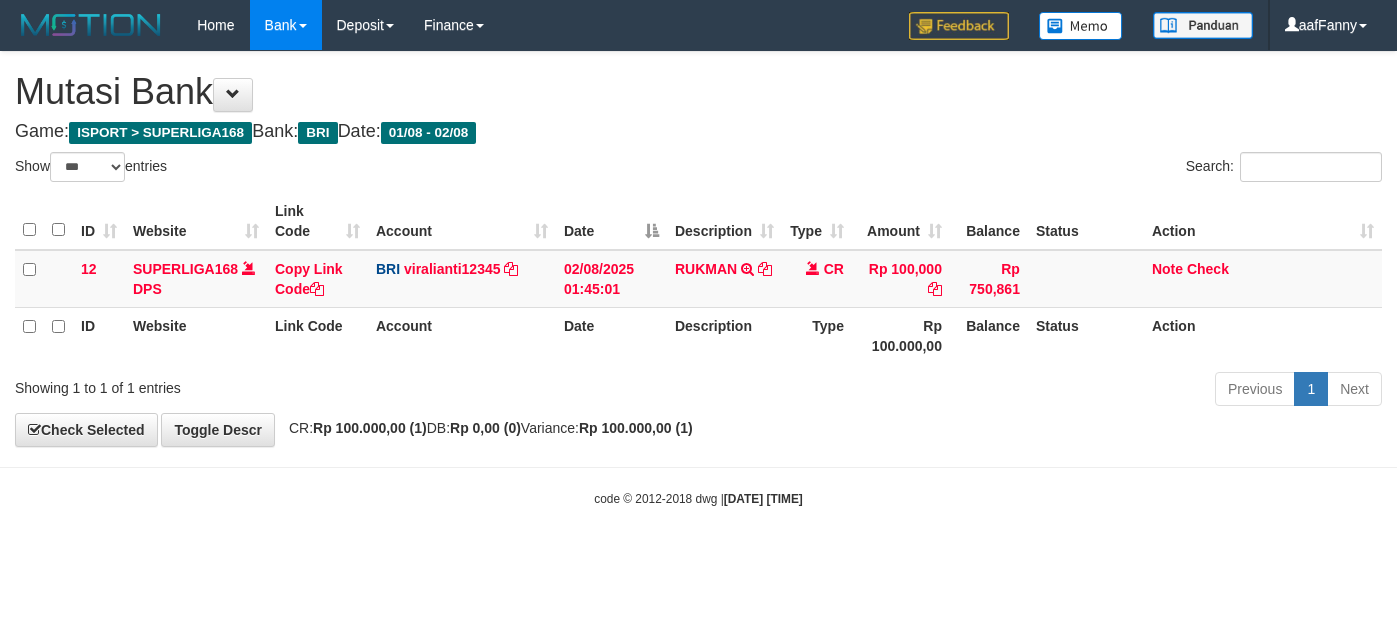 select on "***" 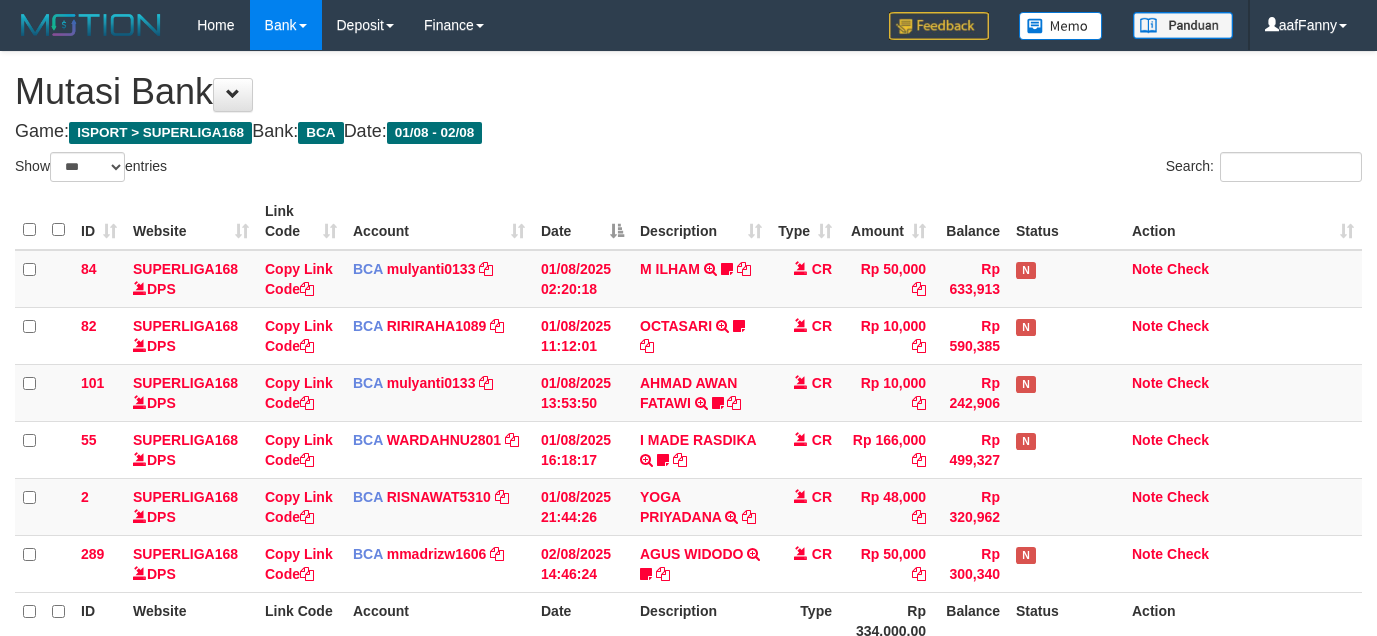 select on "***" 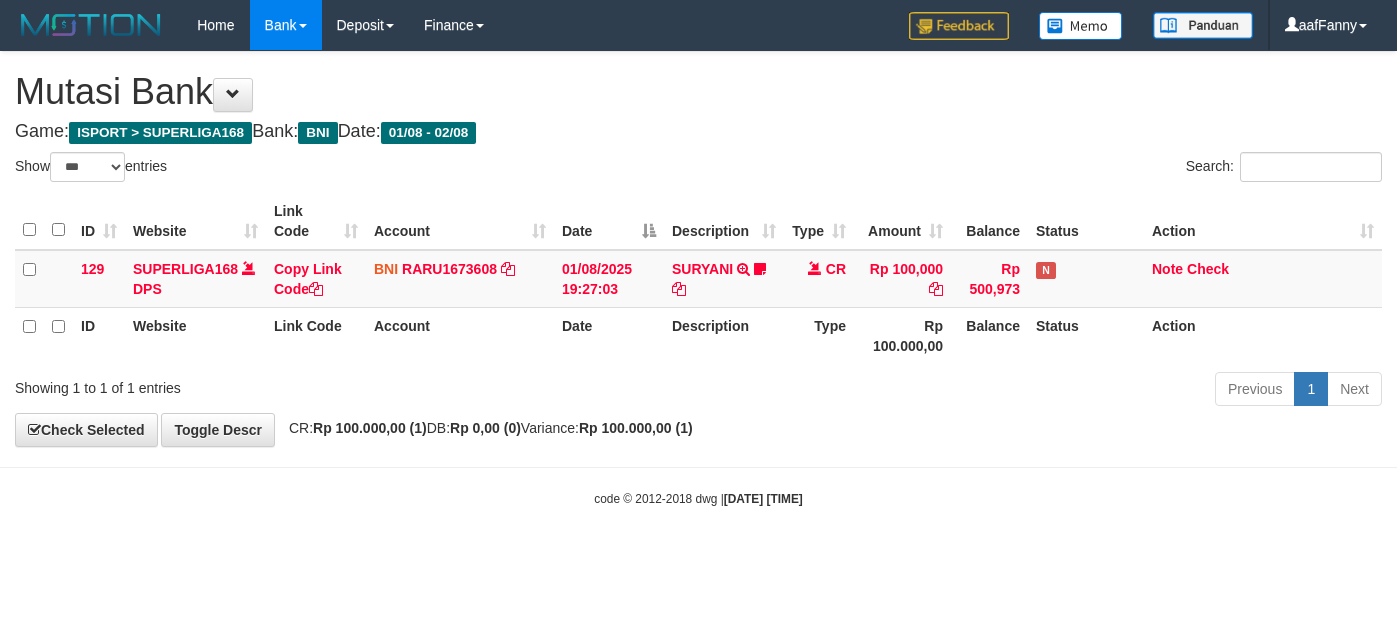 select on "***" 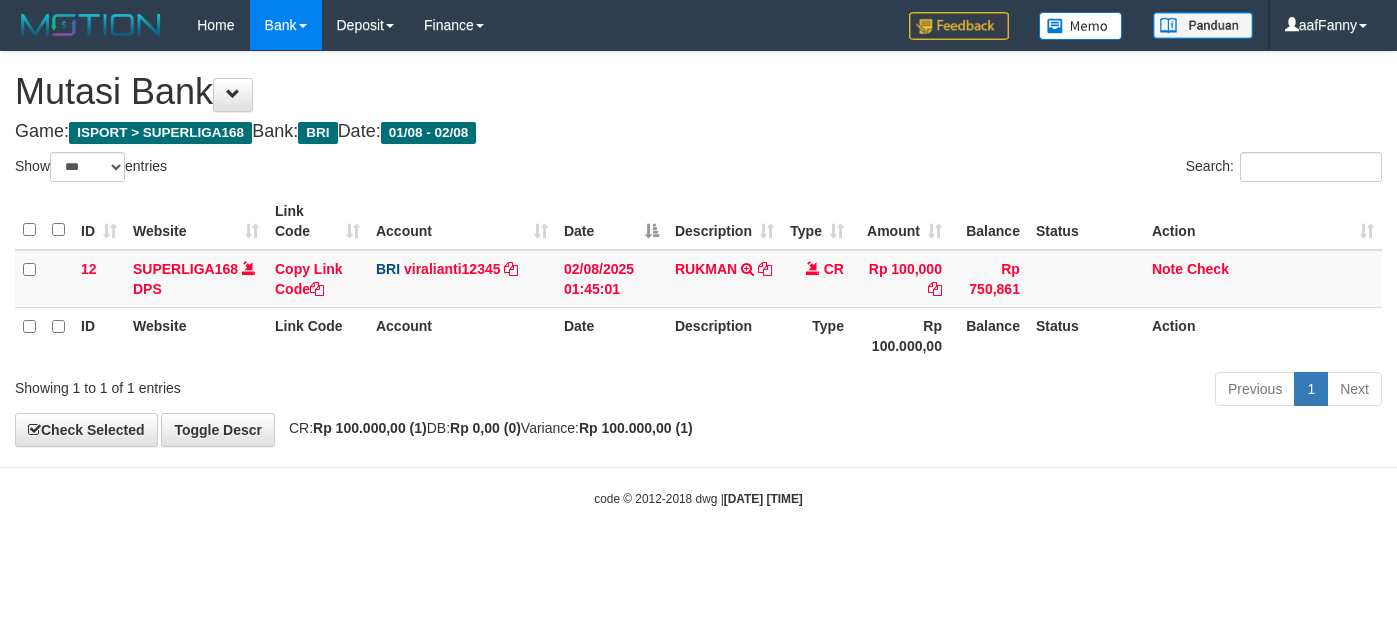 select on "***" 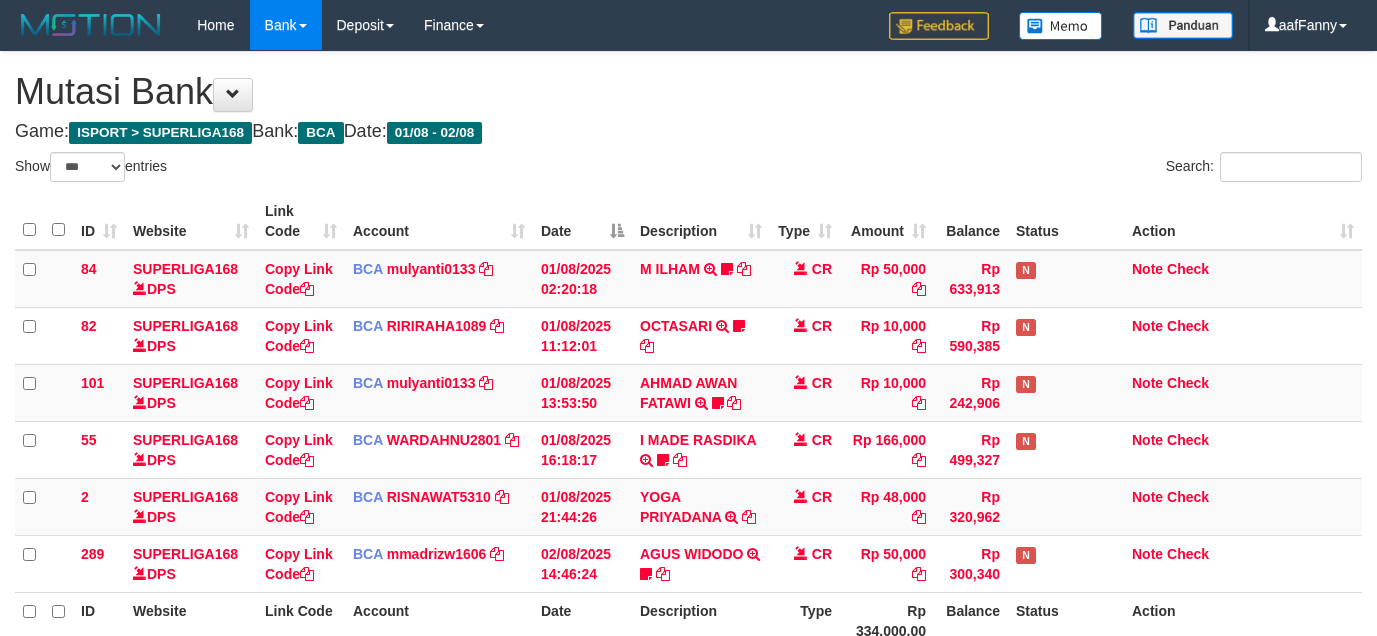 select on "***" 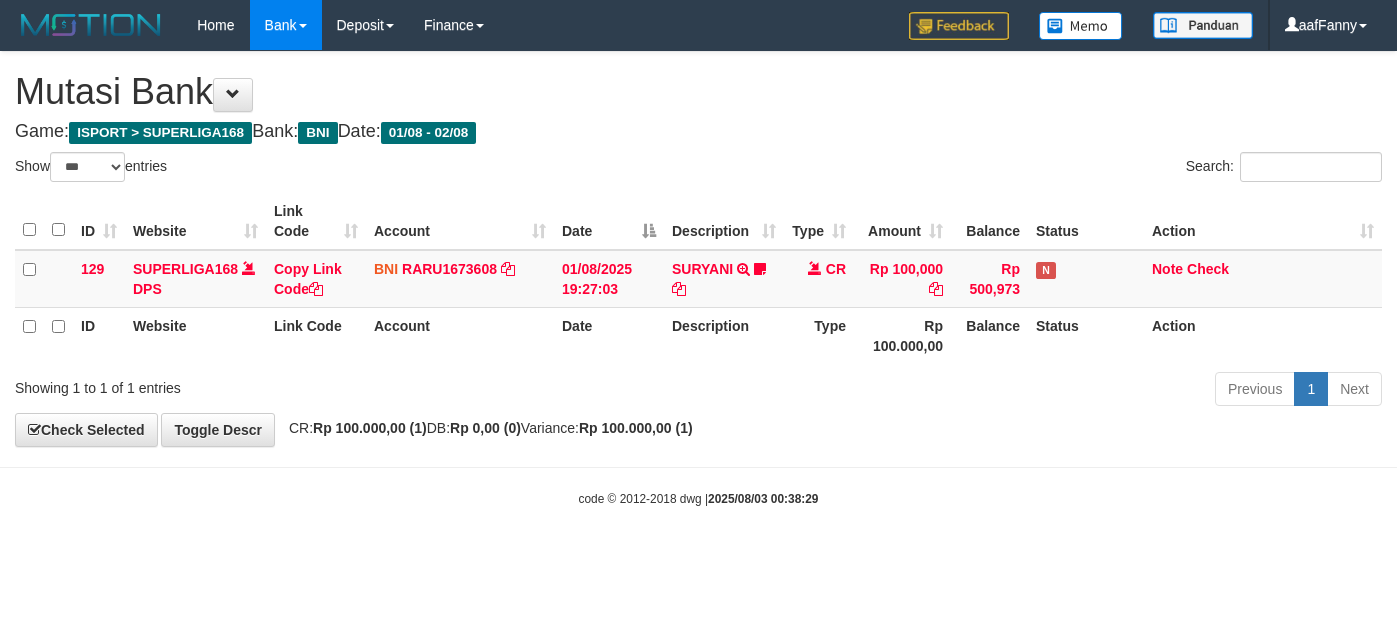 select on "***" 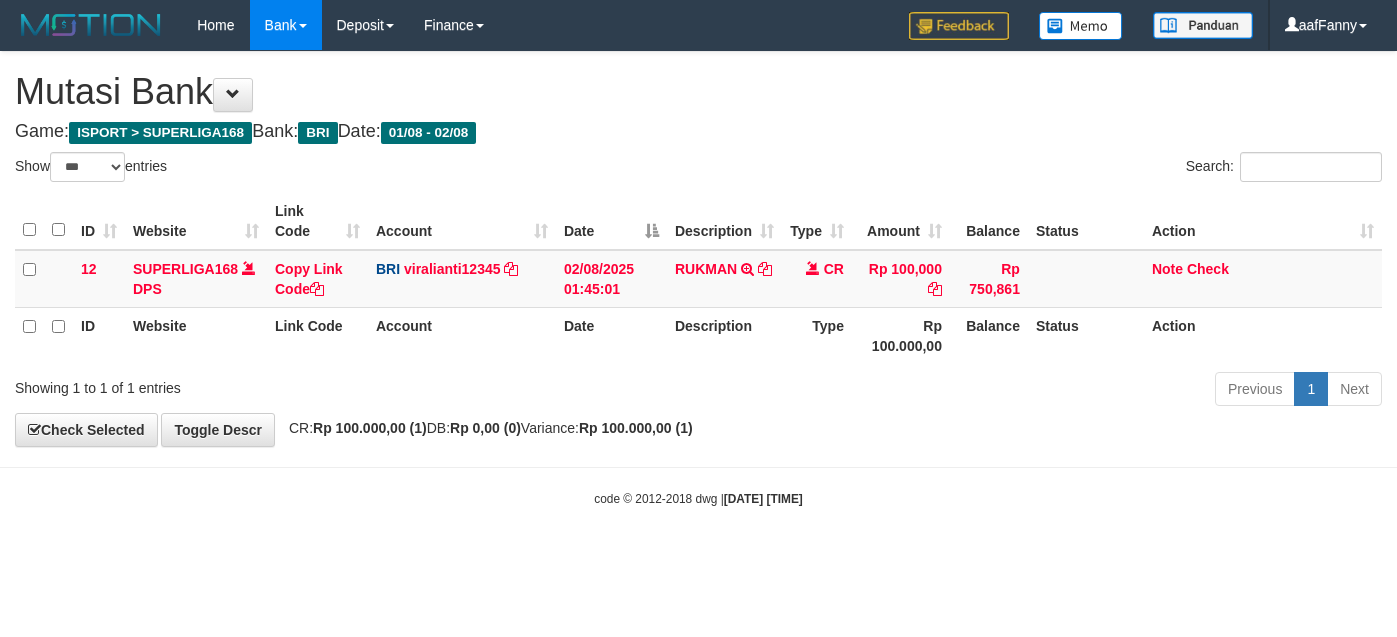 select on "***" 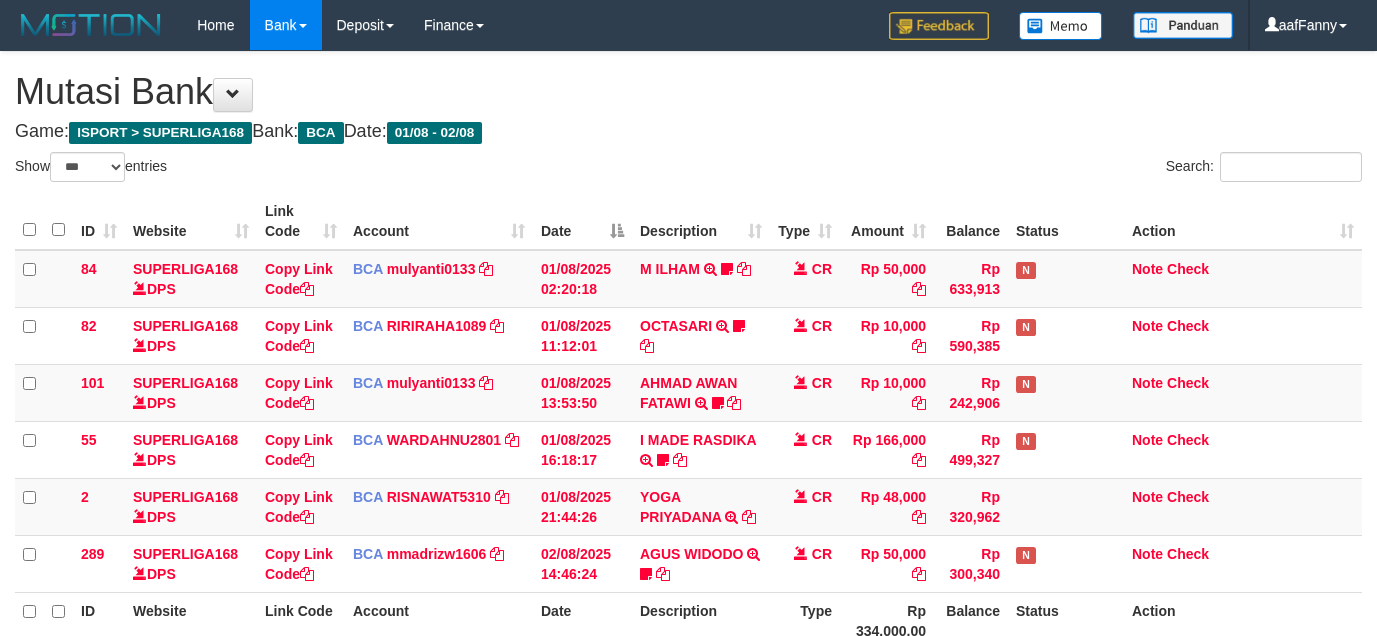 select on "***" 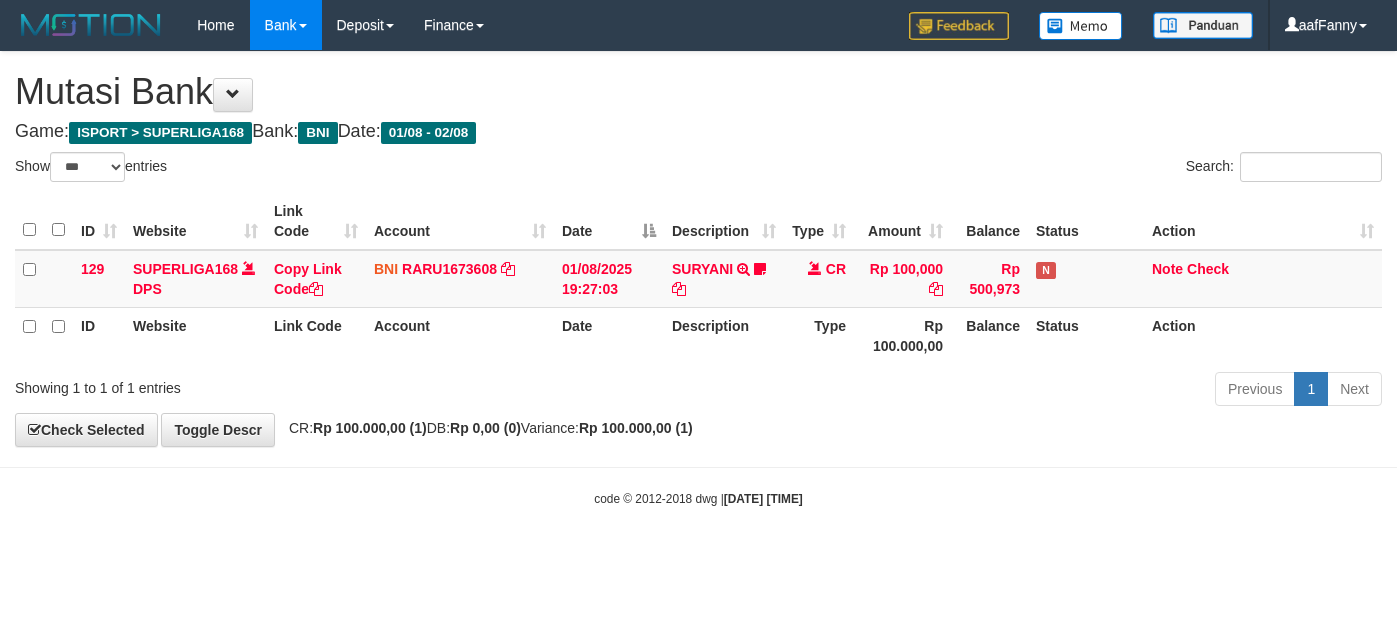 select on "***" 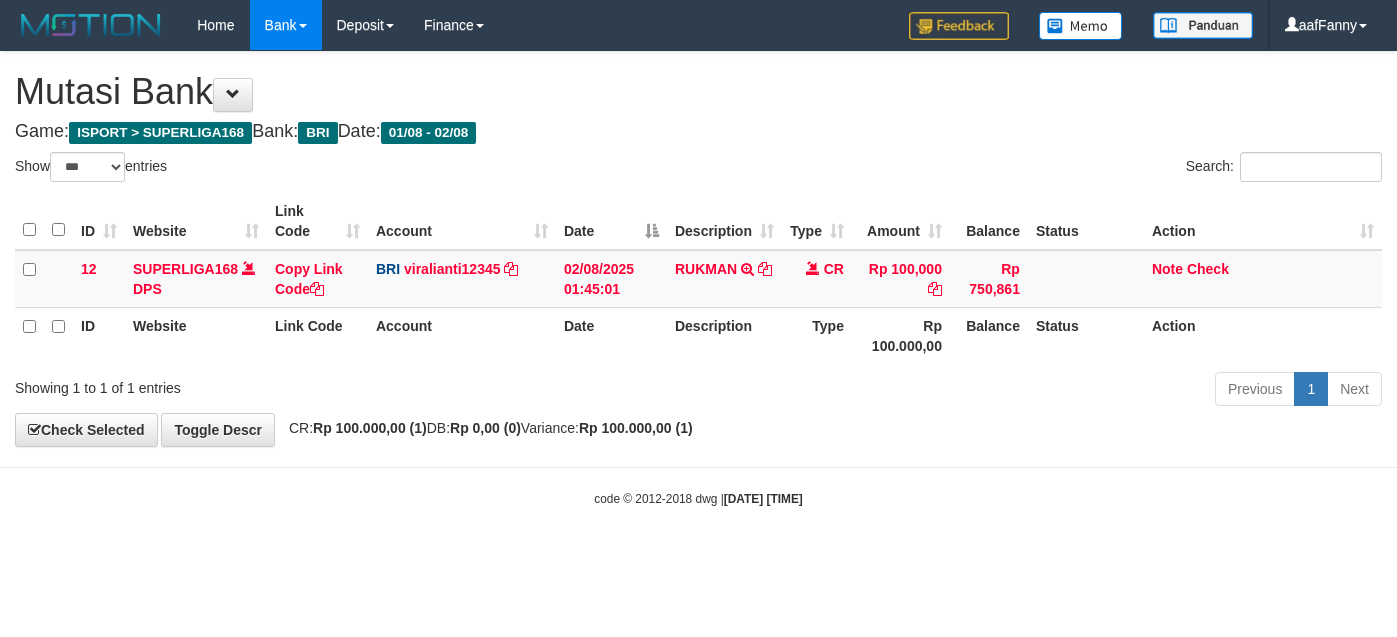 select on "***" 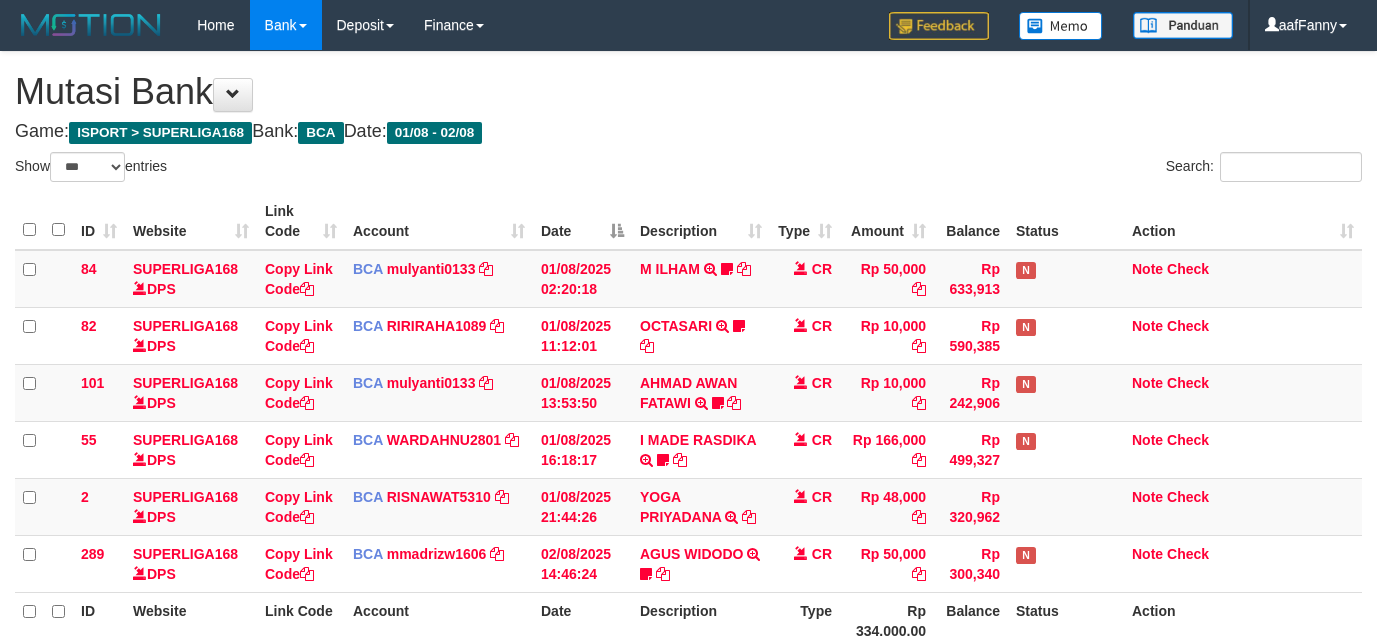 select on "***" 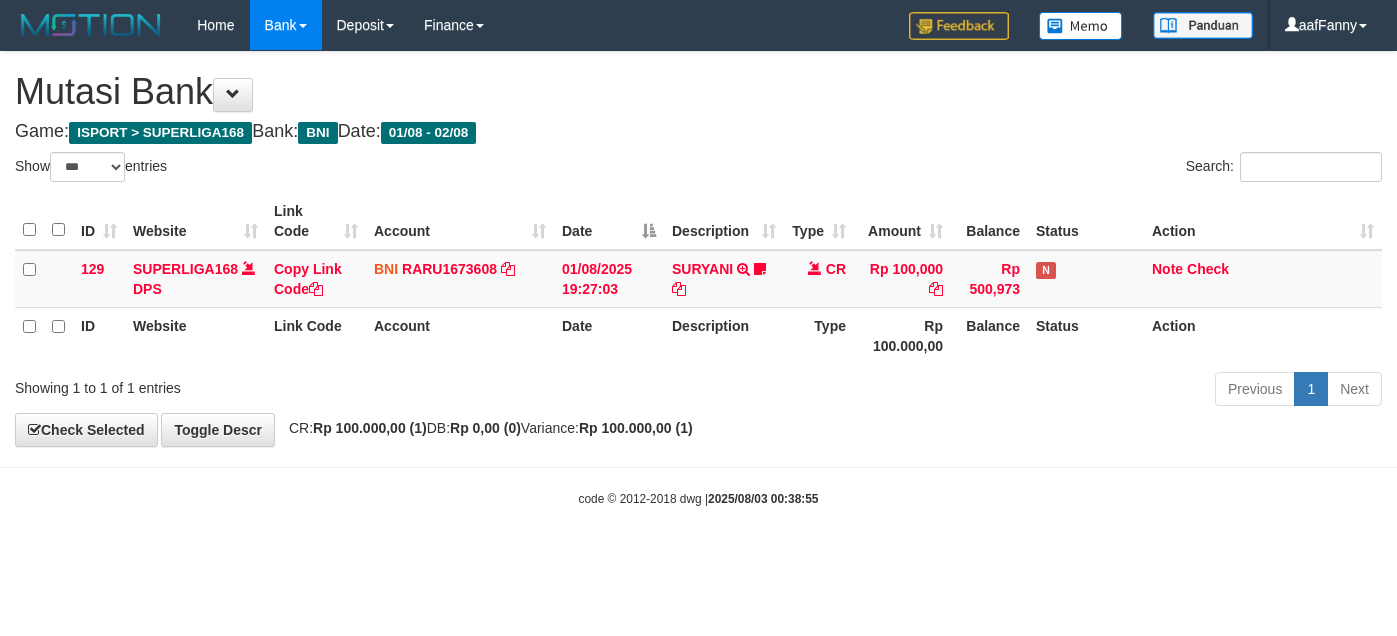 select on "***" 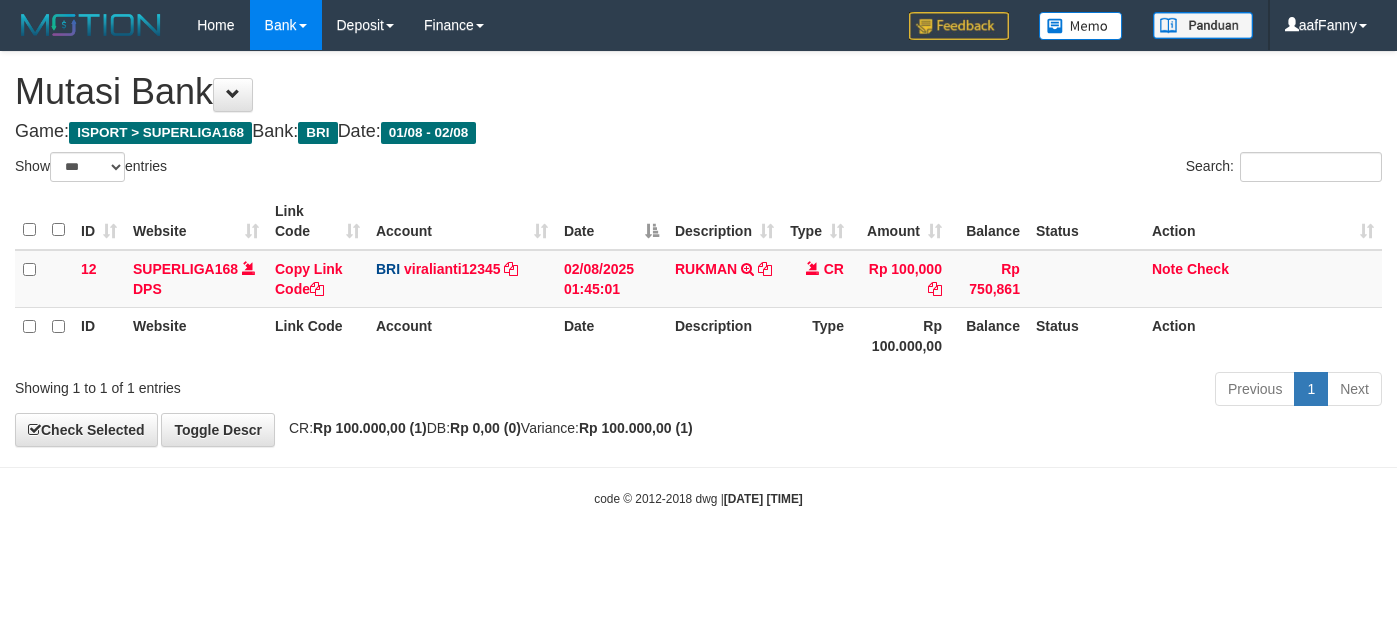 select on "***" 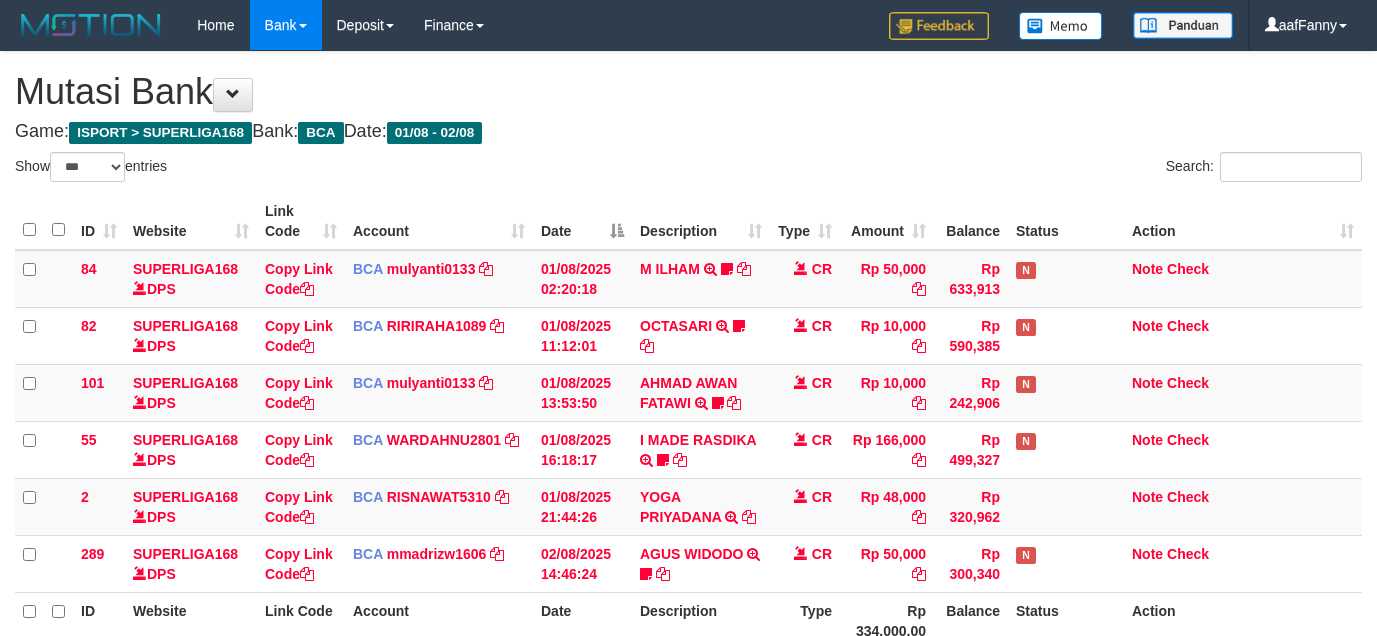 select on "***" 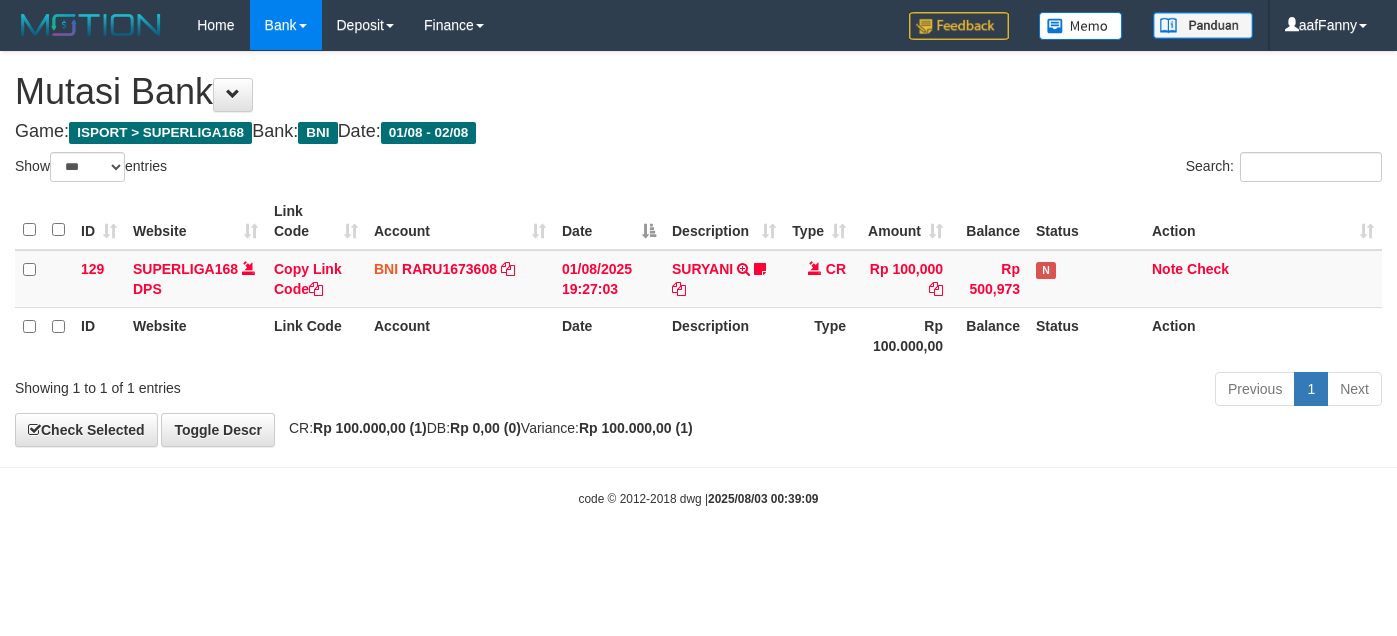 select on "***" 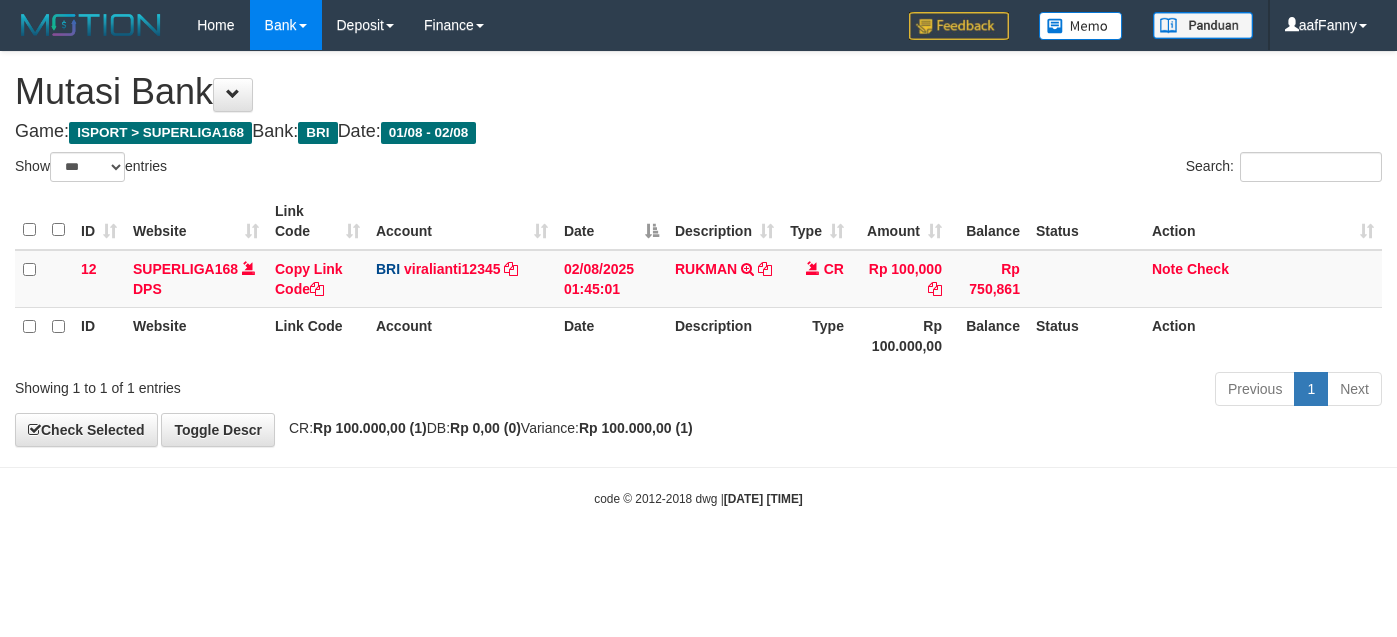 select on "***" 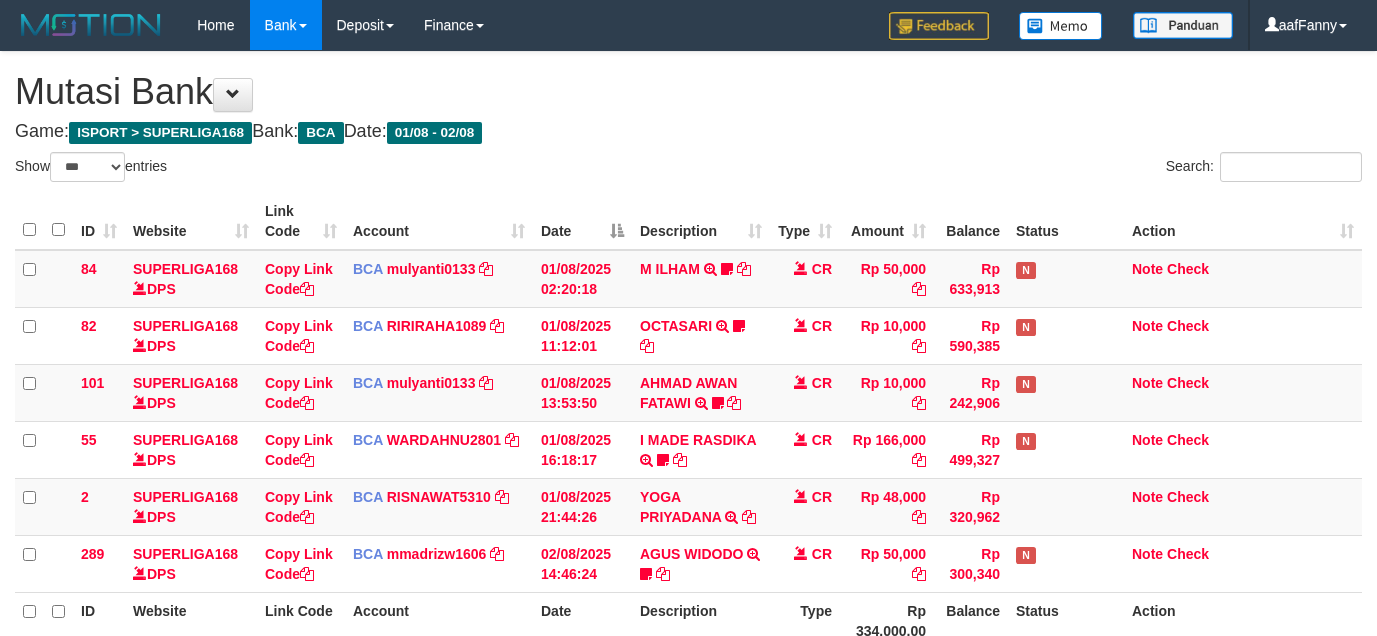 select on "***" 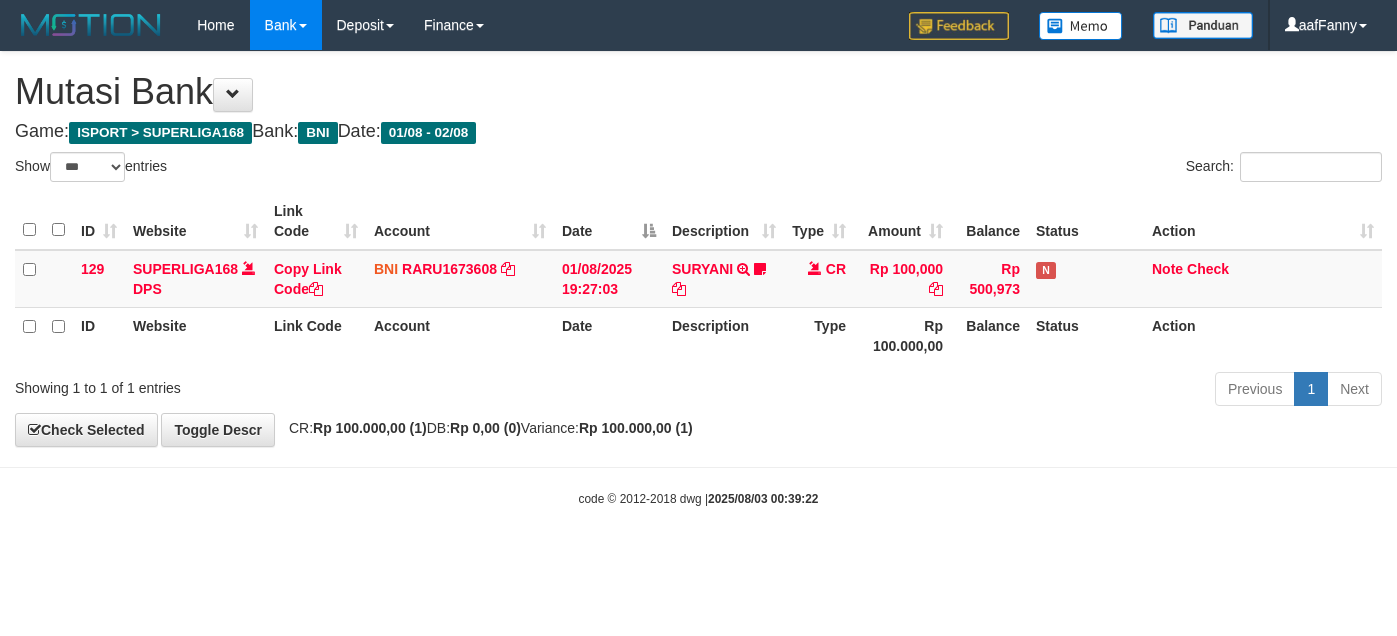 select on "***" 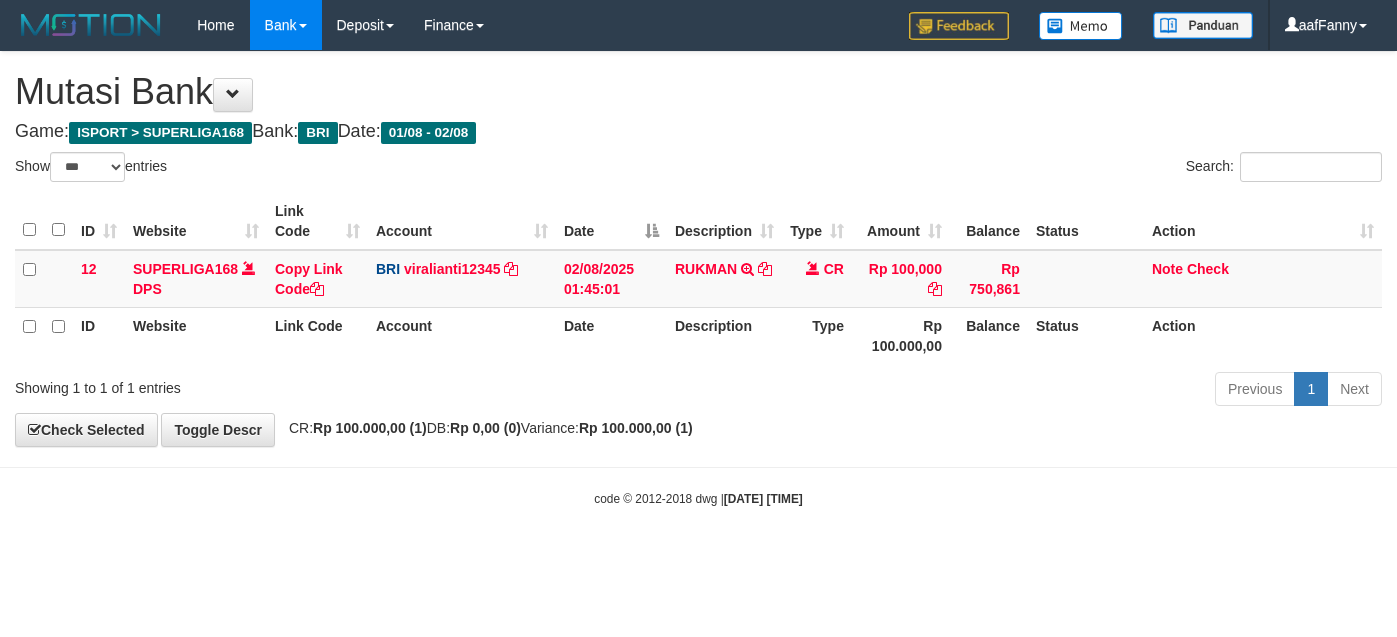 select on "***" 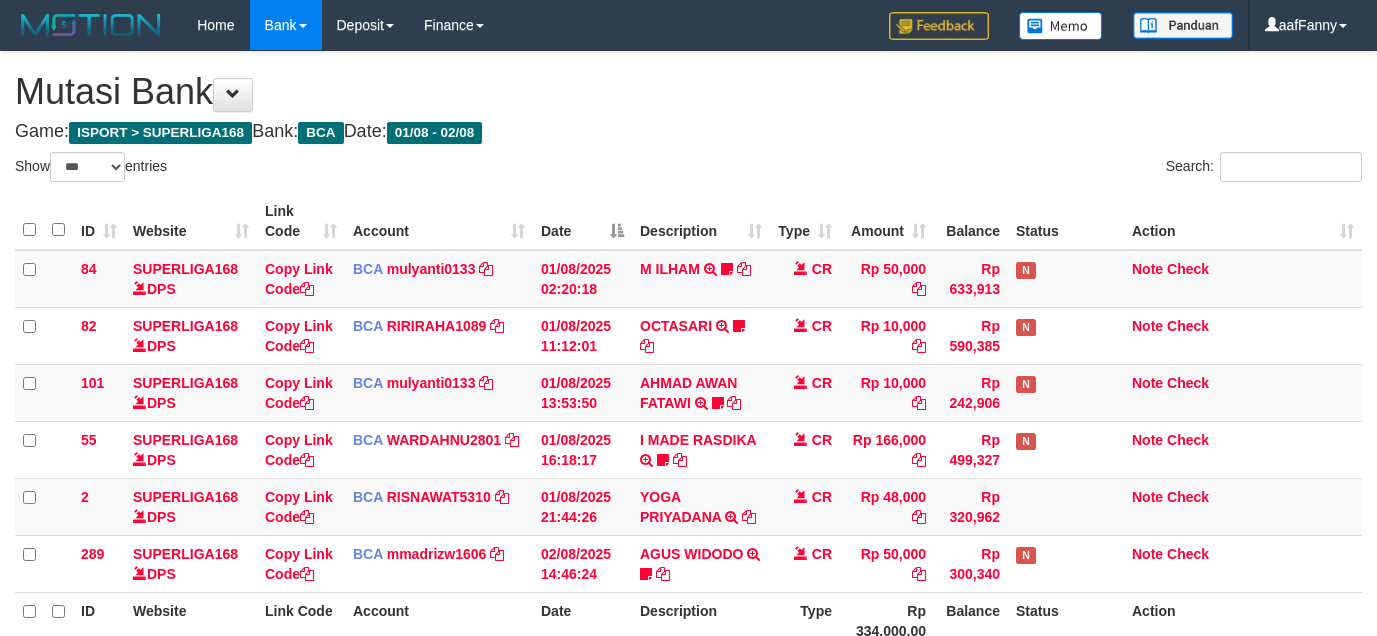 select on "***" 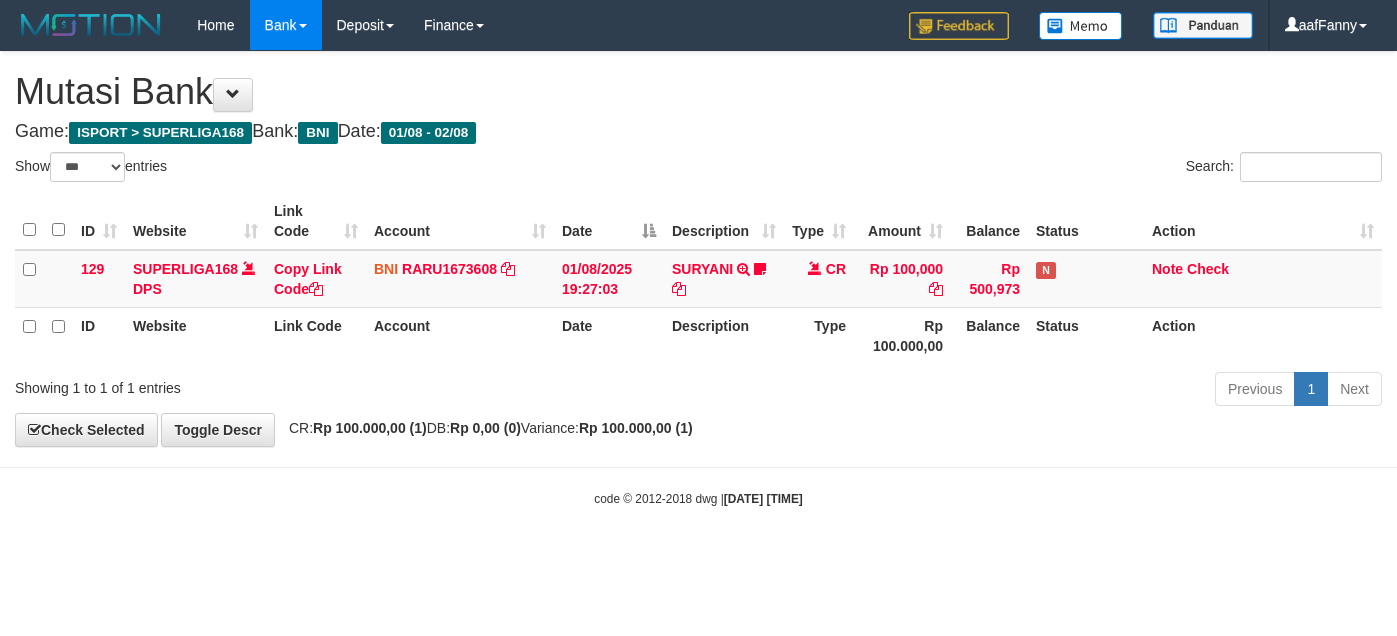 select on "***" 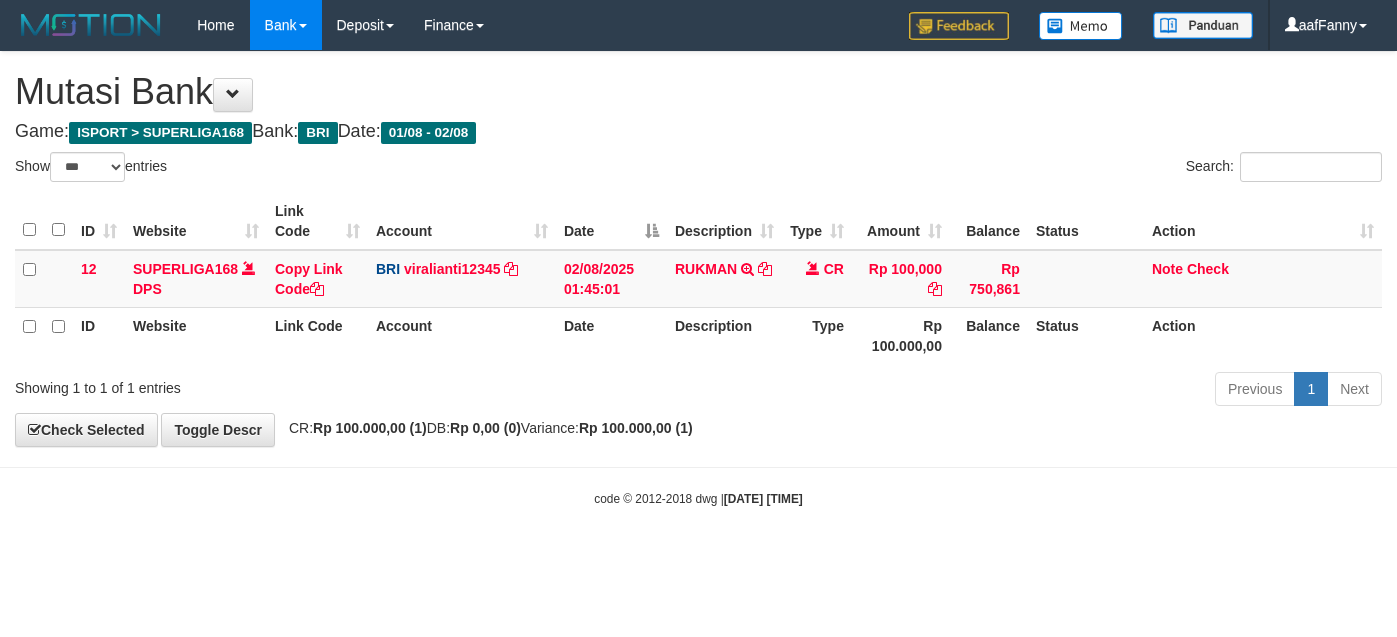 select on "***" 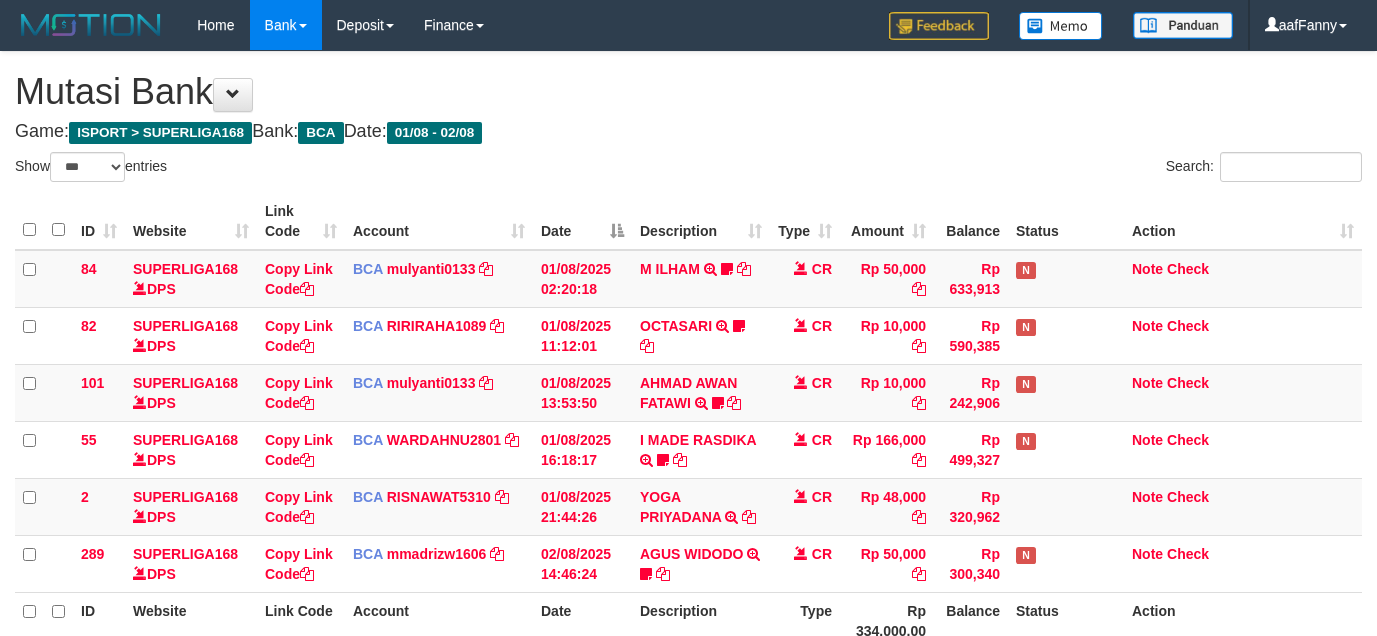 select on "***" 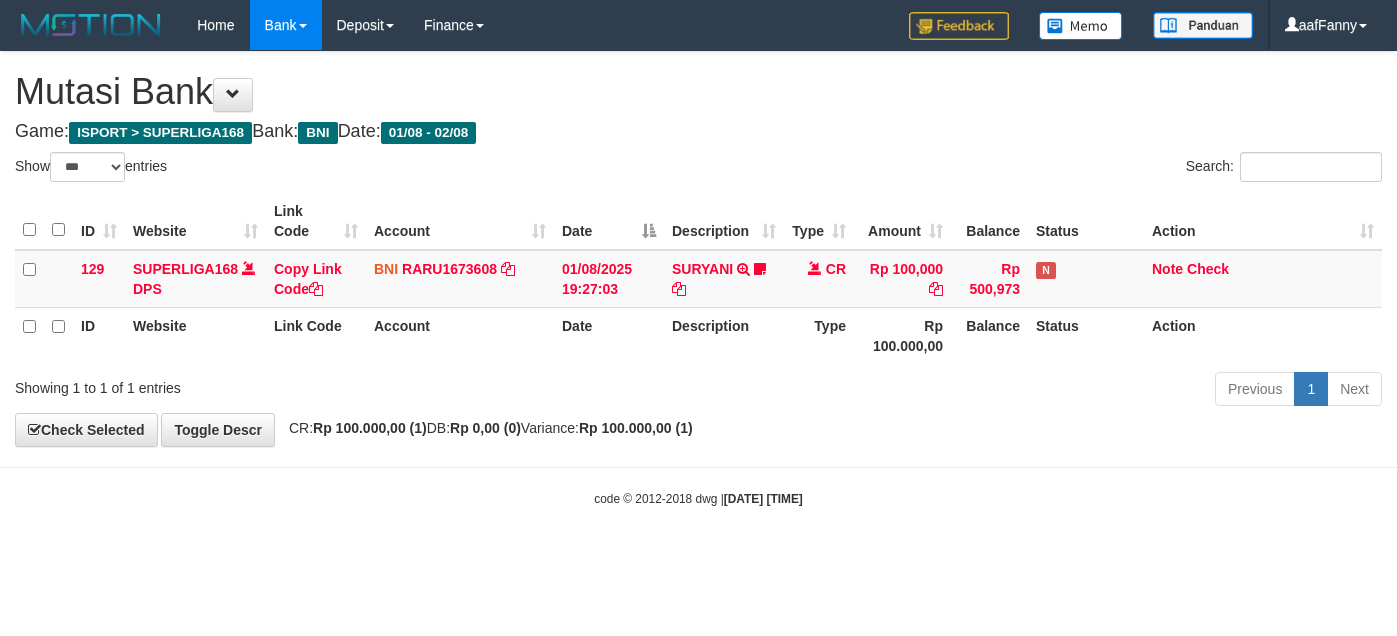 select on "***" 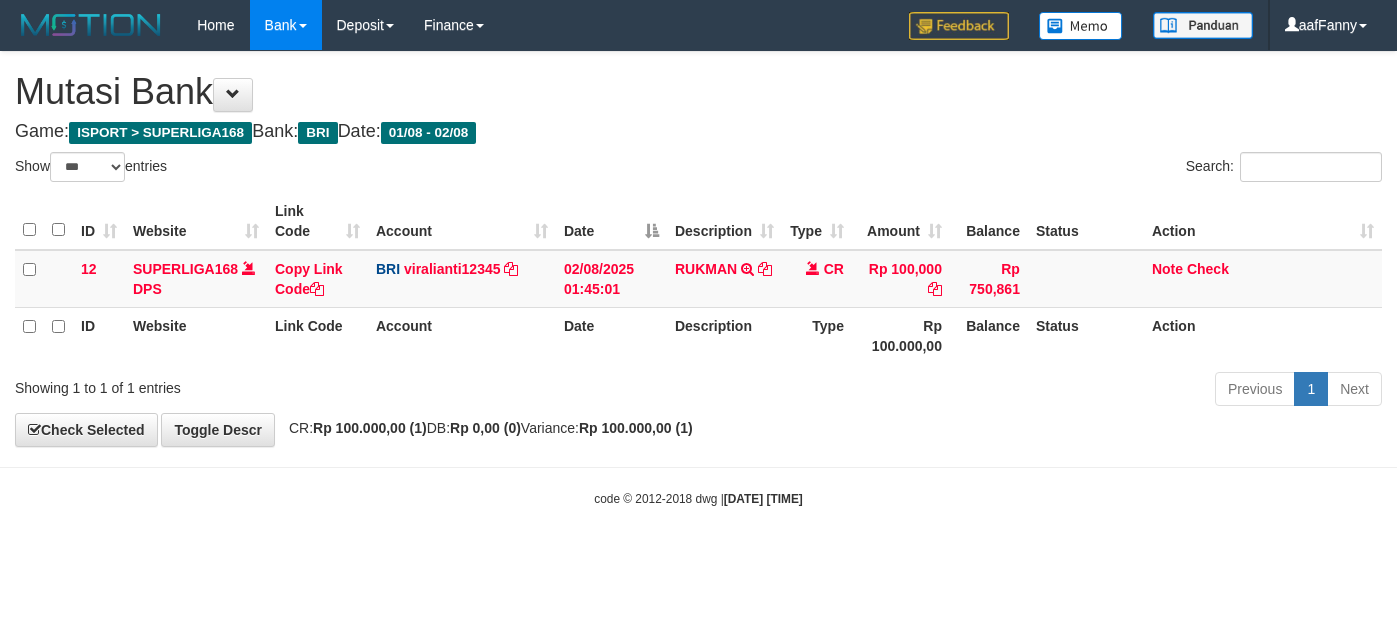 select on "***" 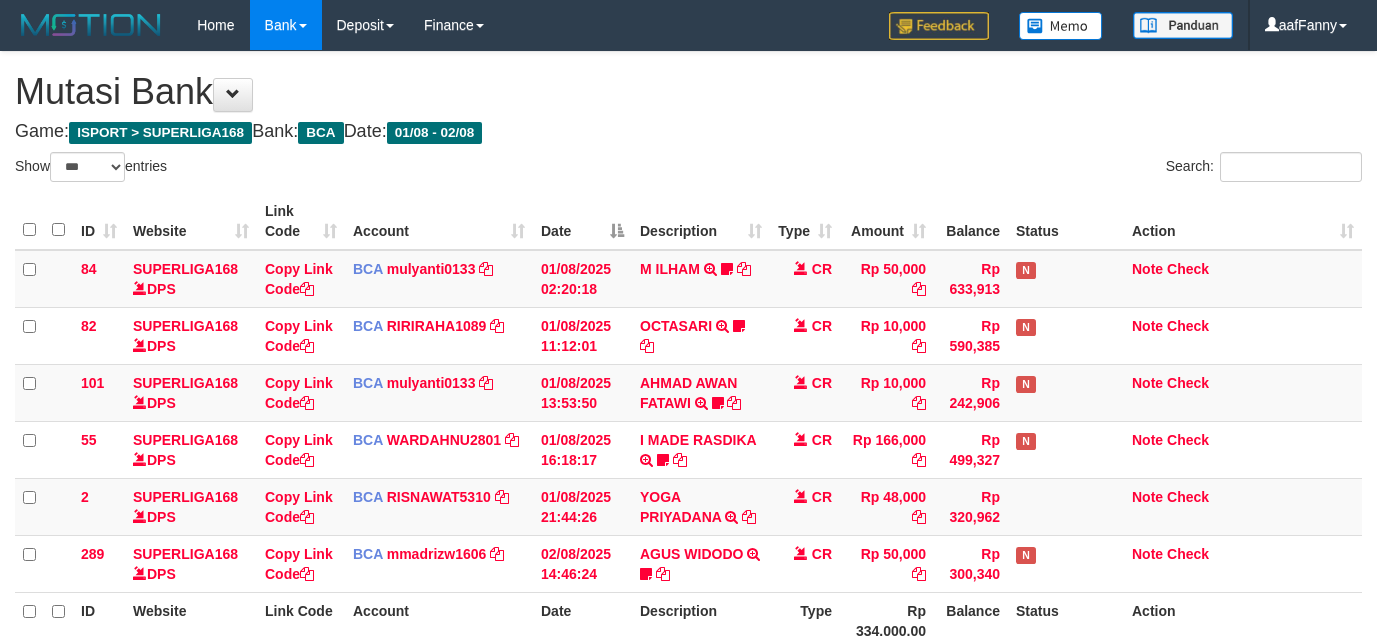select on "***" 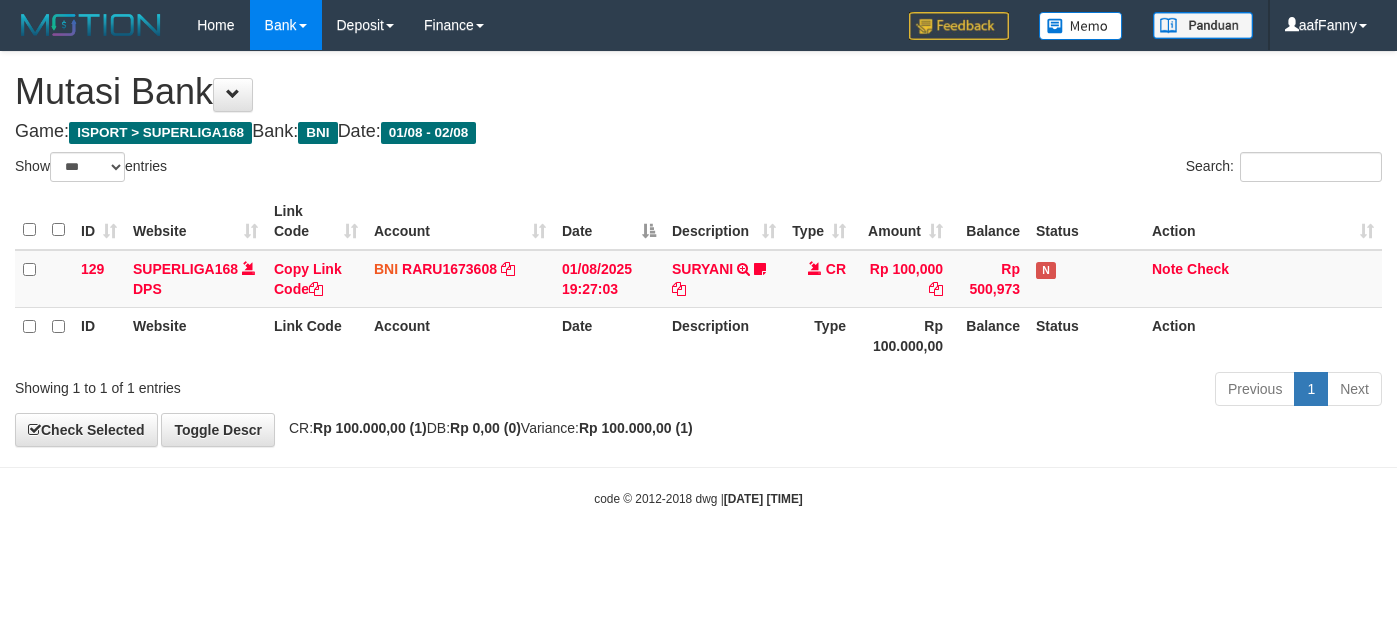 select on "***" 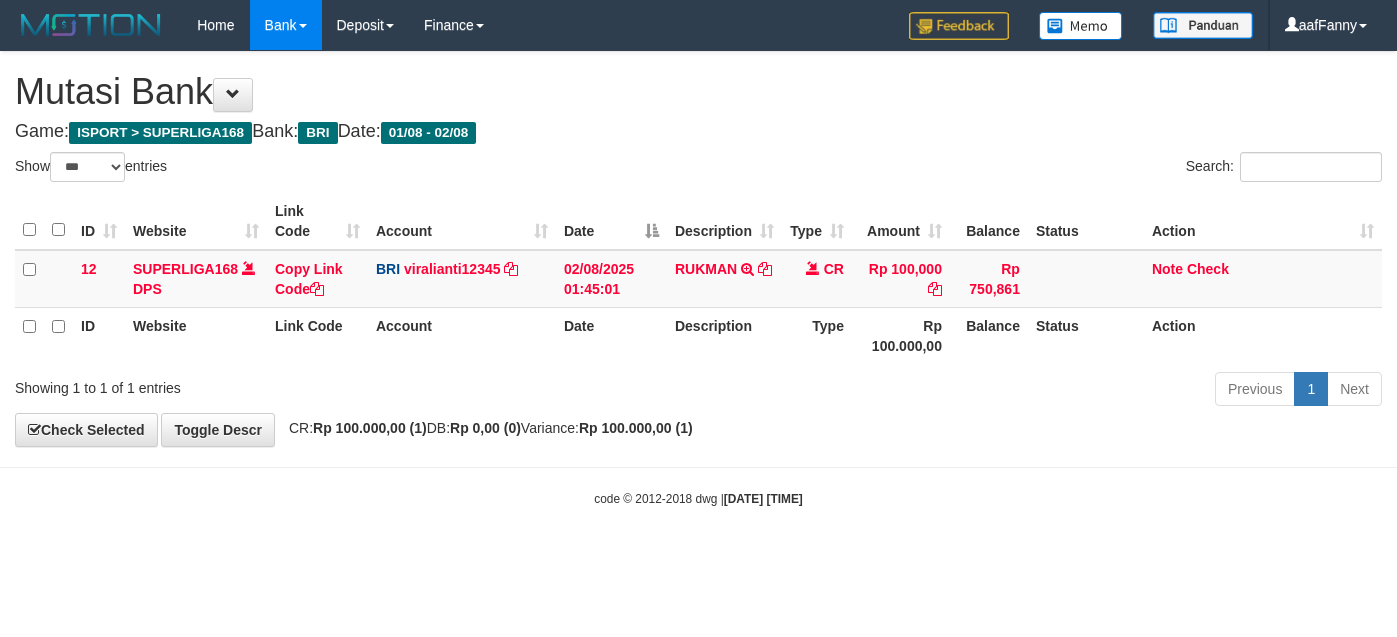 select on "***" 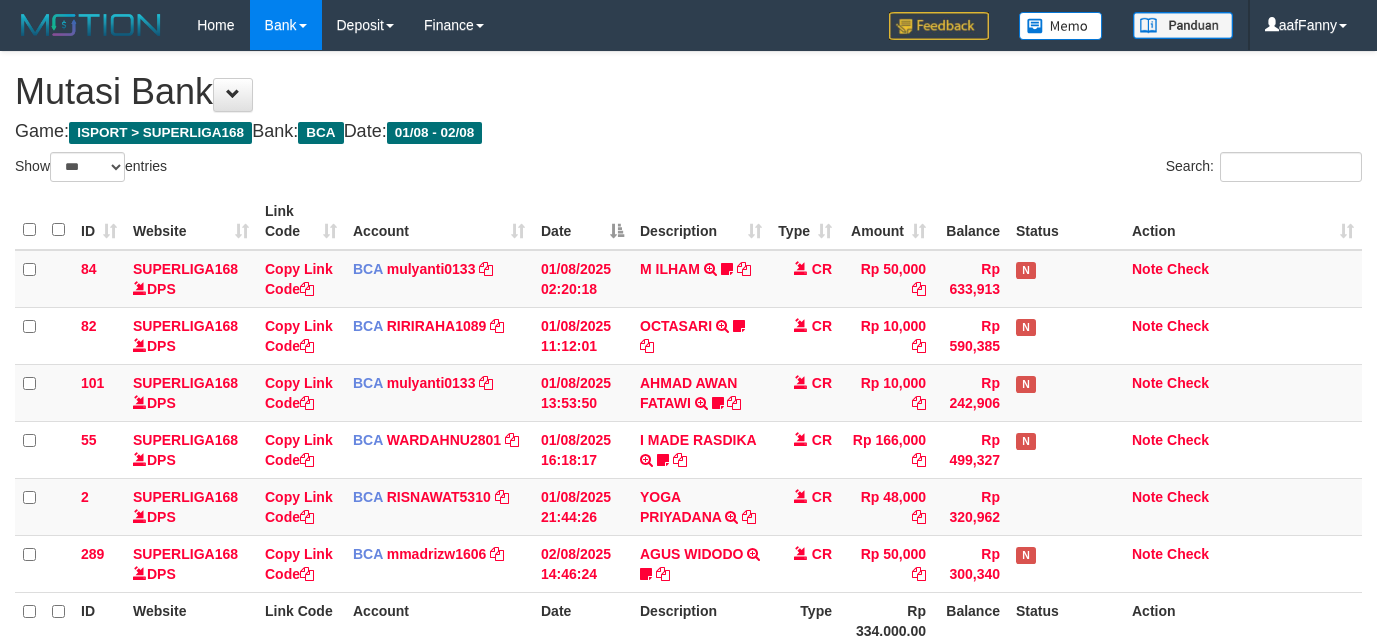 select on "***" 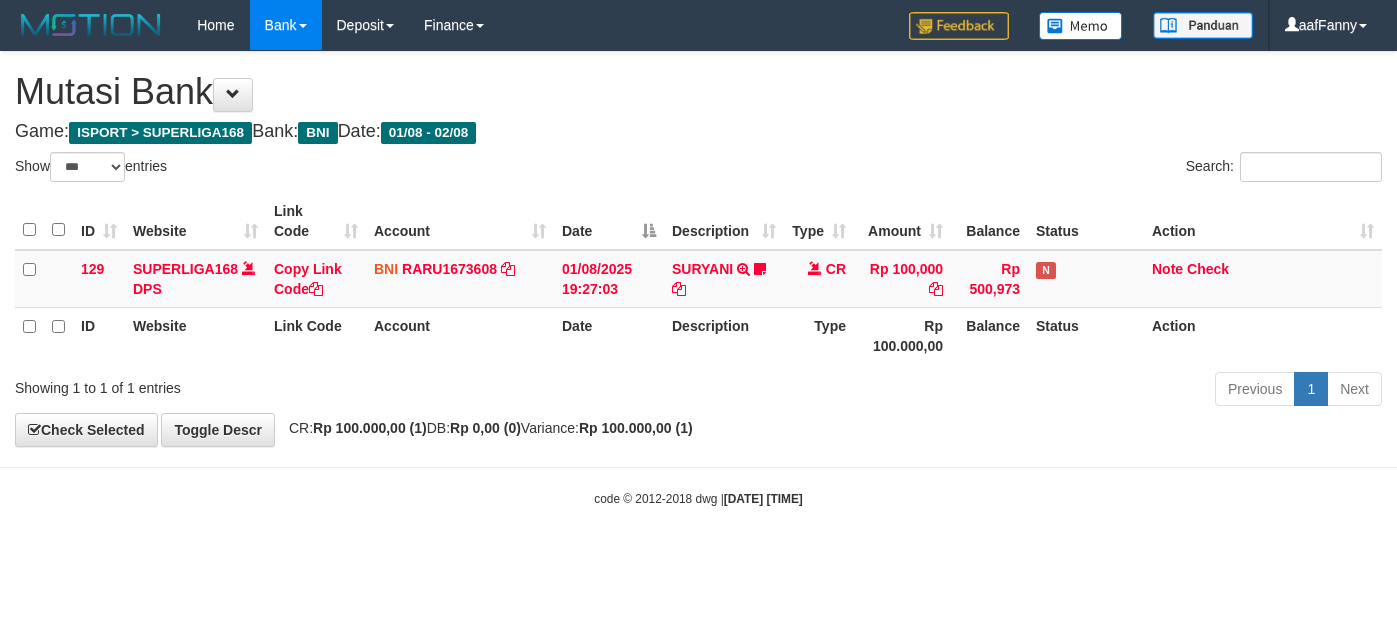 select on "***" 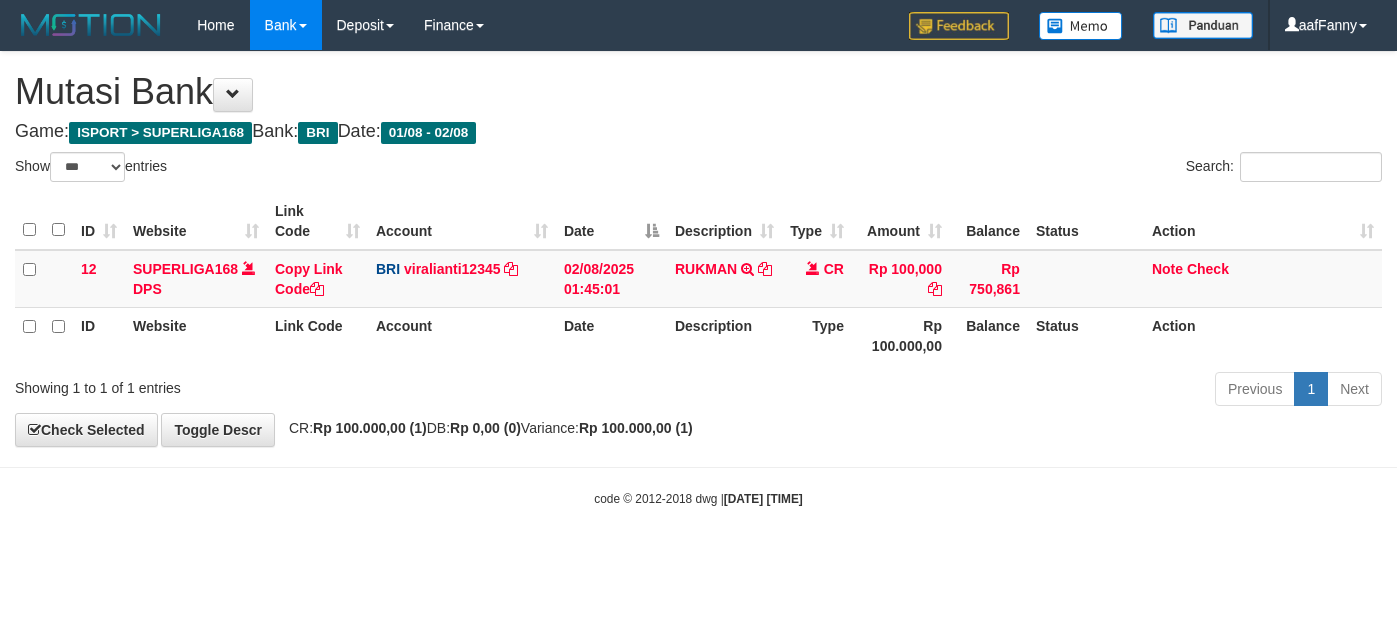 select on "***" 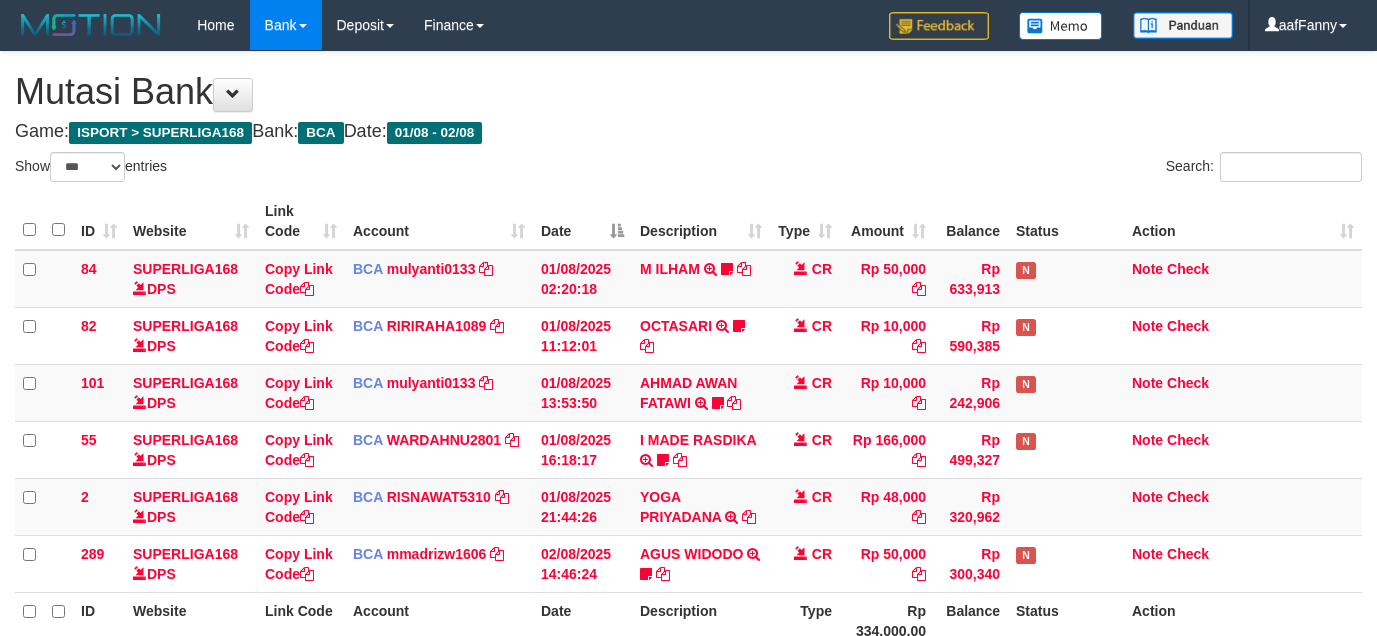 select on "***" 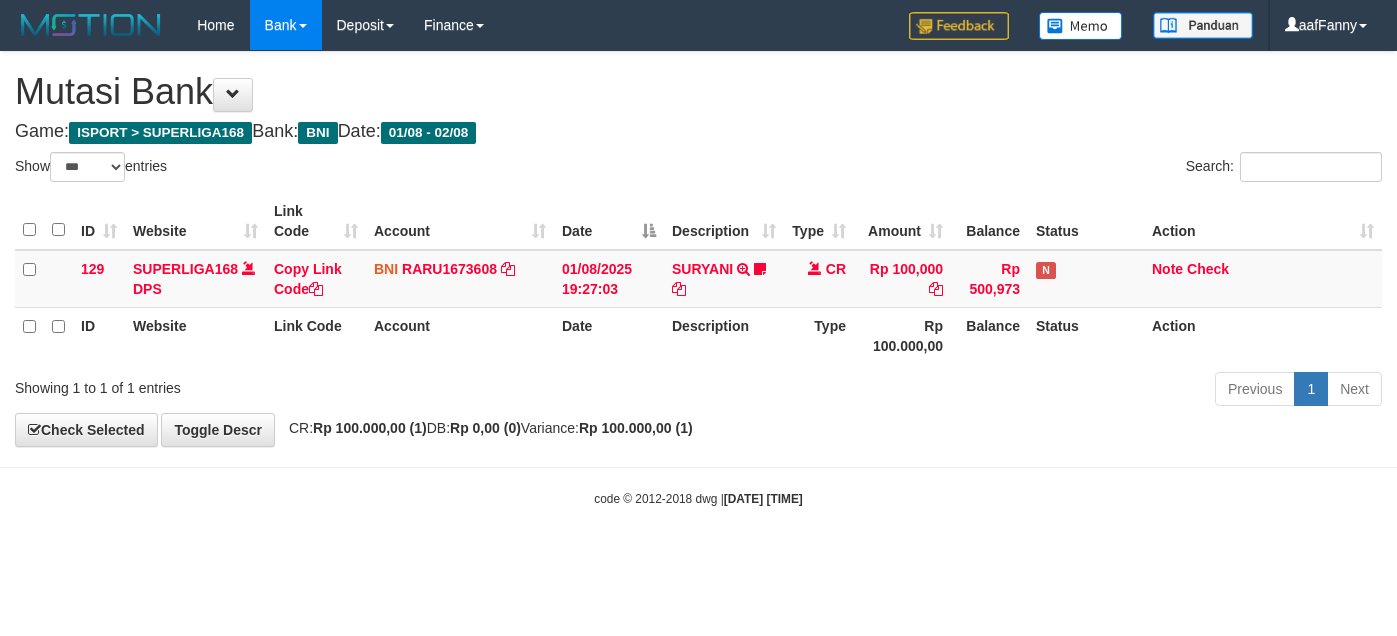 select on "***" 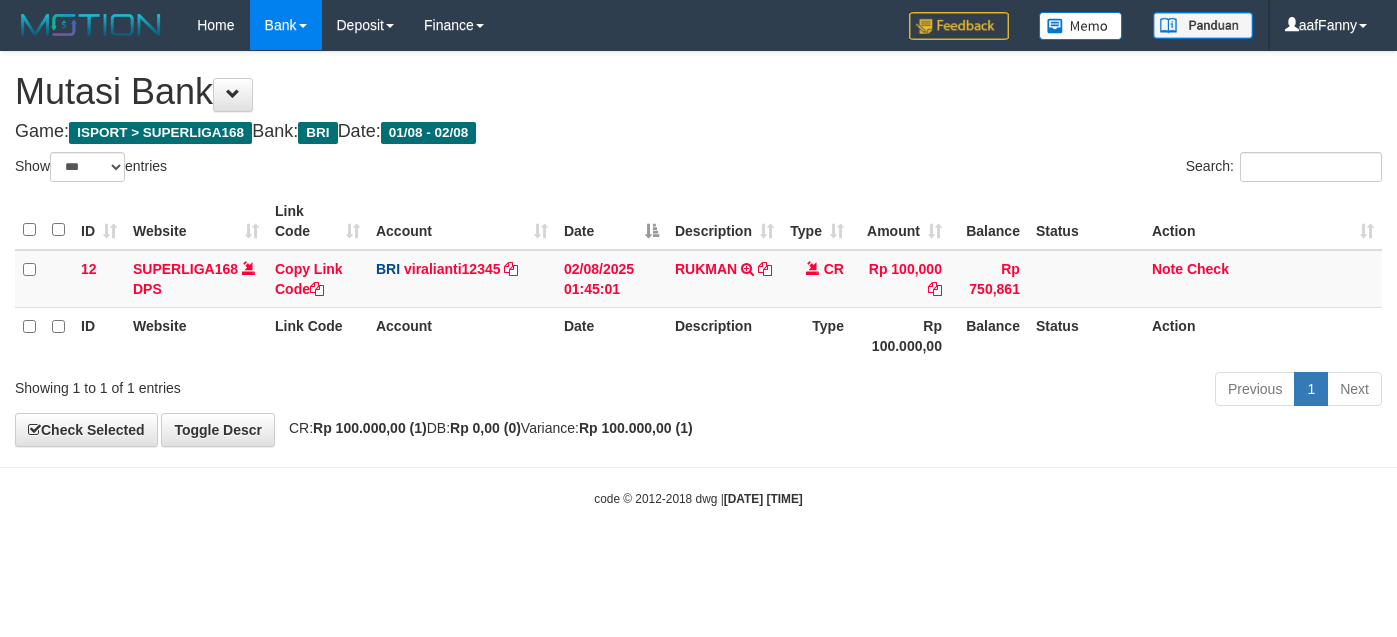 select on "***" 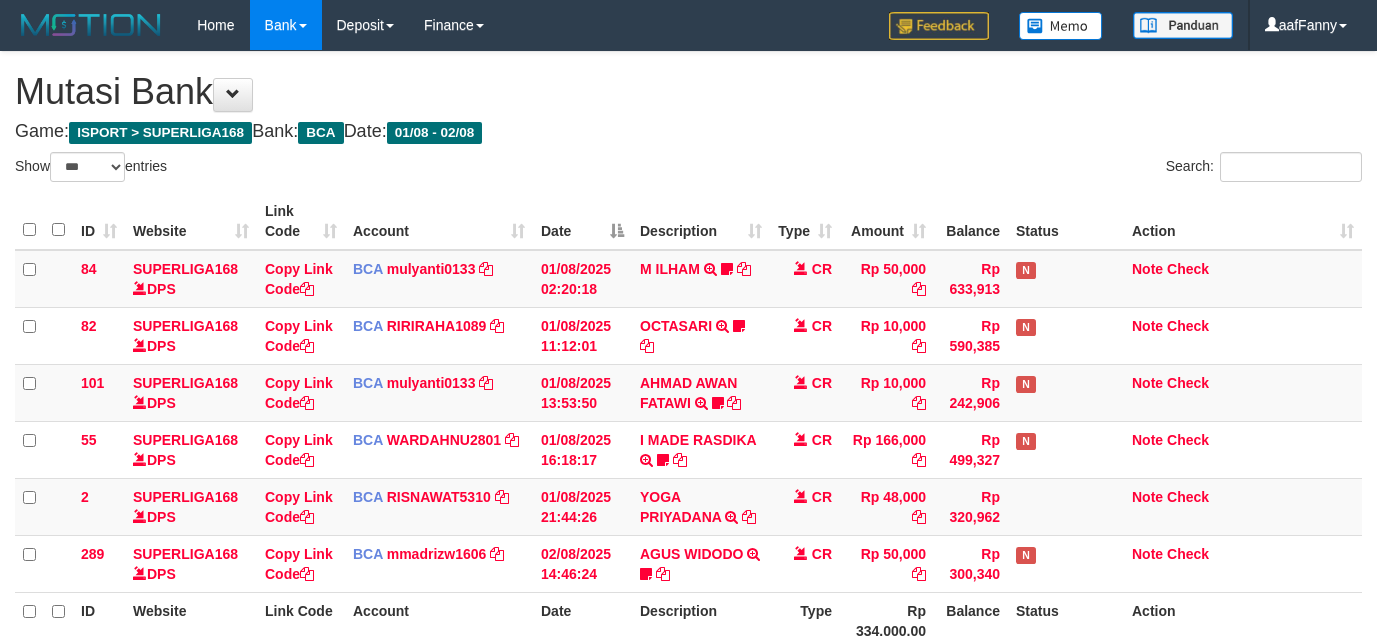 select on "***" 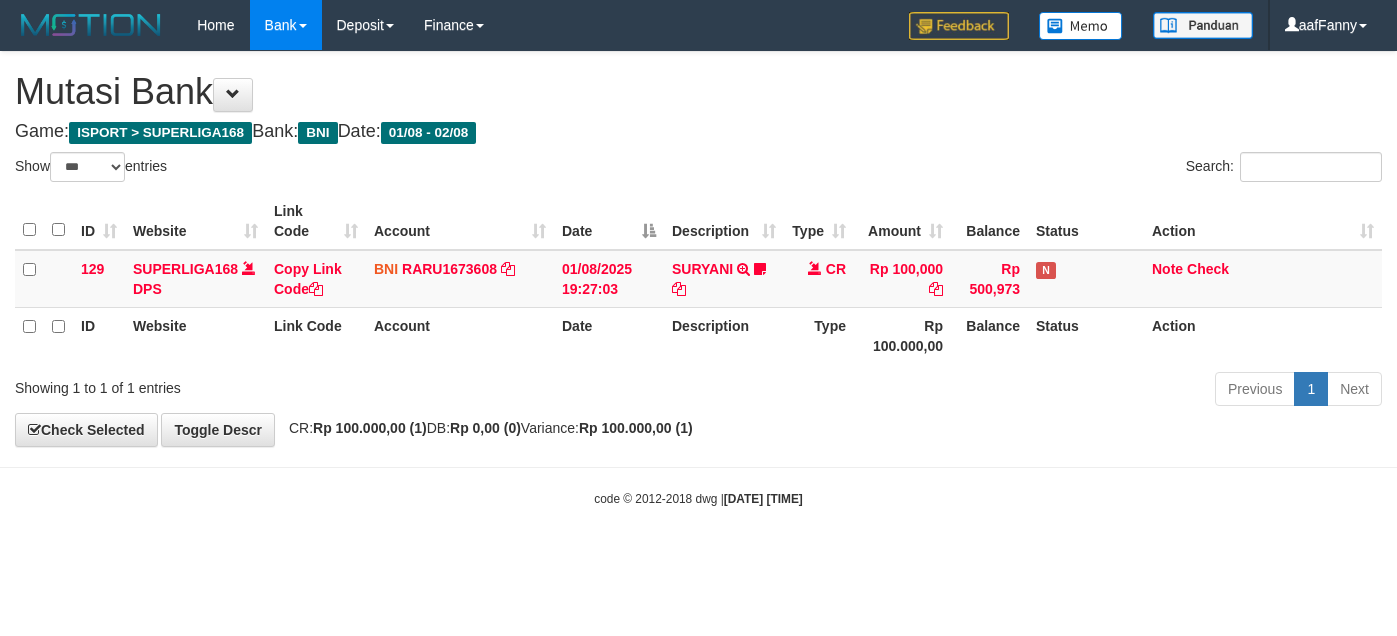 select on "***" 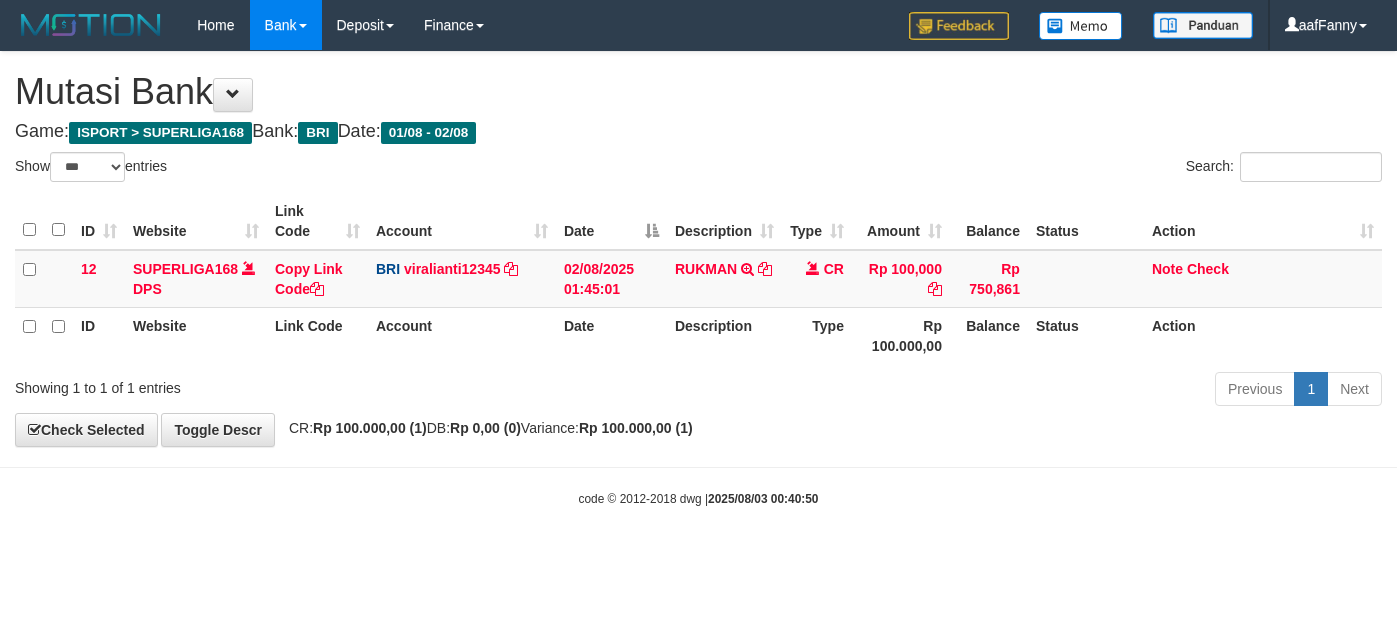 select on "***" 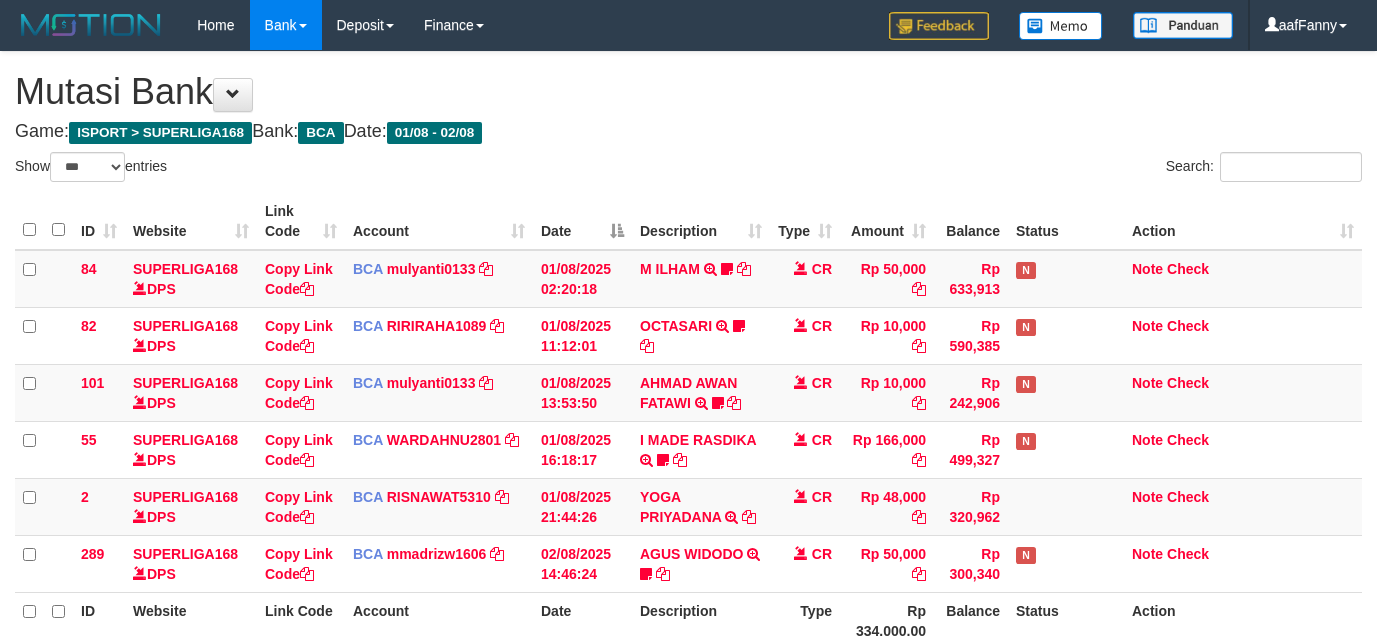 select on "***" 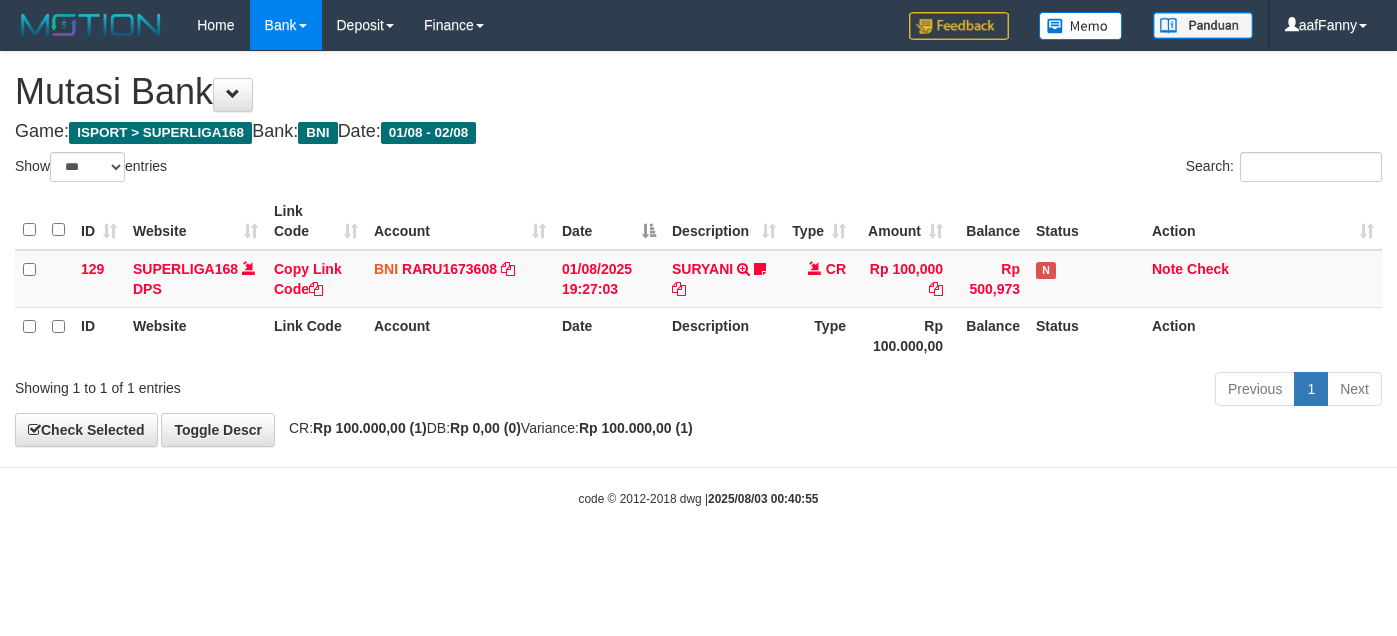 select on "***" 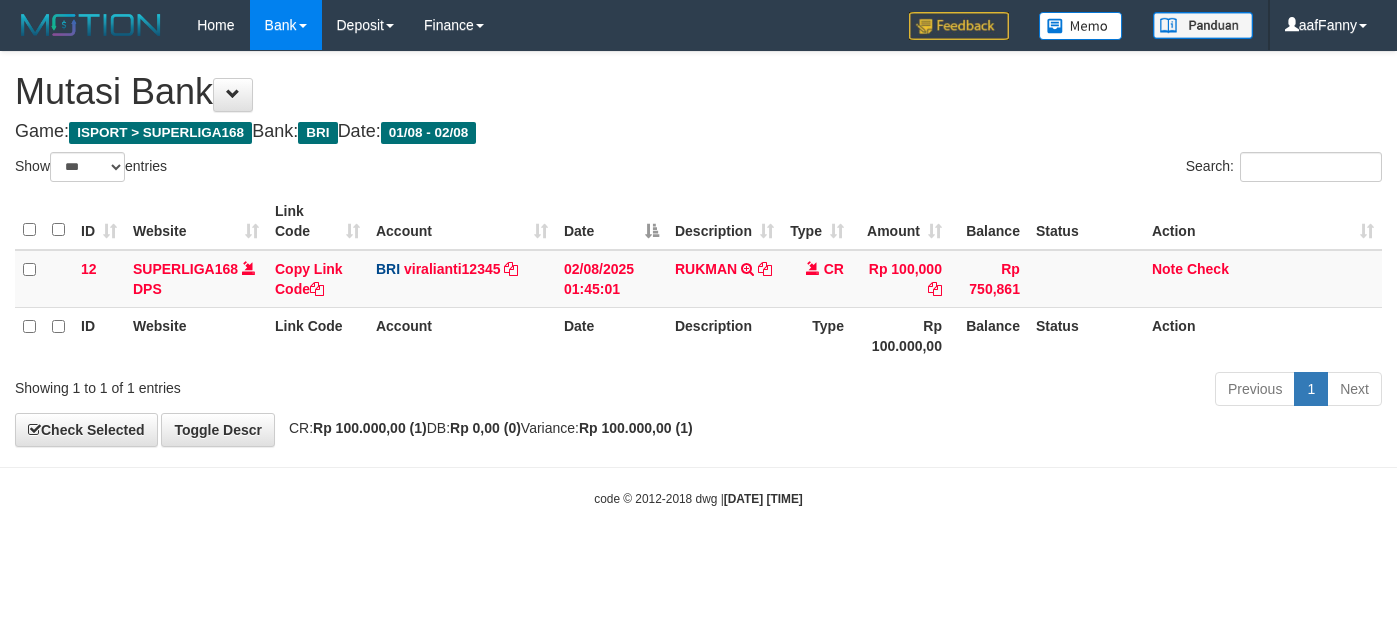 select on "***" 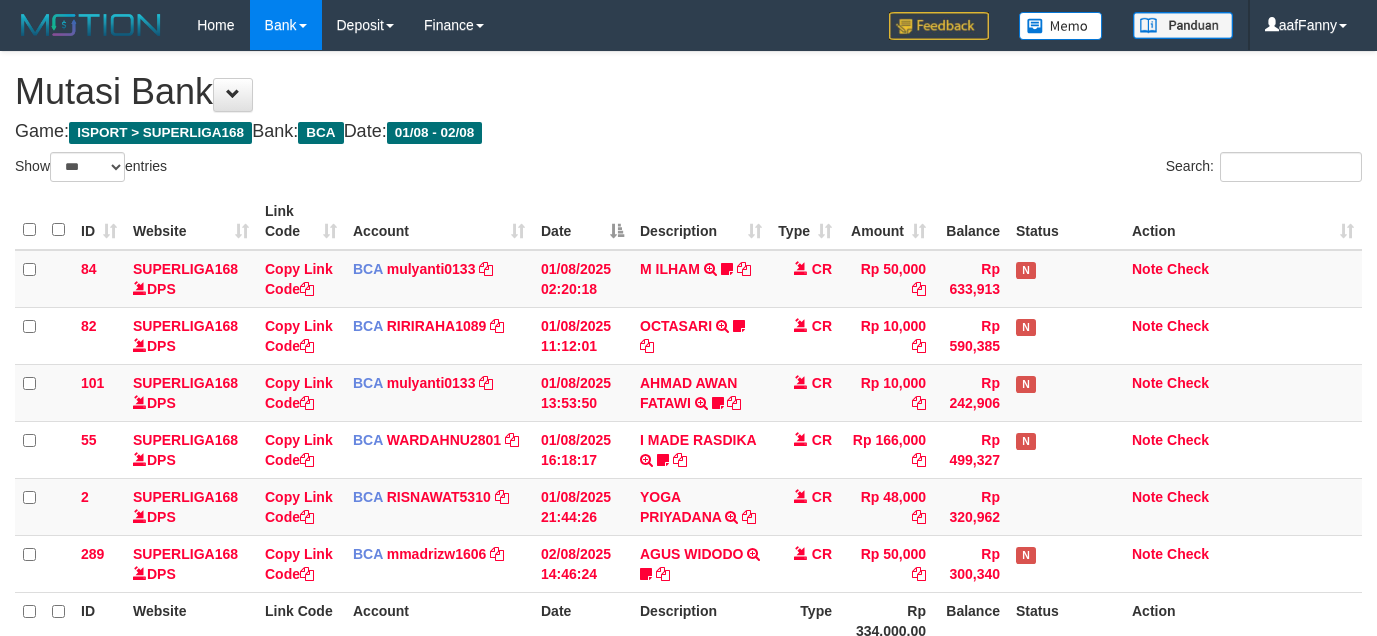 select on "***" 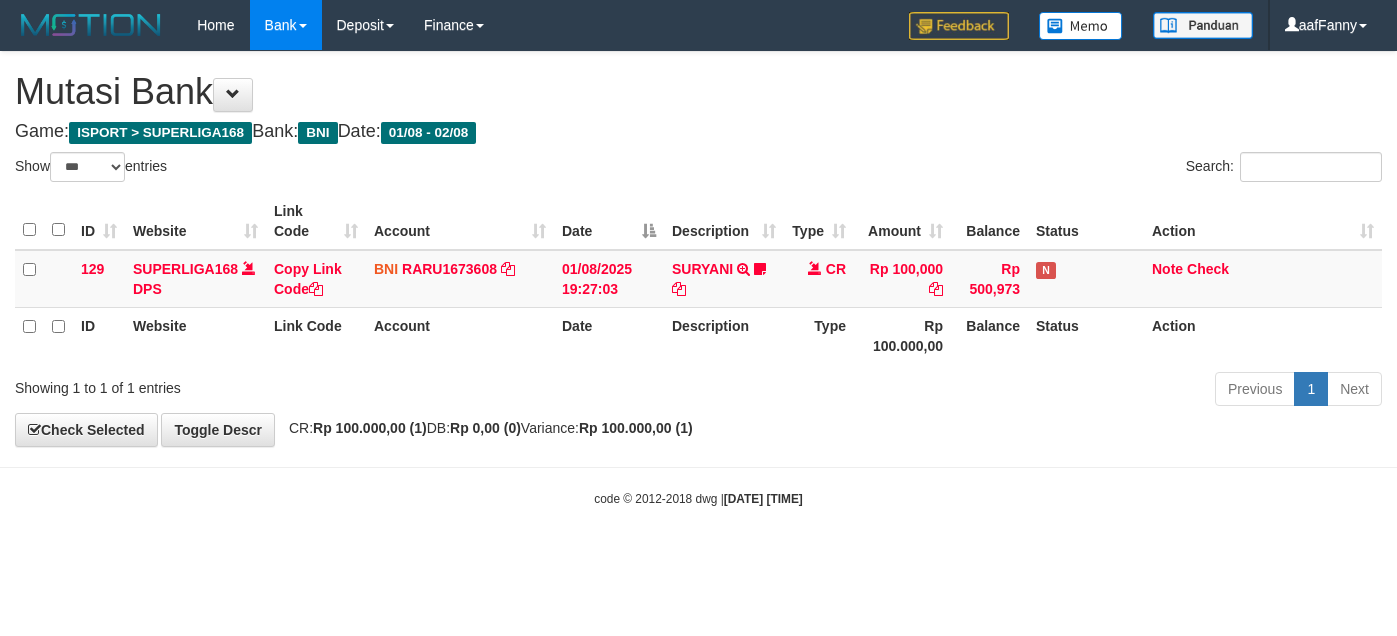 select on "***" 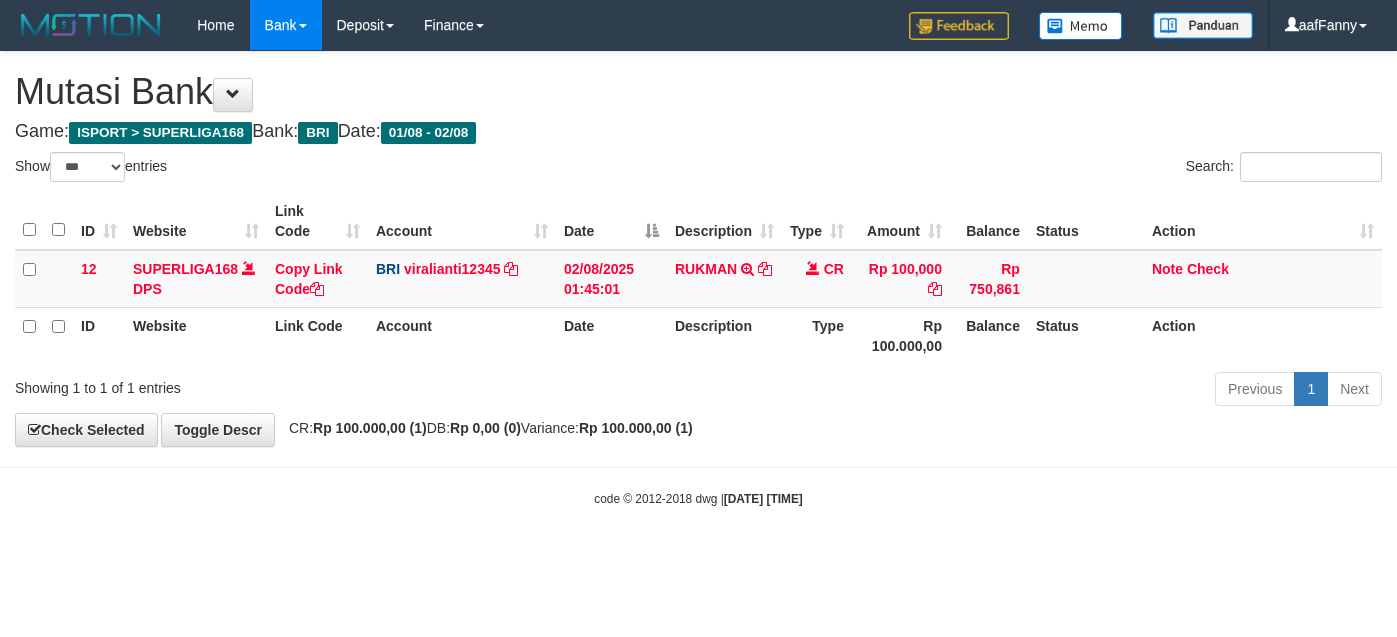 select on "***" 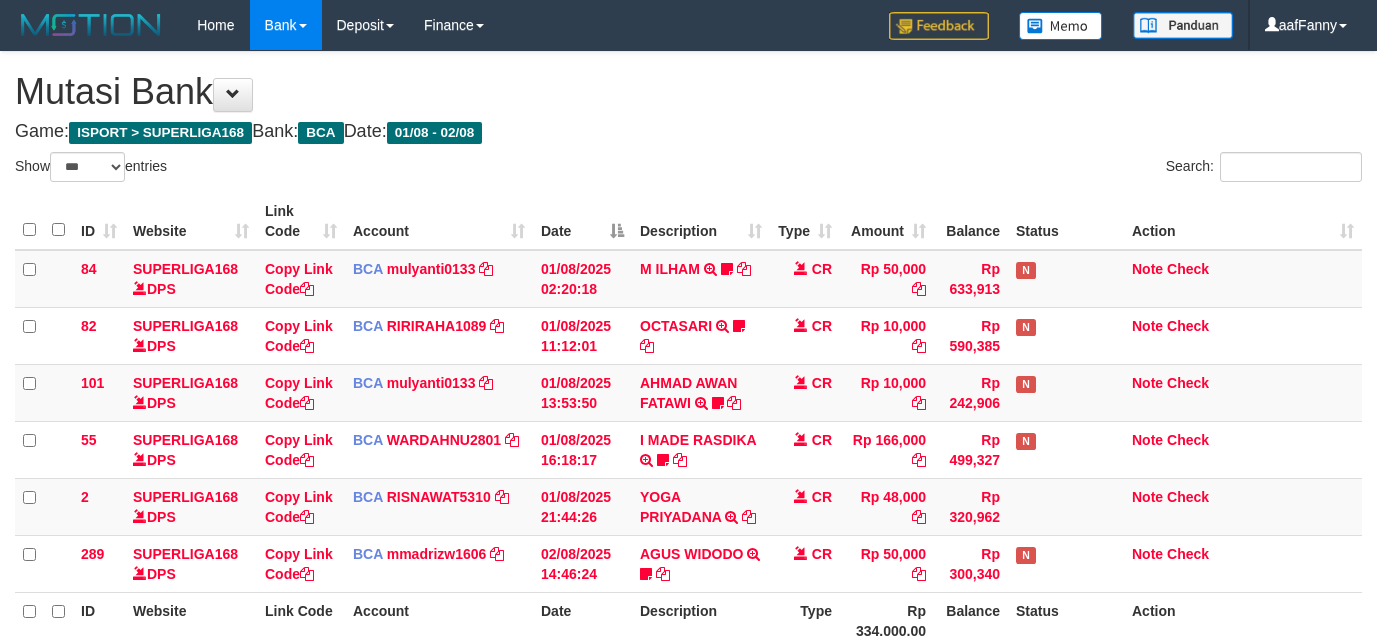 select on "***" 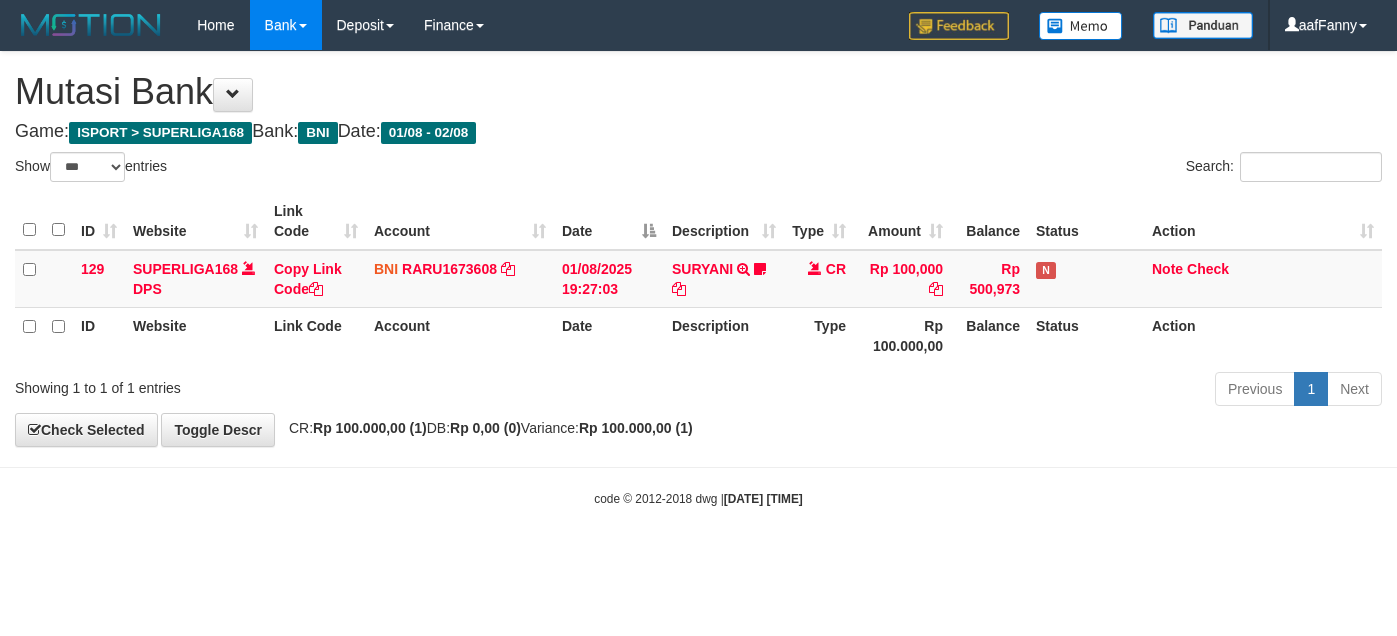 select on "***" 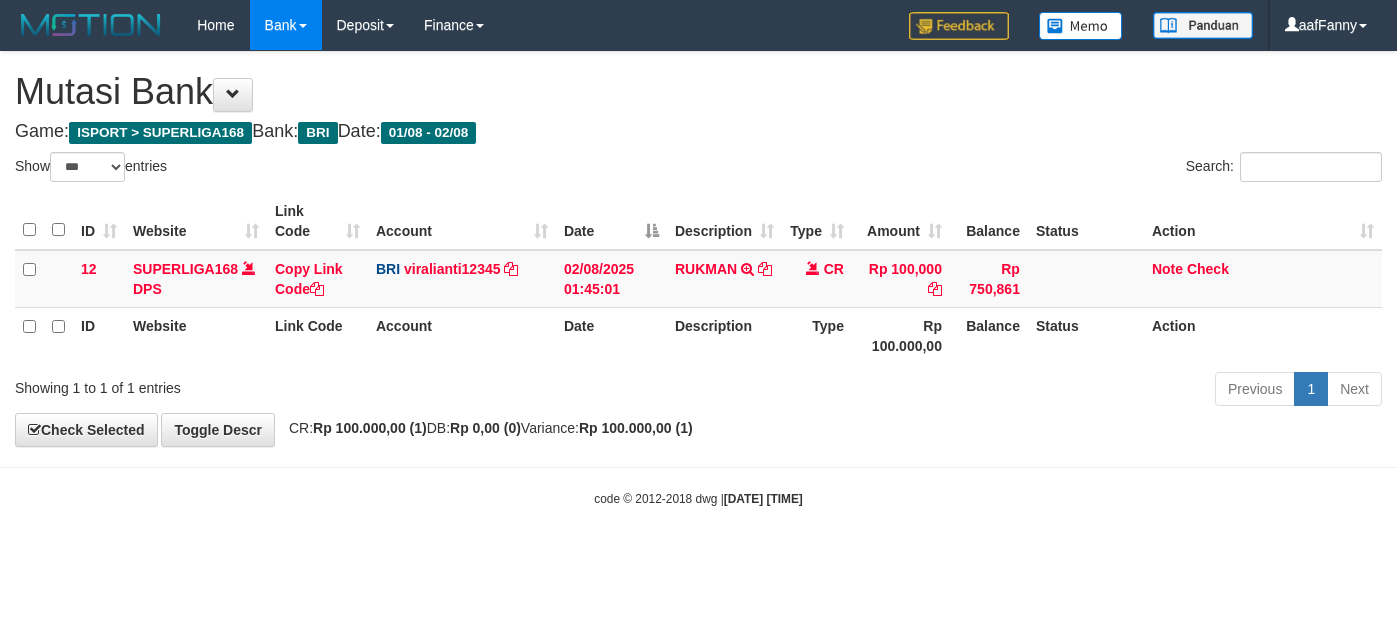 select on "***" 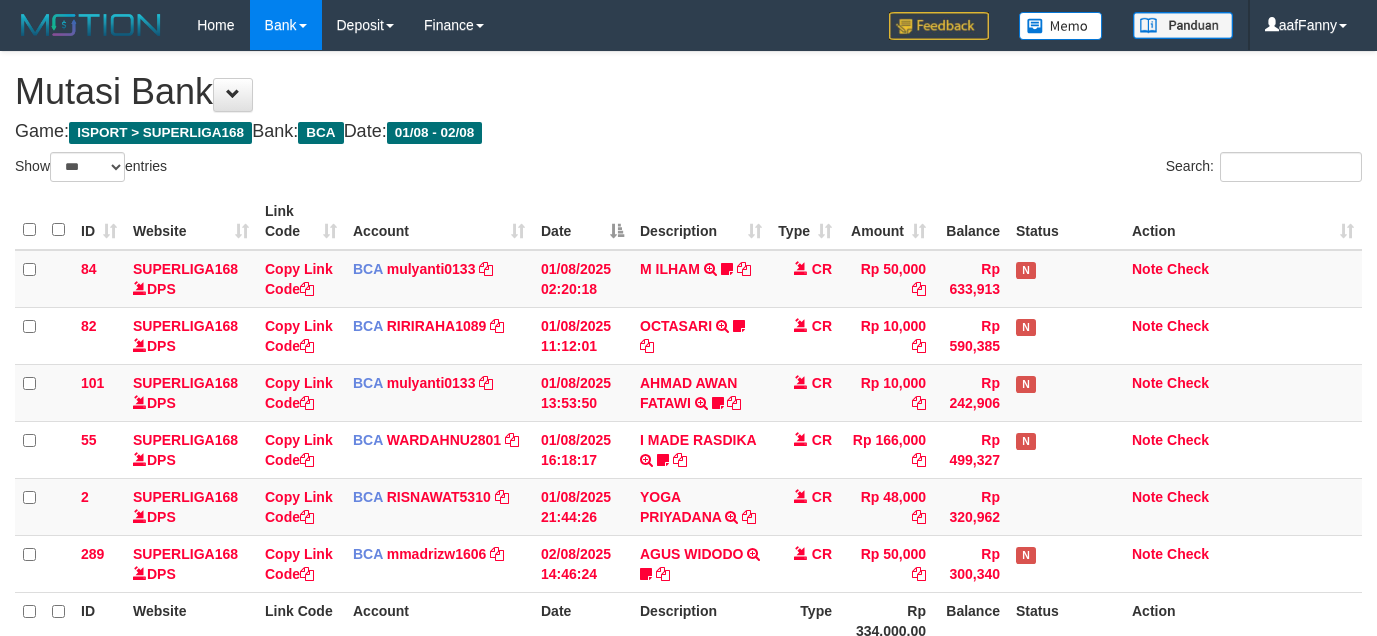 select on "***" 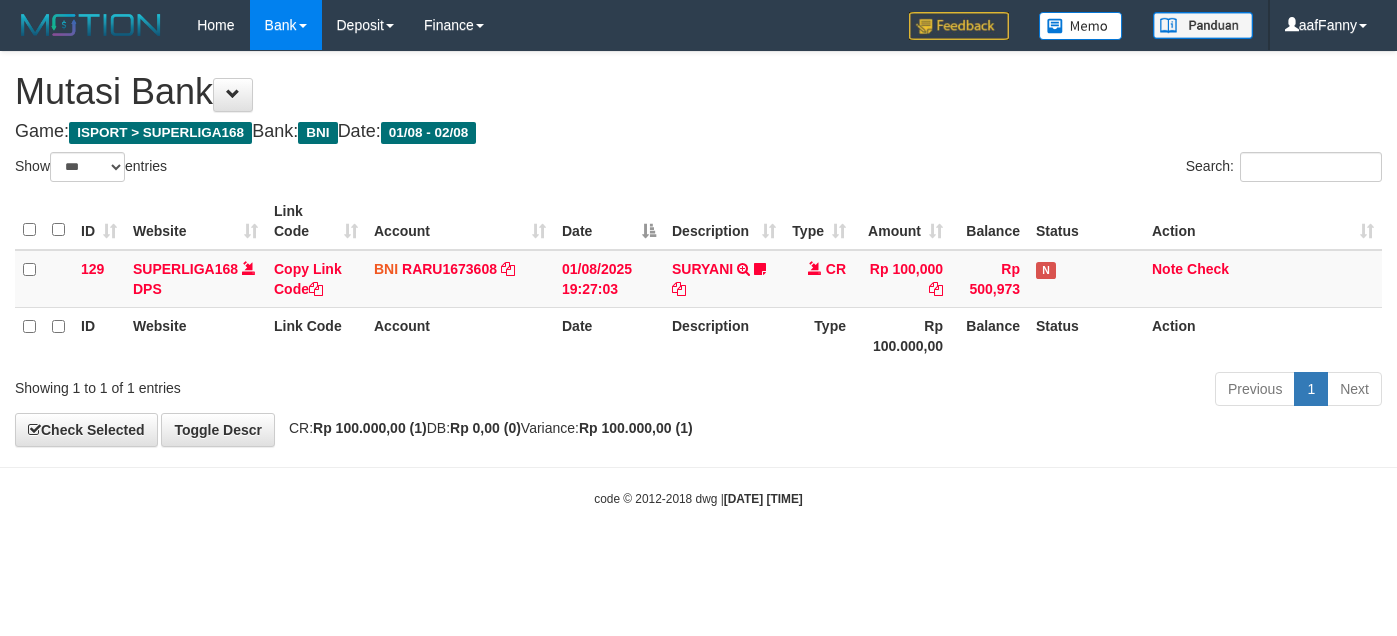 select on "***" 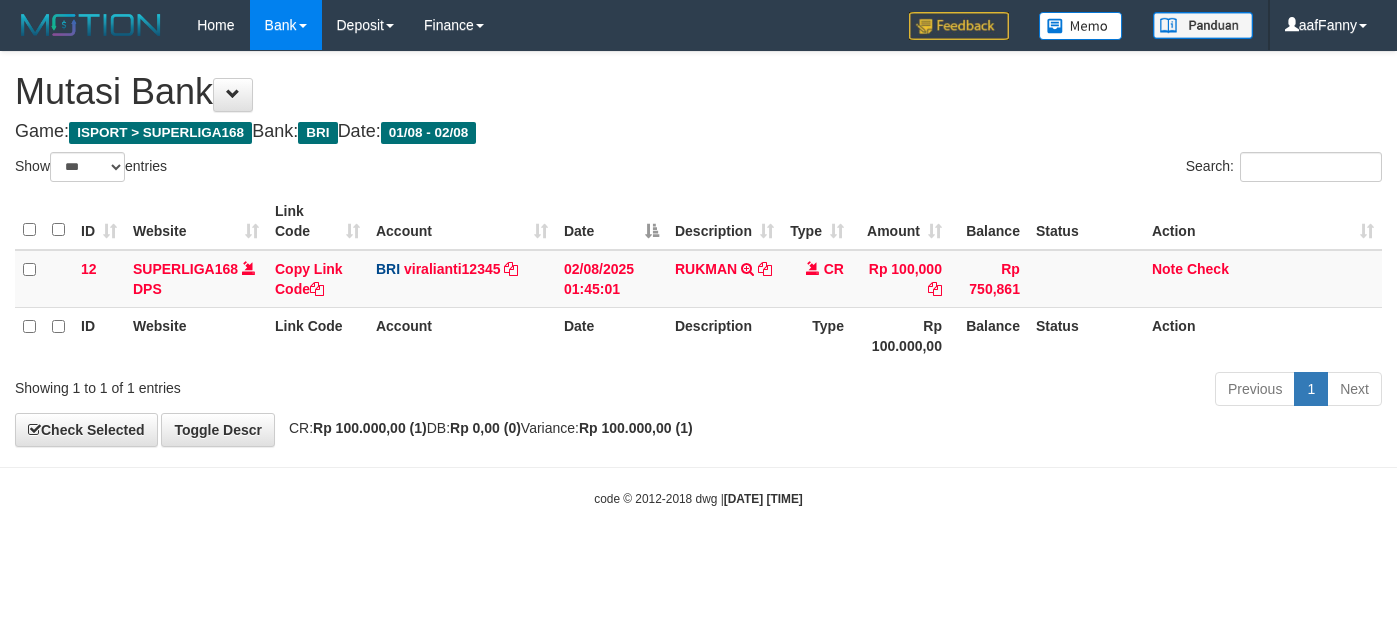 select on "***" 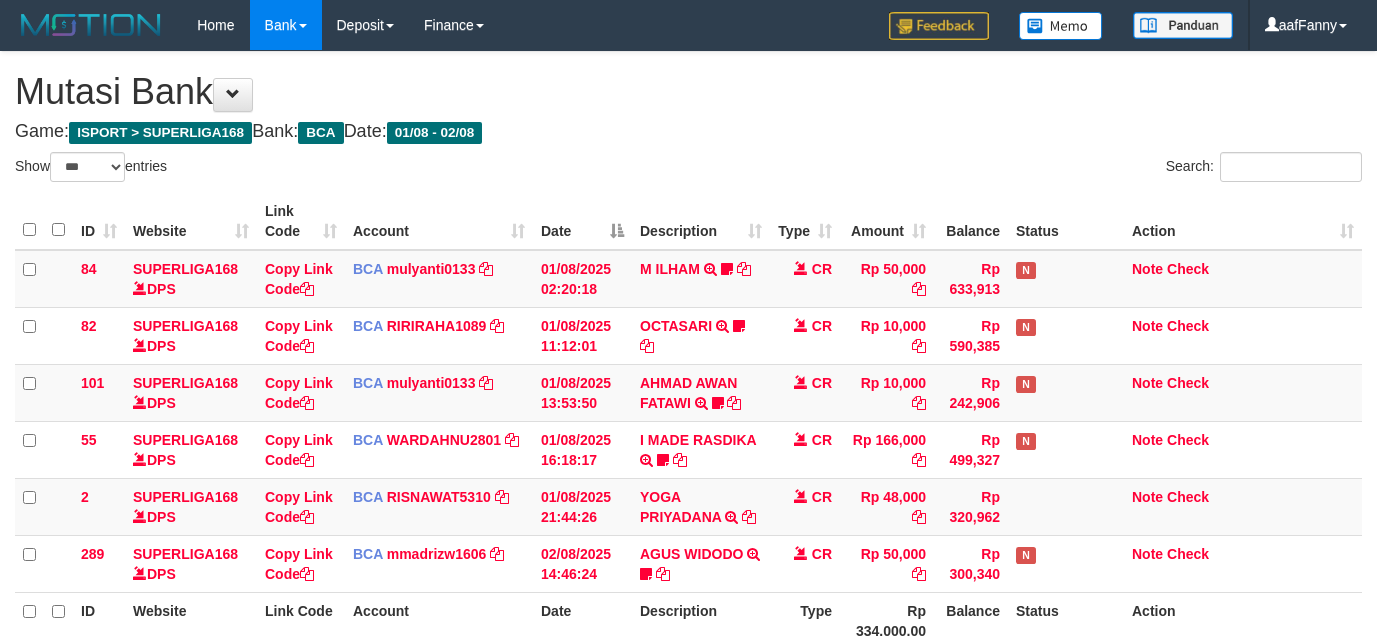 select on "***" 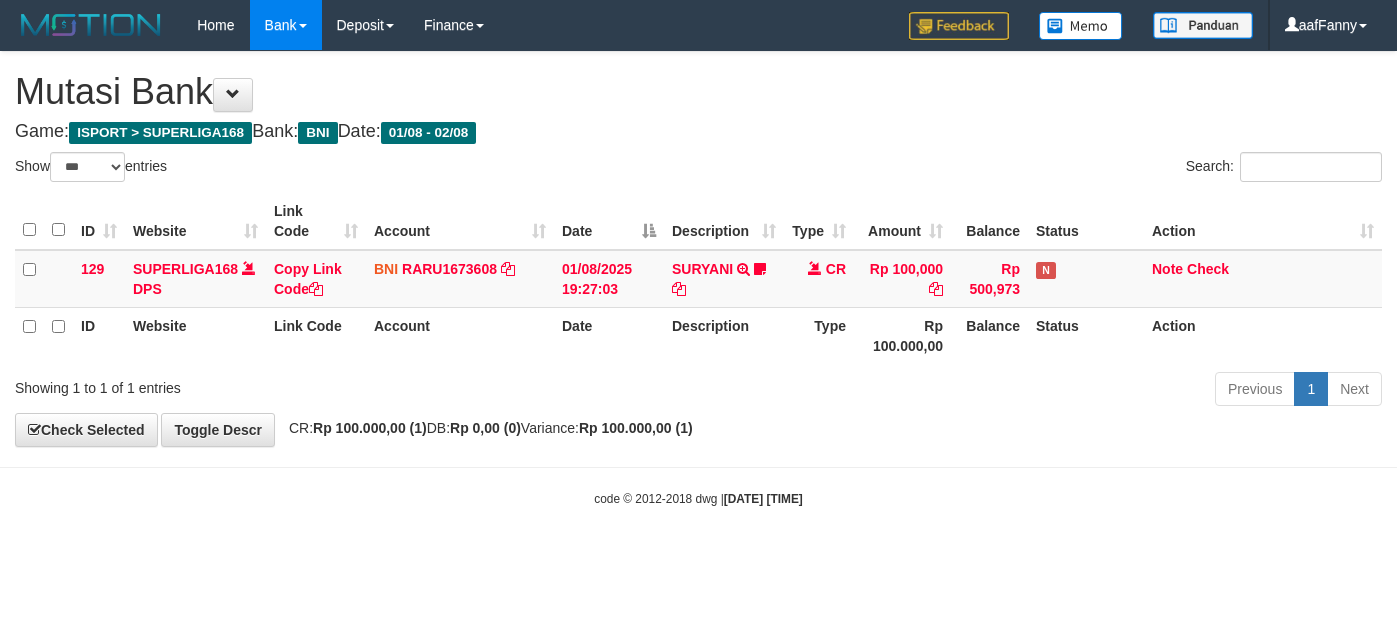 select on "***" 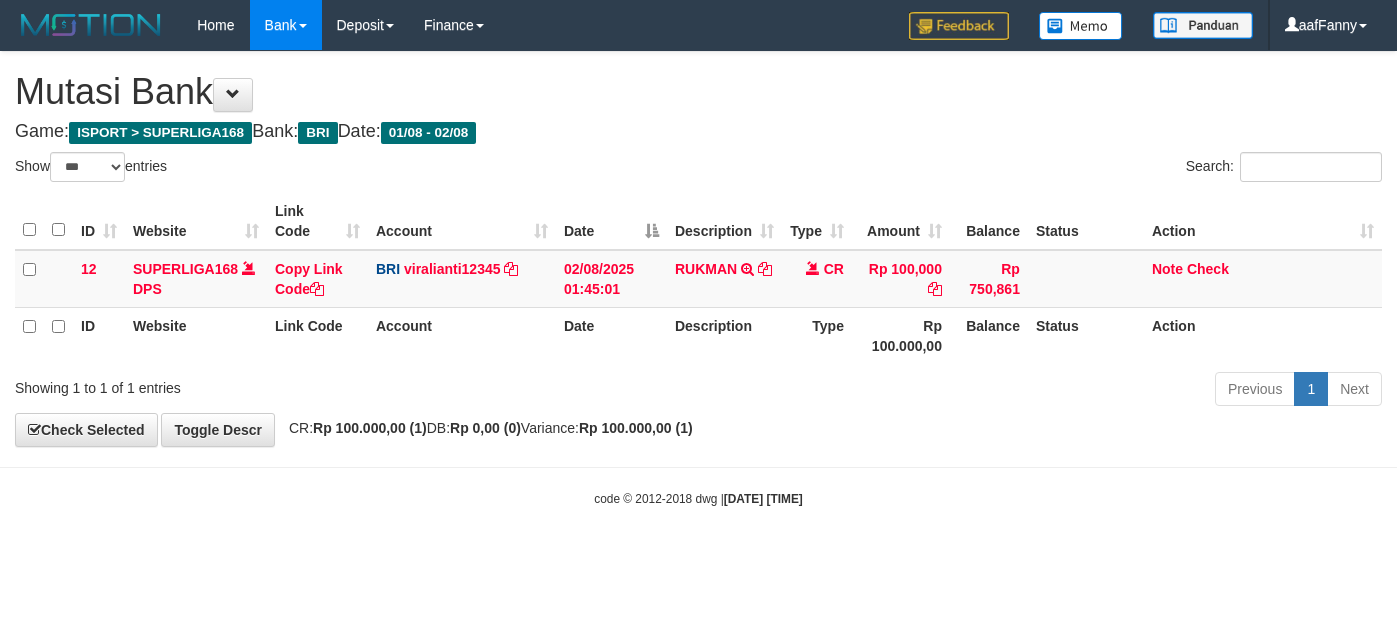 select on "***" 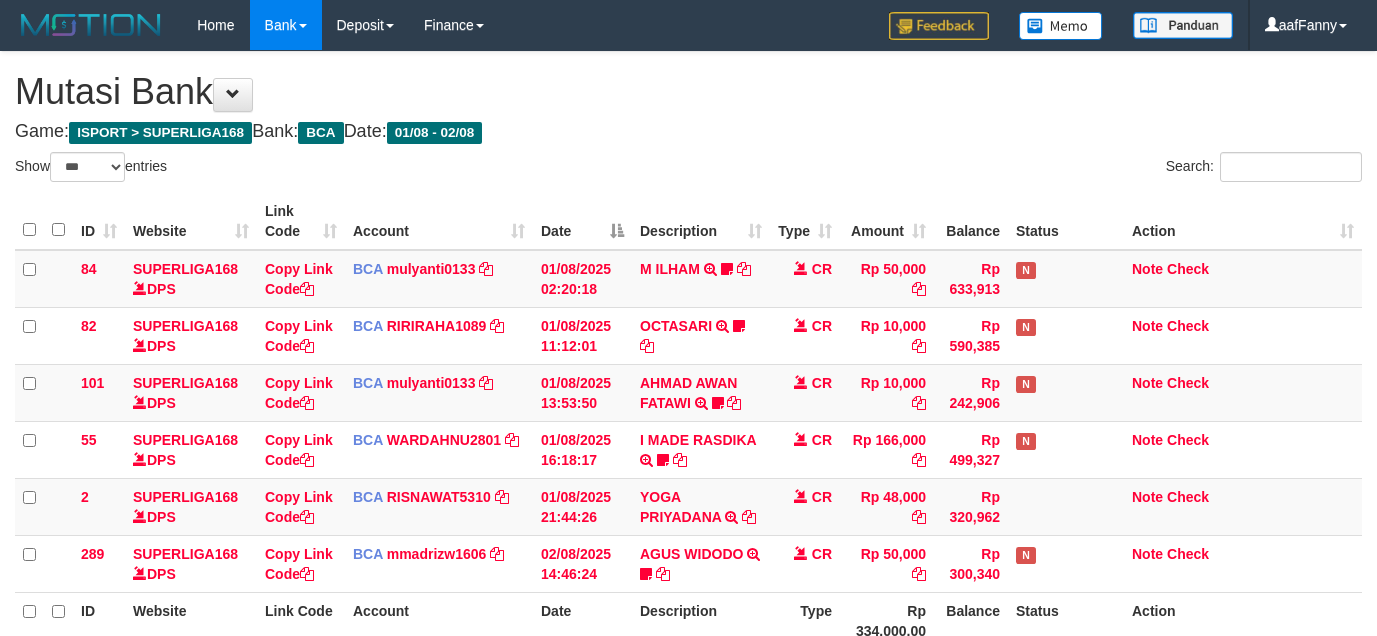 select on "***" 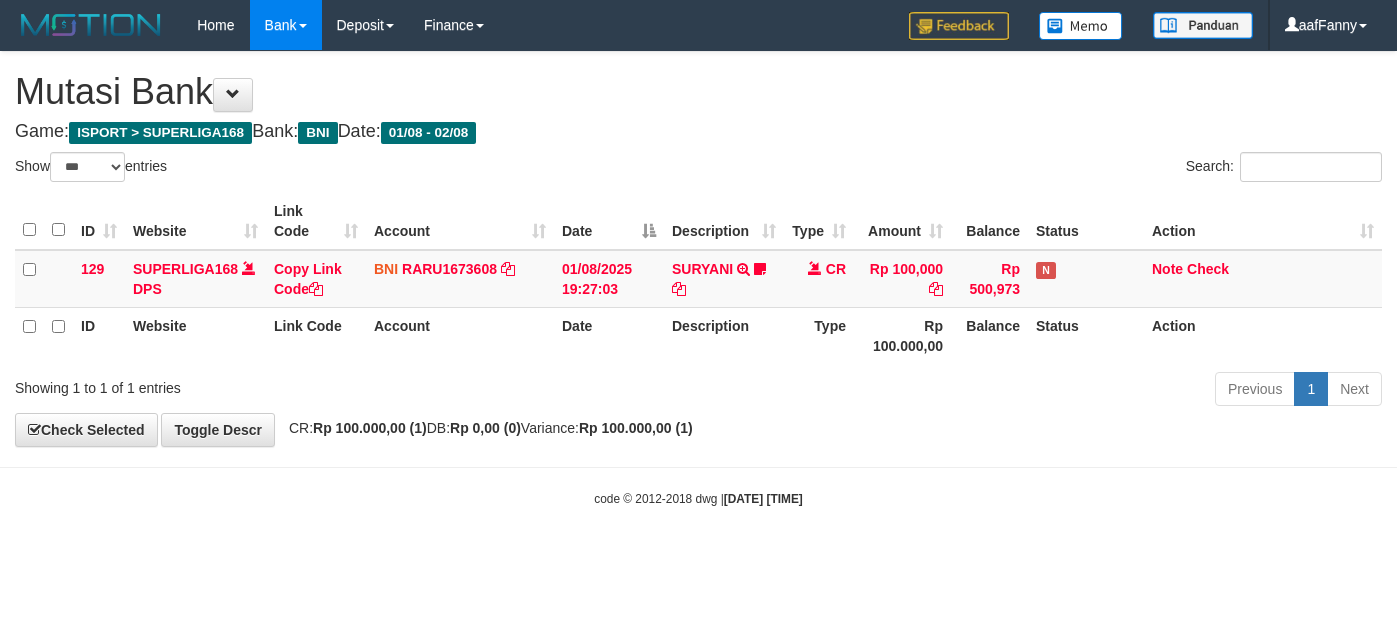 select on "***" 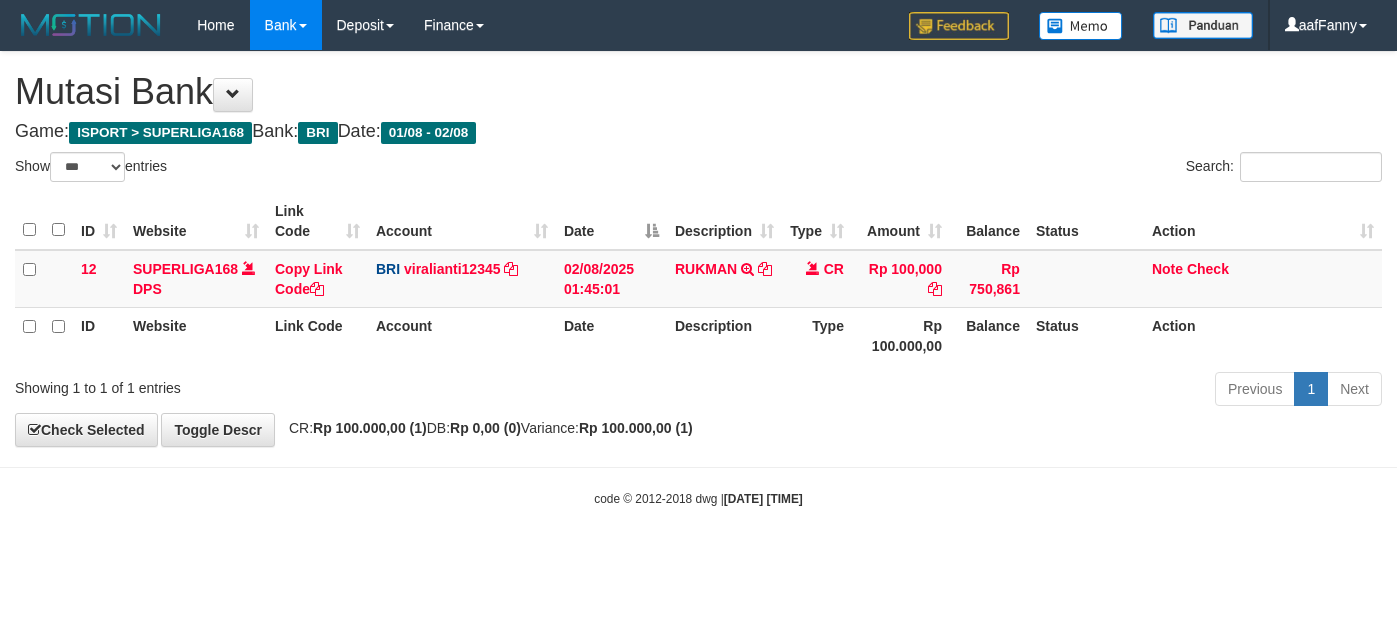select on "***" 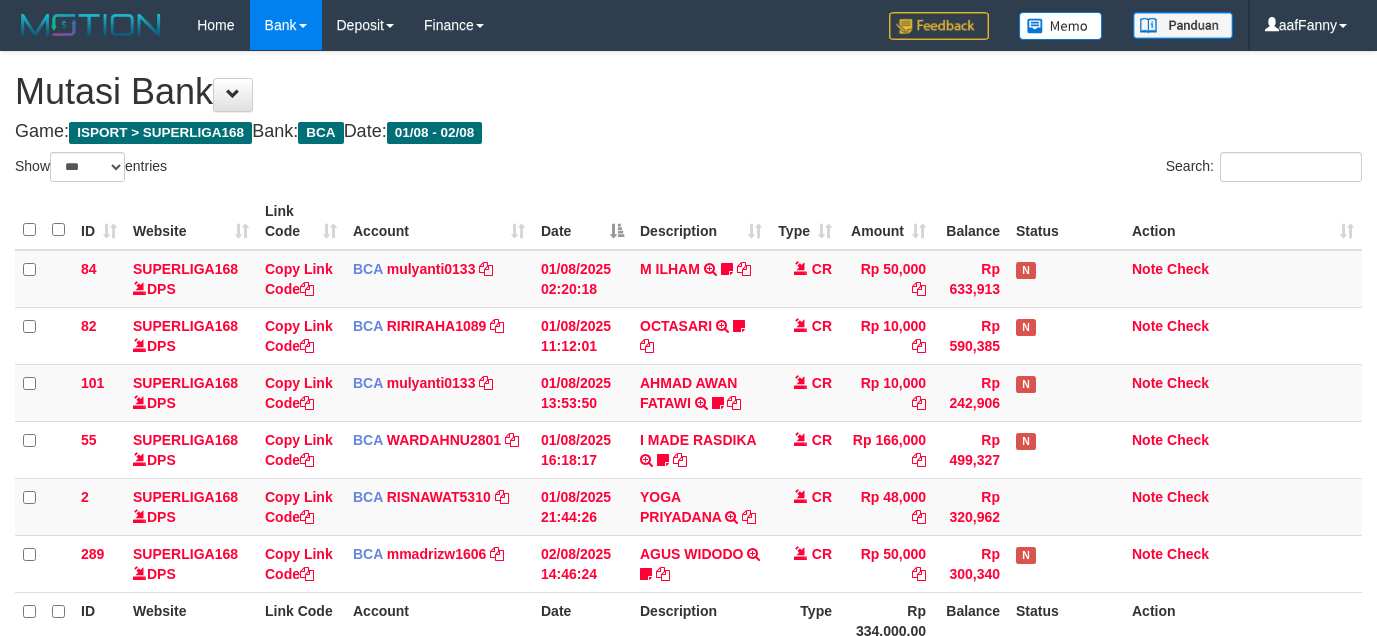 select on "***" 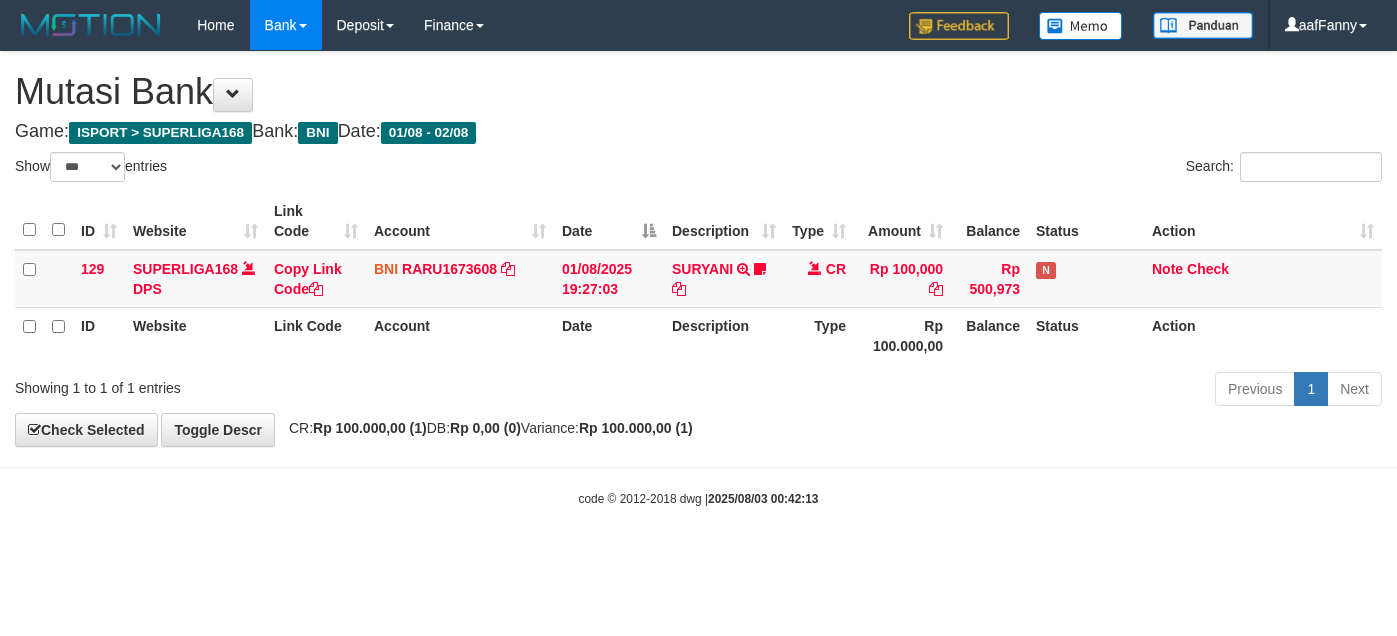 select on "***" 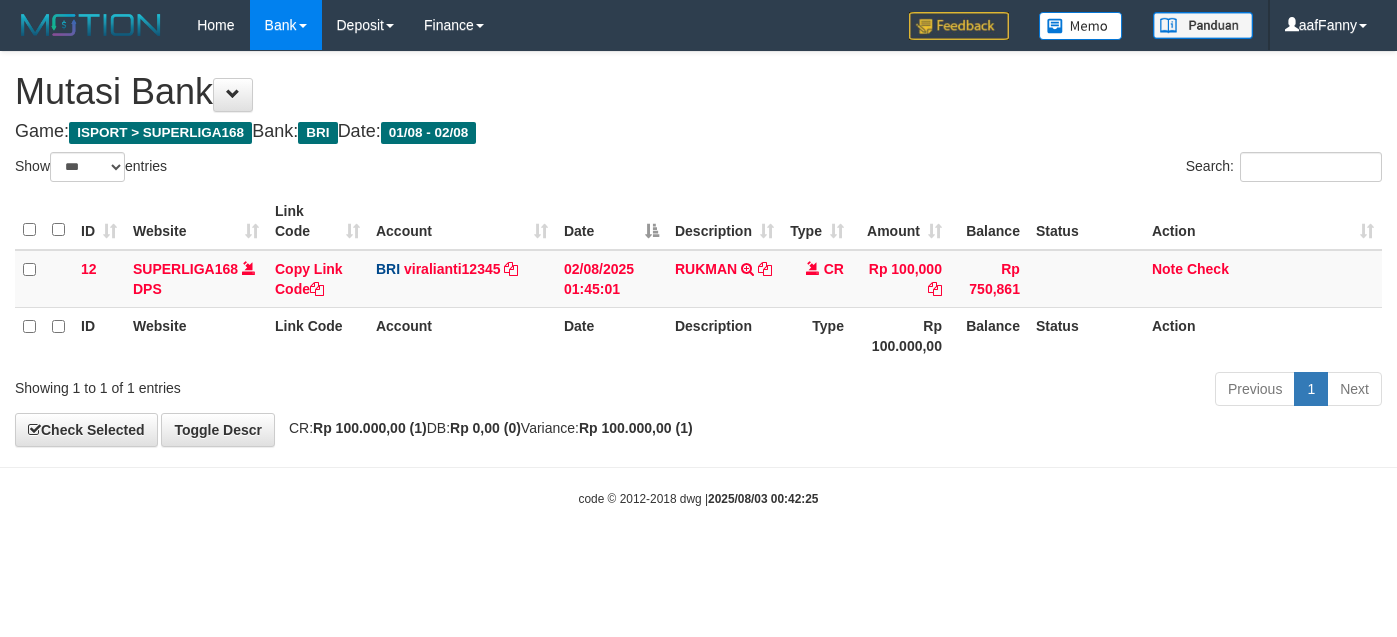 select on "***" 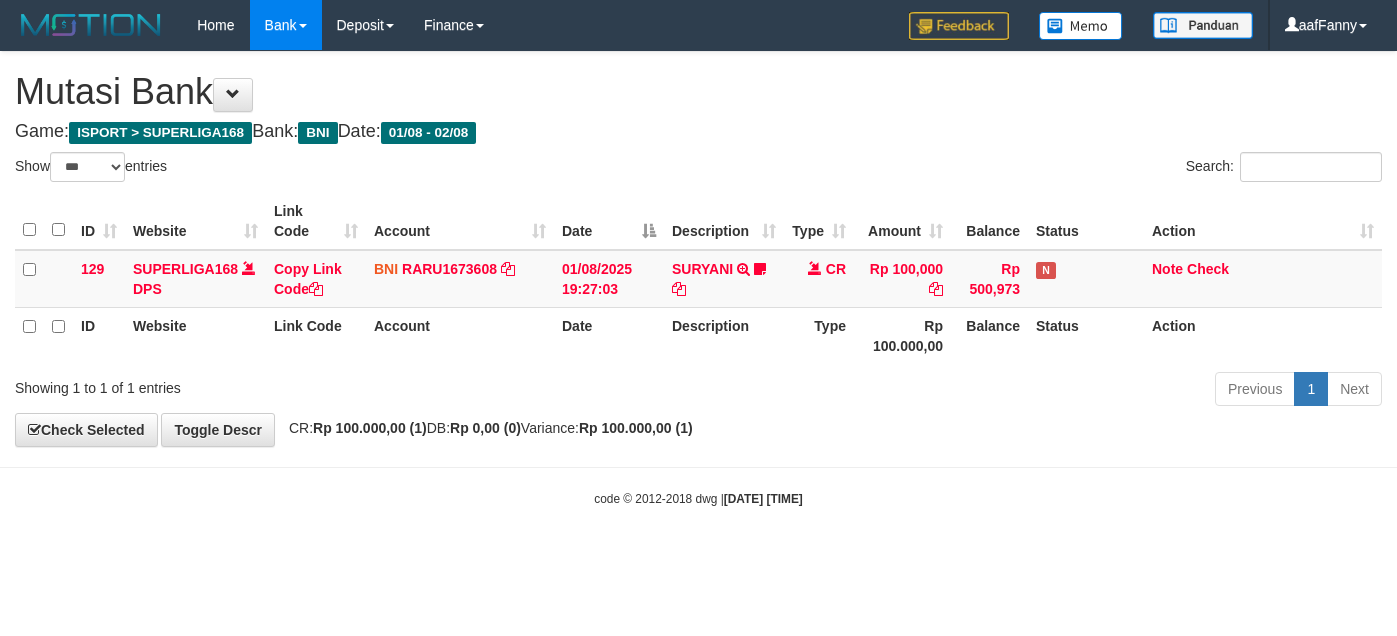 select on "***" 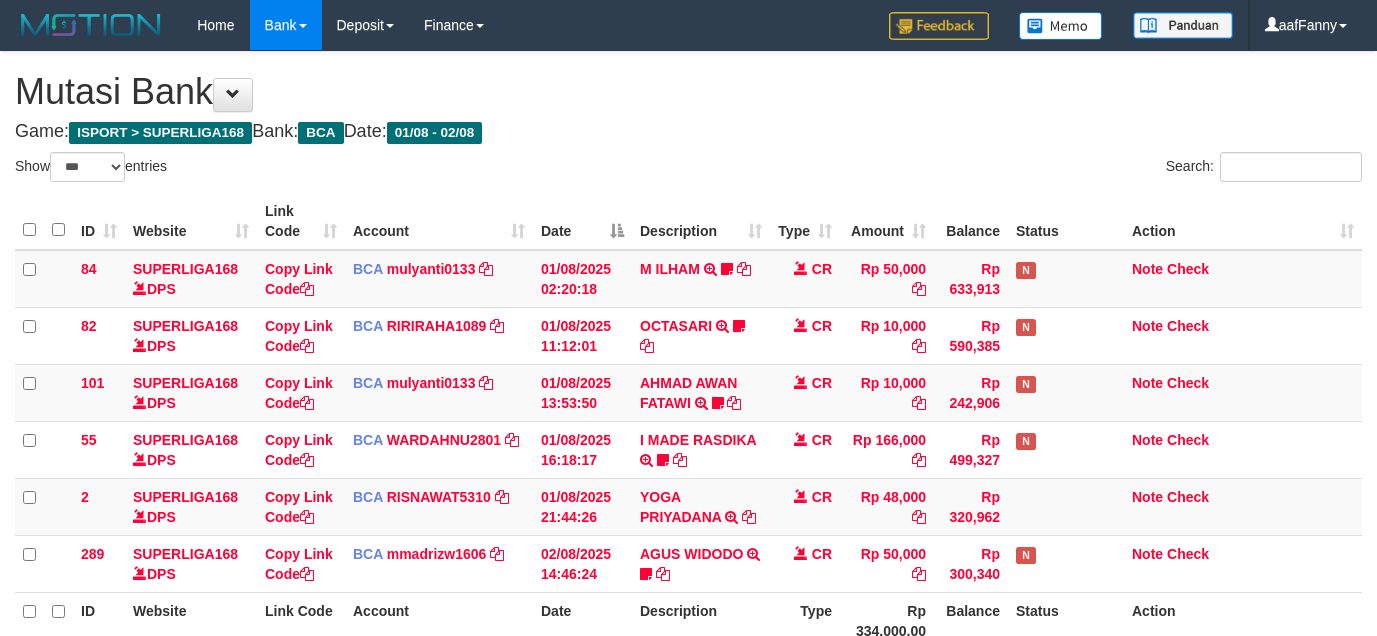 select on "***" 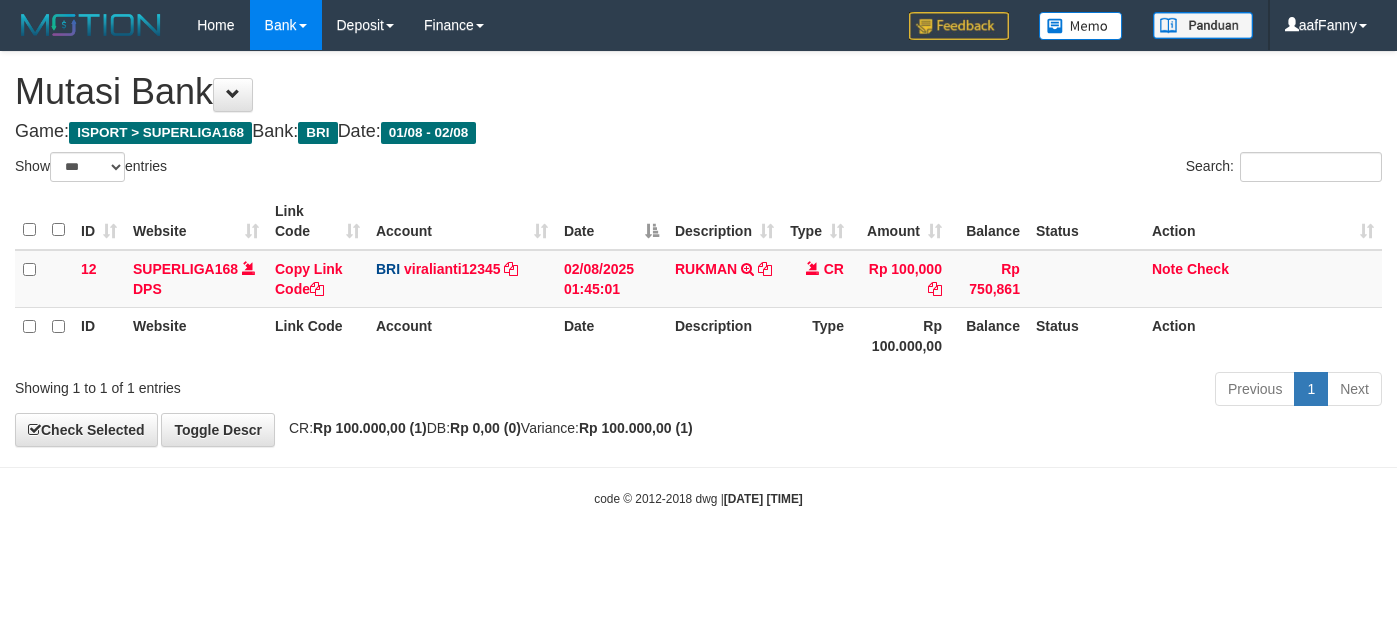 select on "***" 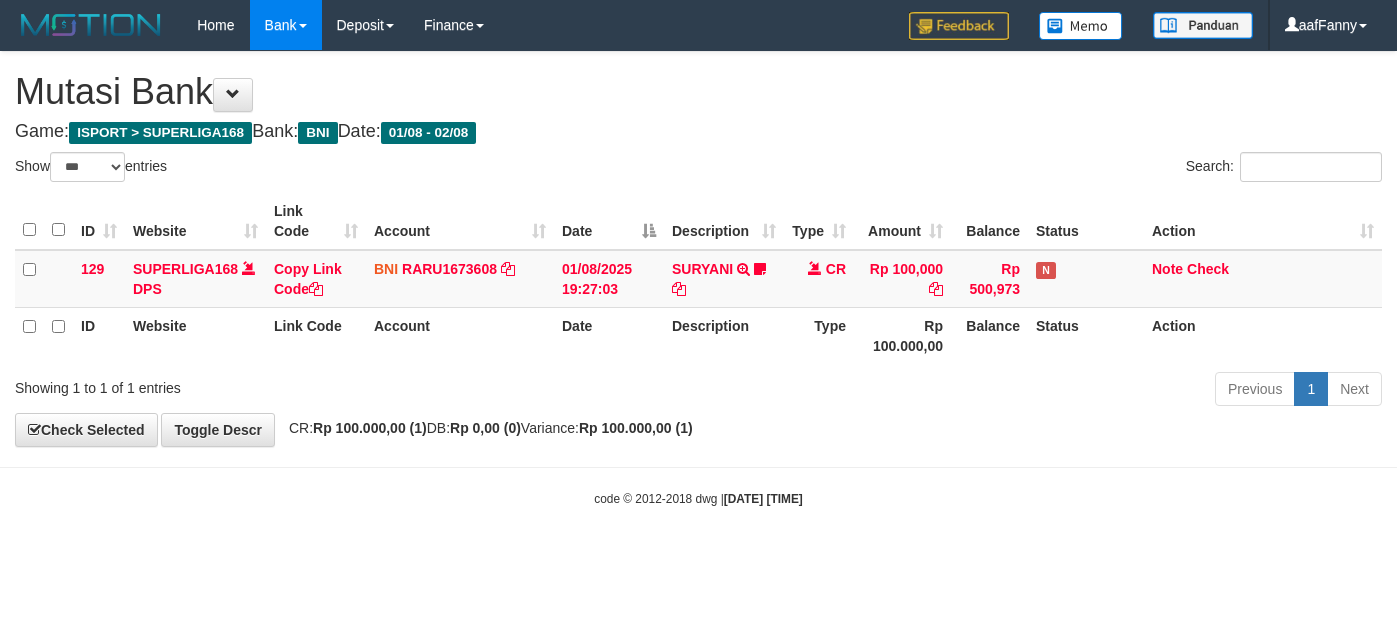 select on "***" 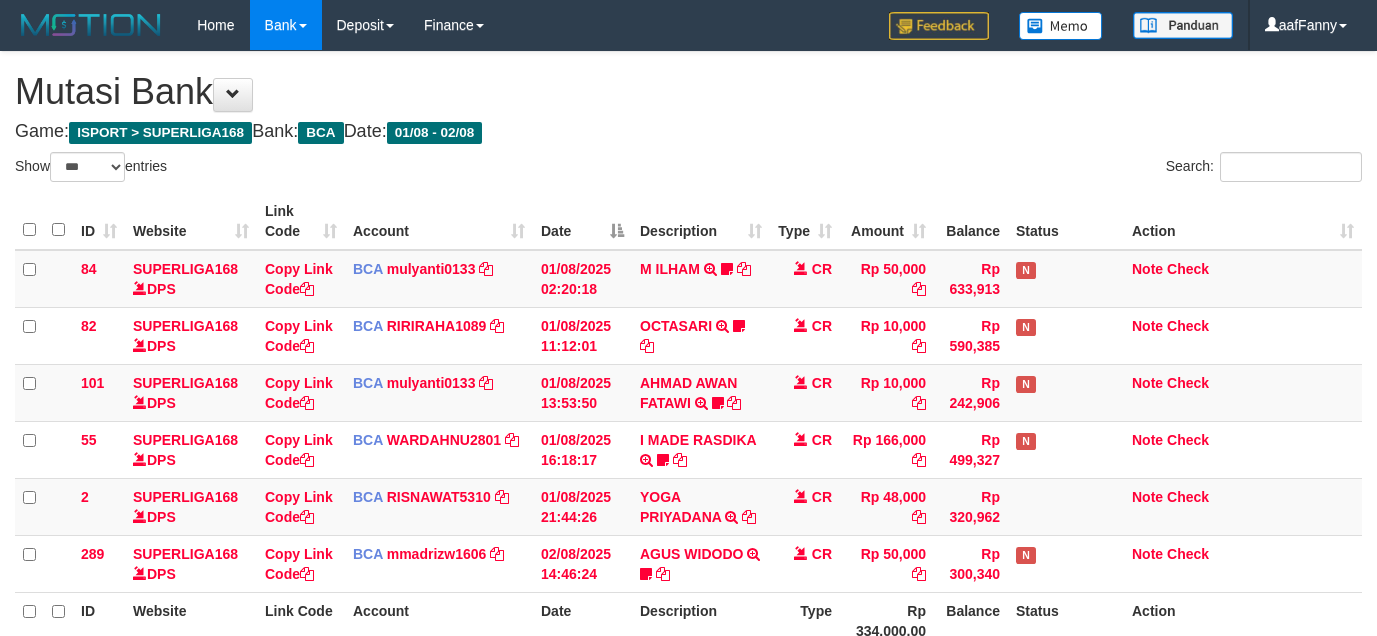 select on "***" 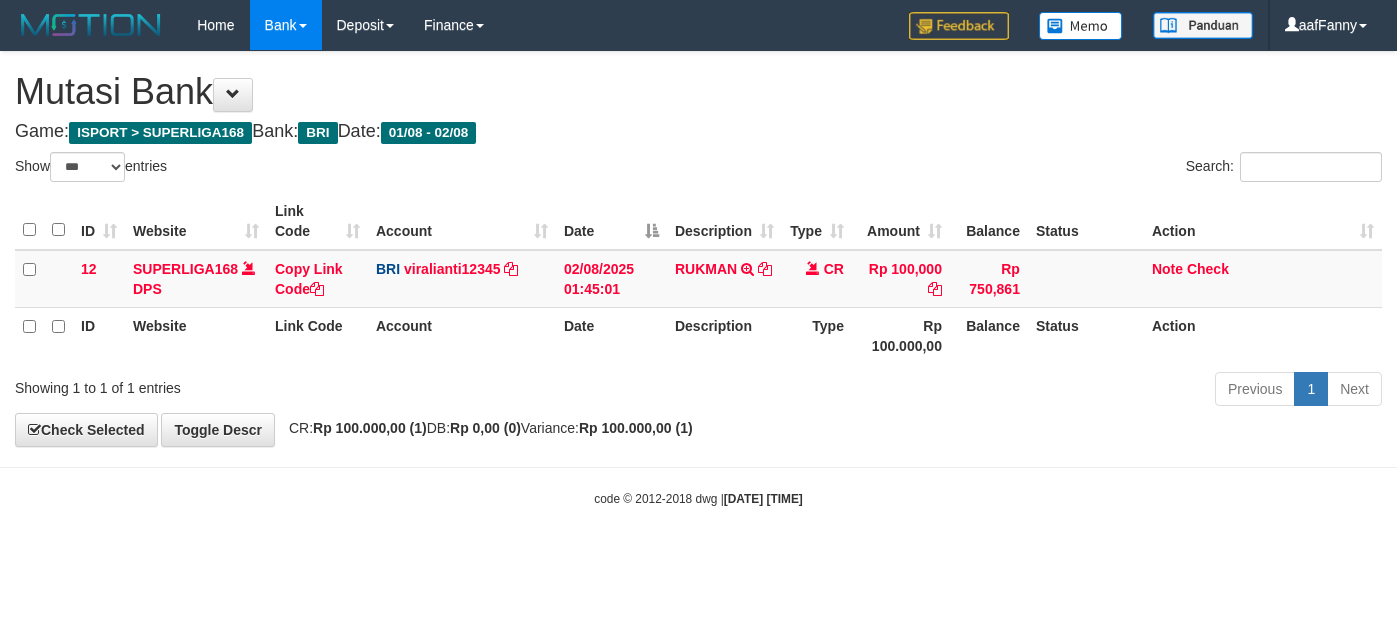 select on "***" 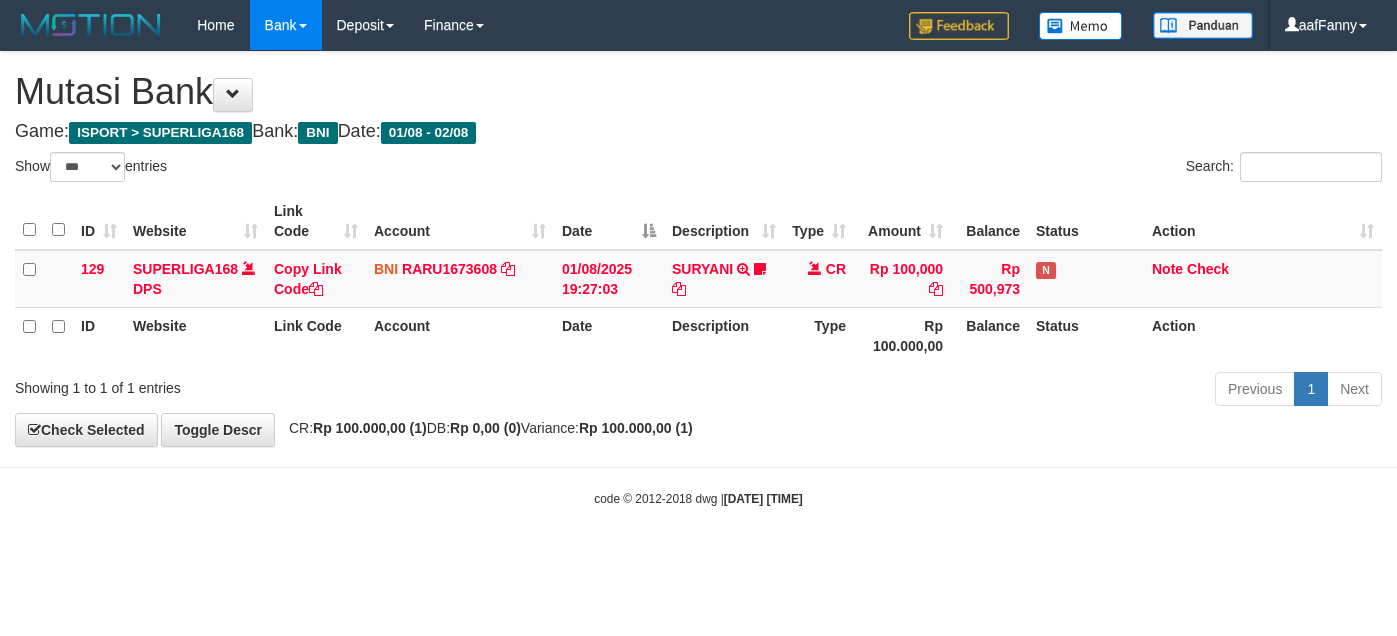 select on "***" 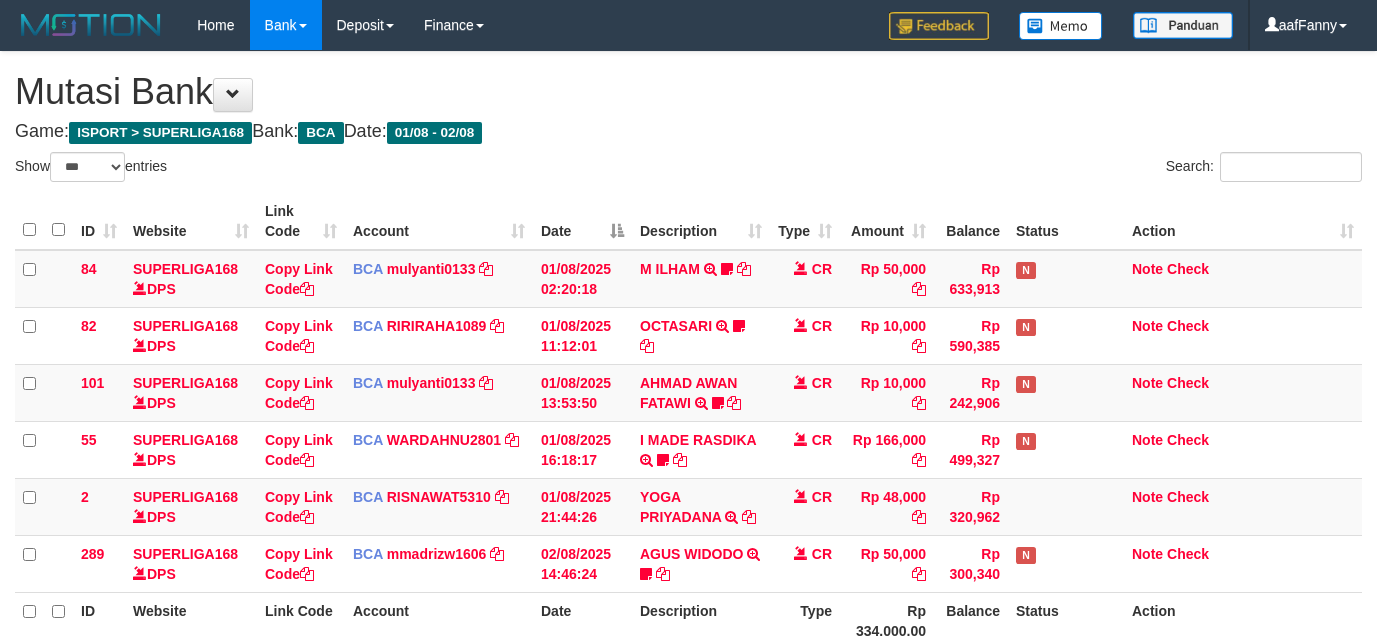 select on "***" 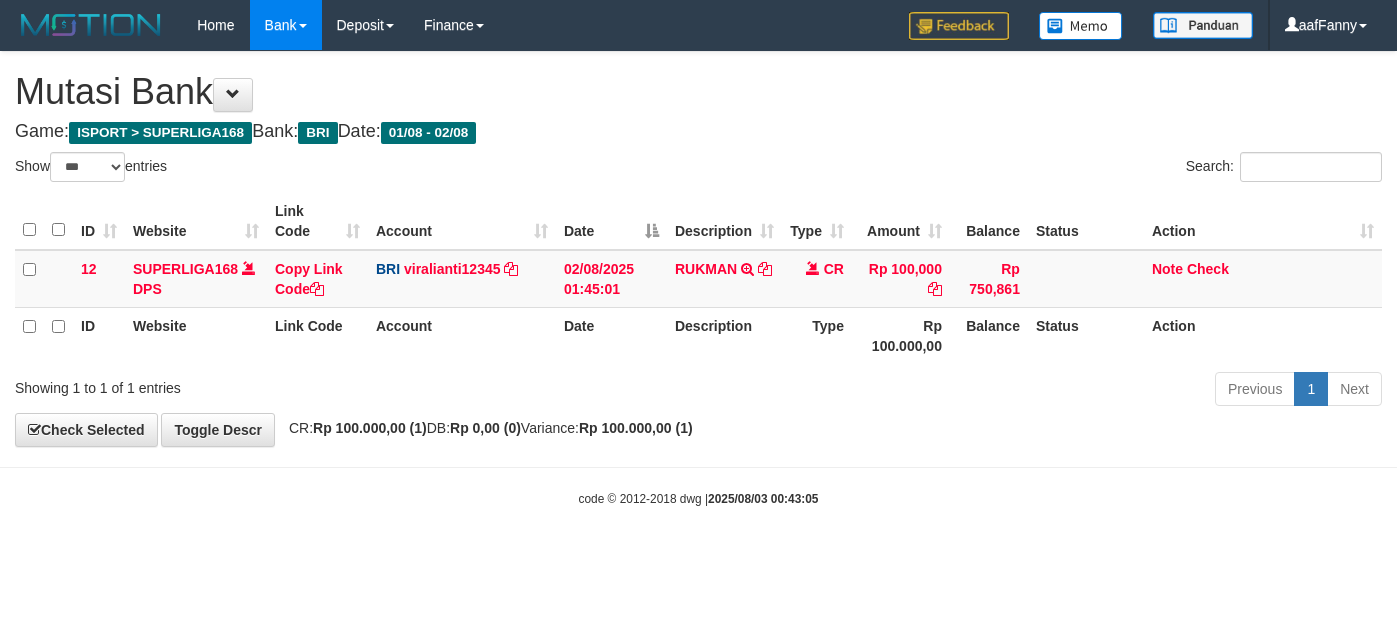 select on "***" 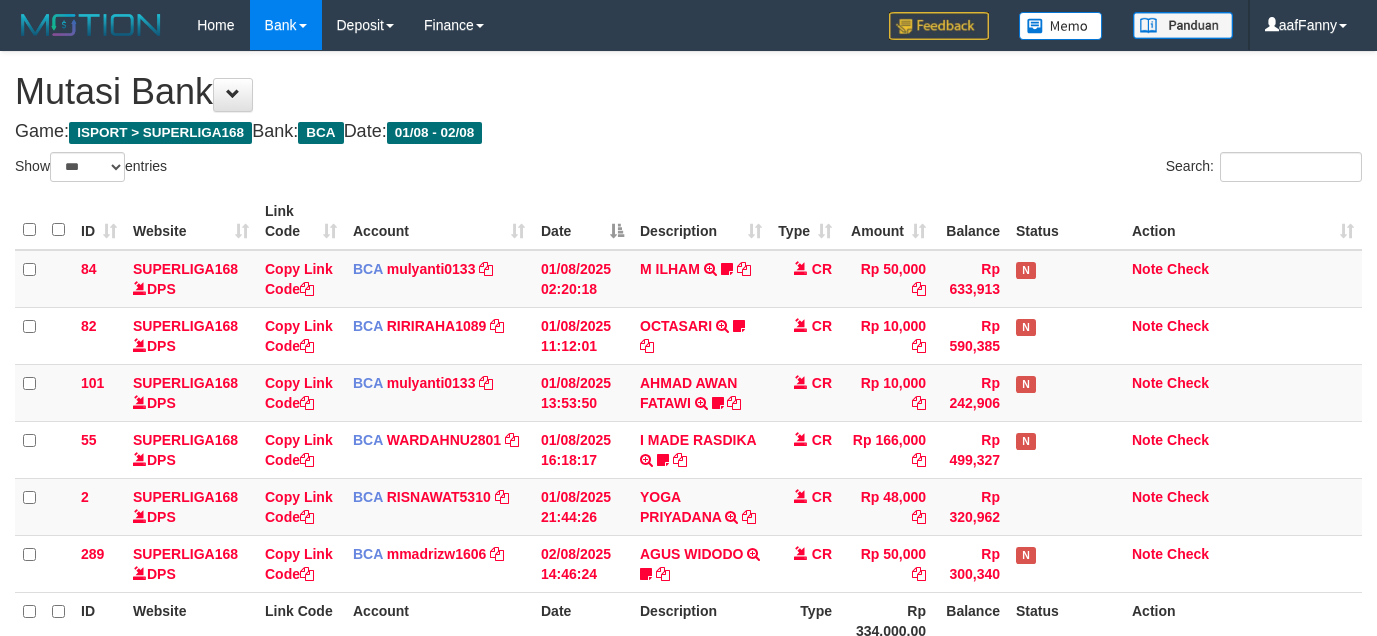 select on "***" 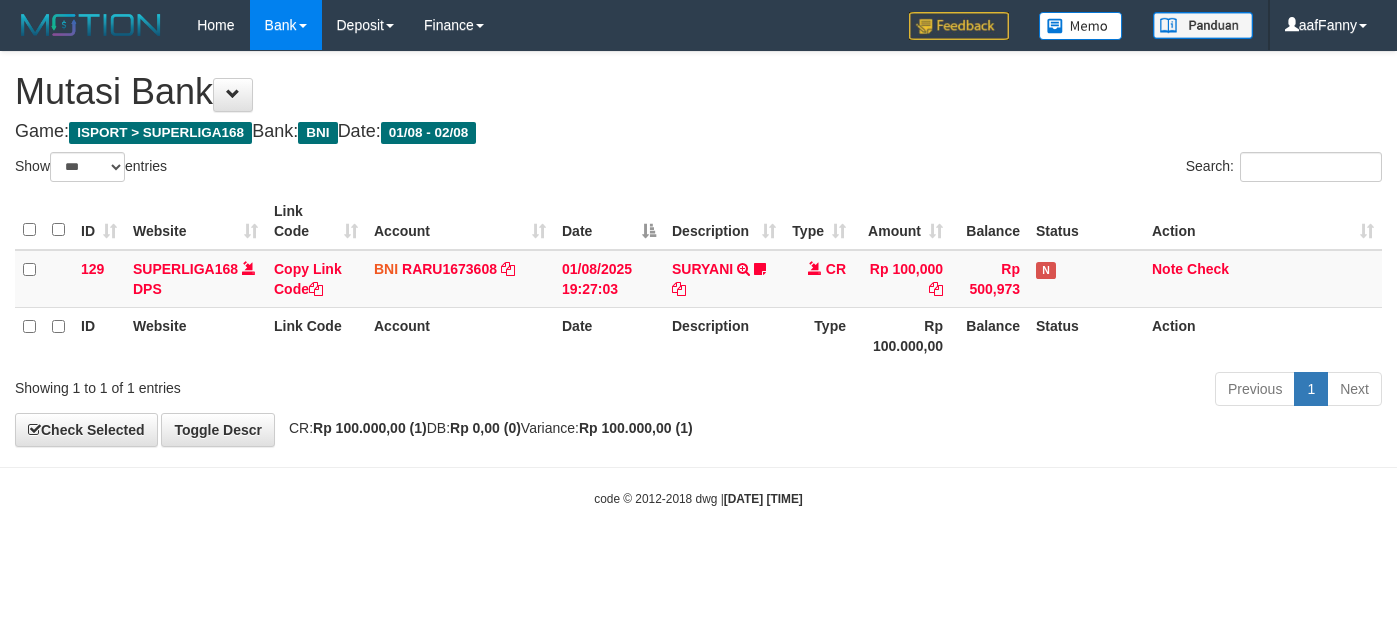 select on "***" 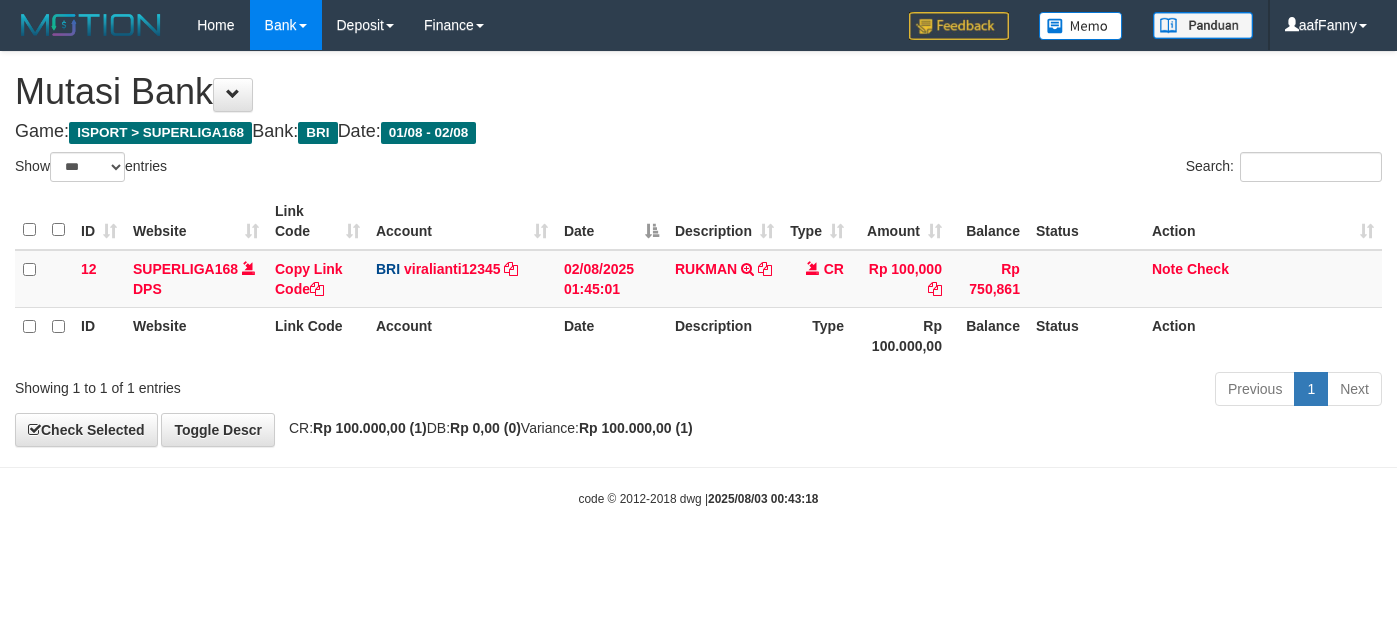 select on "***" 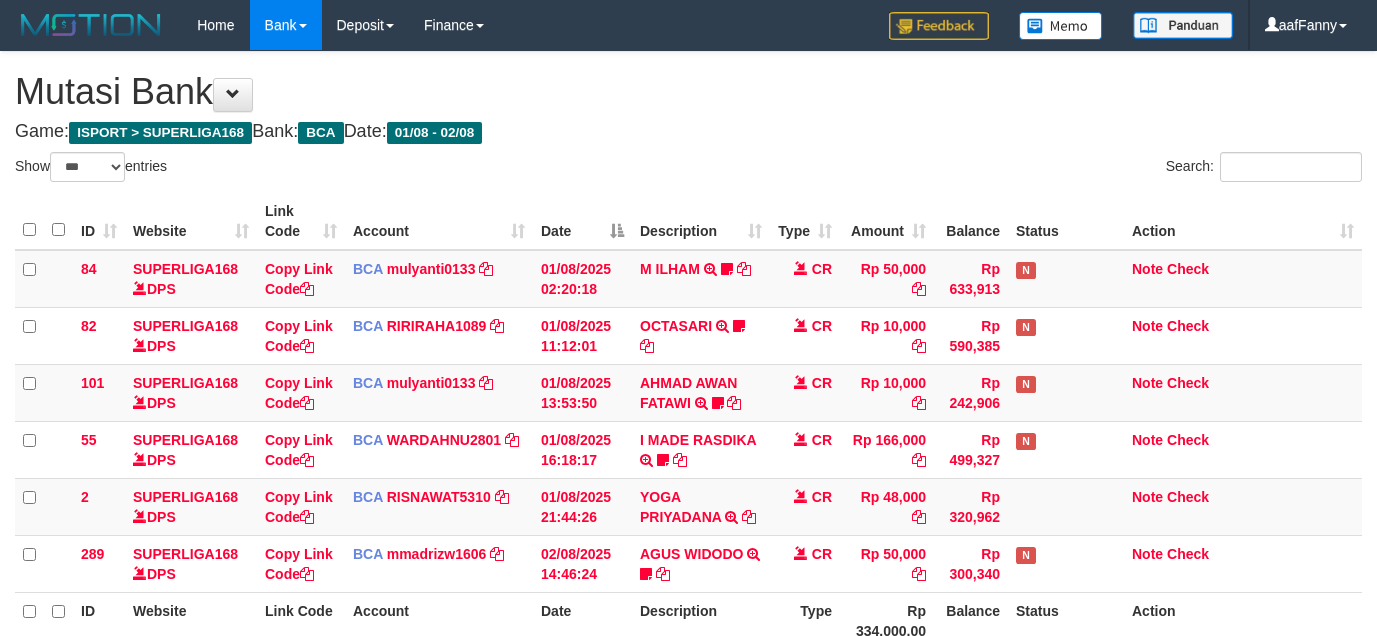 select on "***" 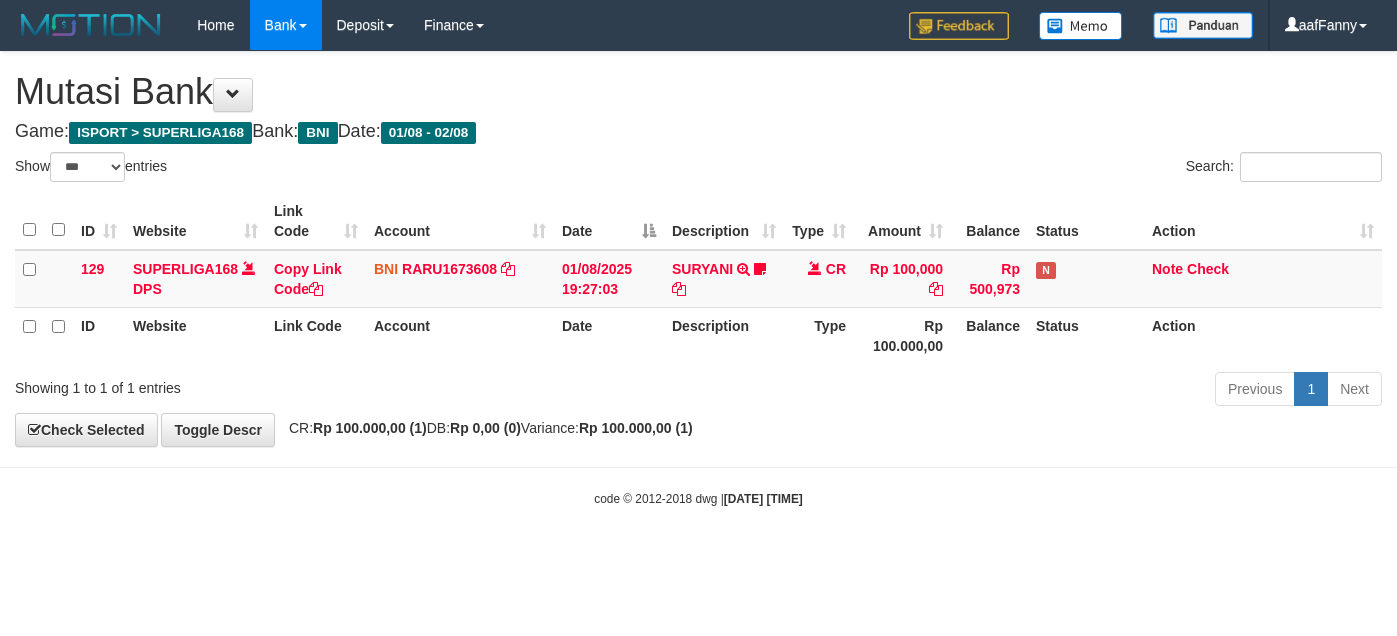 select on "***" 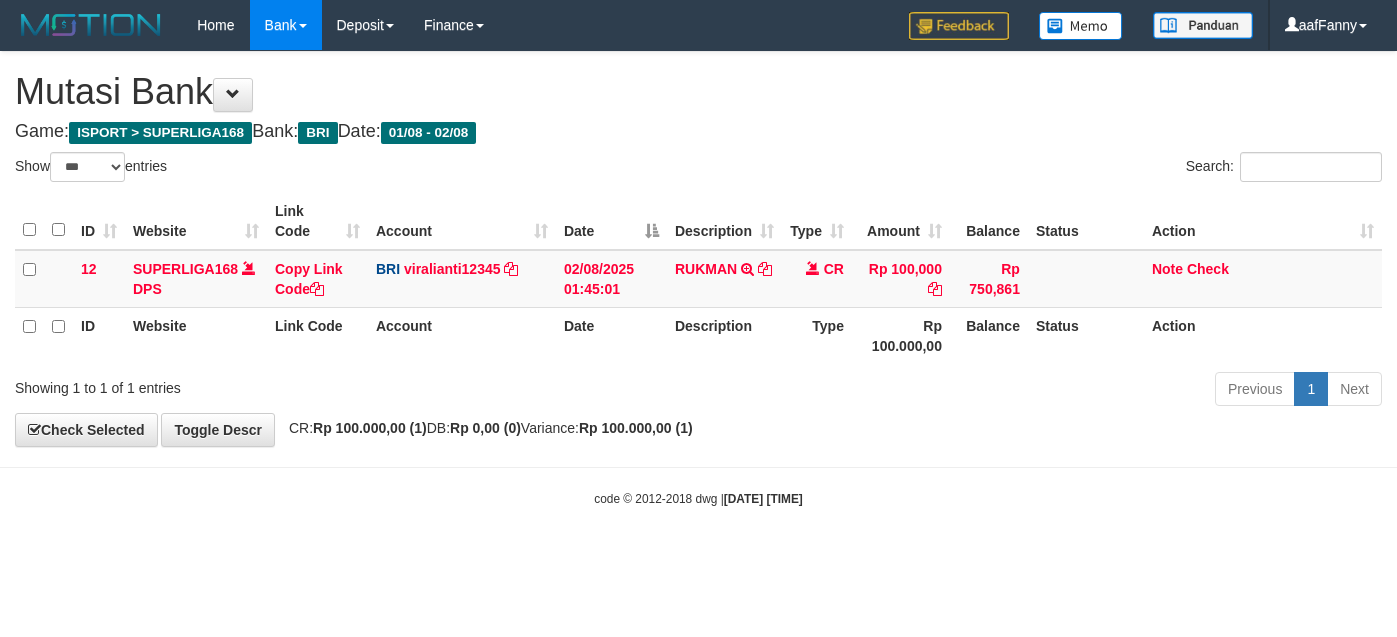 select on "***" 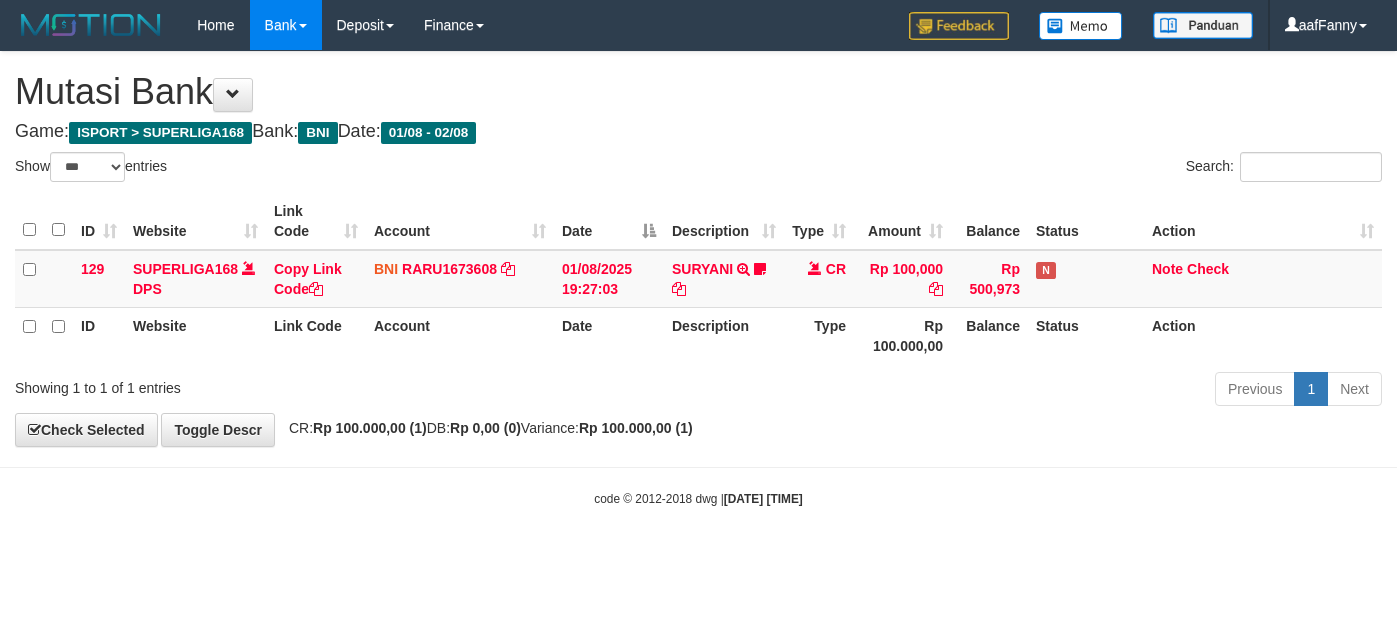 select on "***" 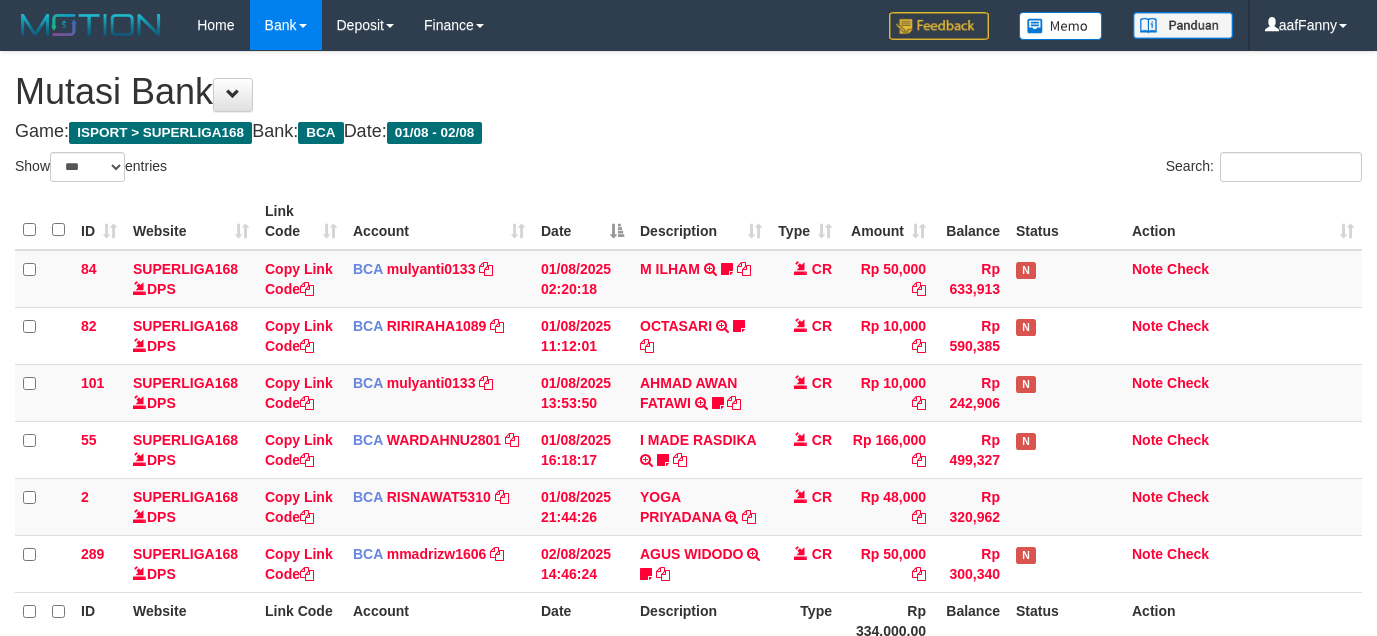 select on "***" 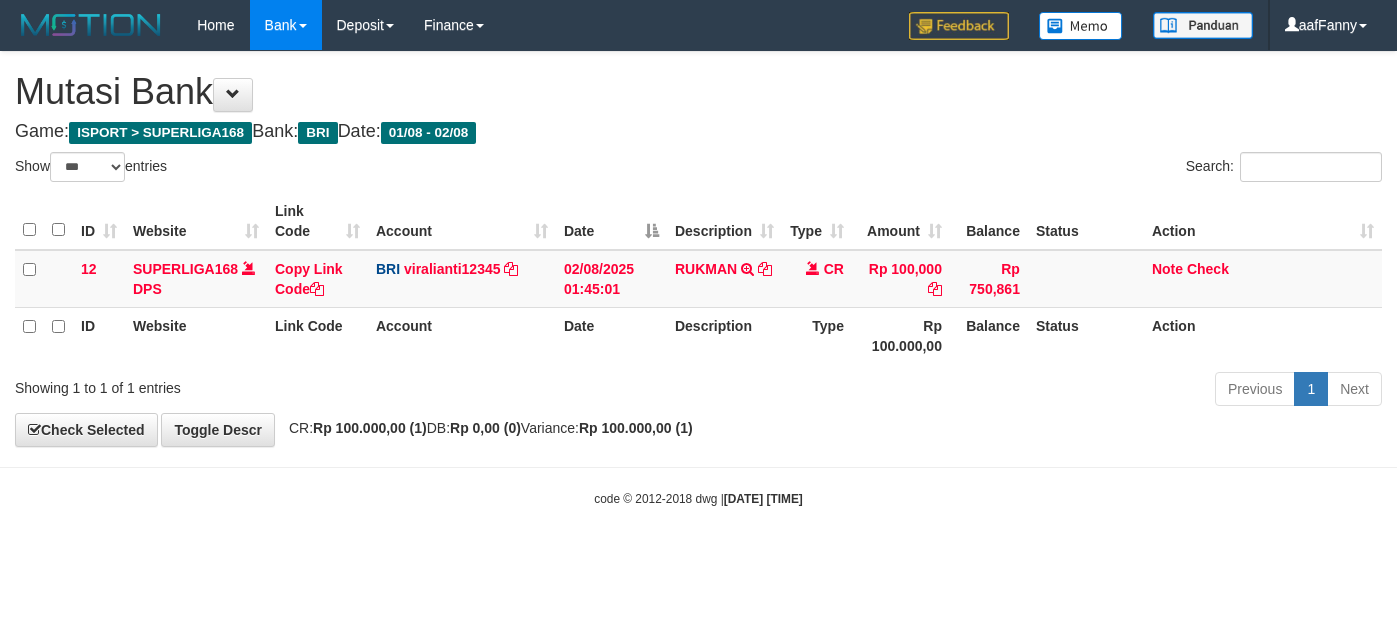 select on "***" 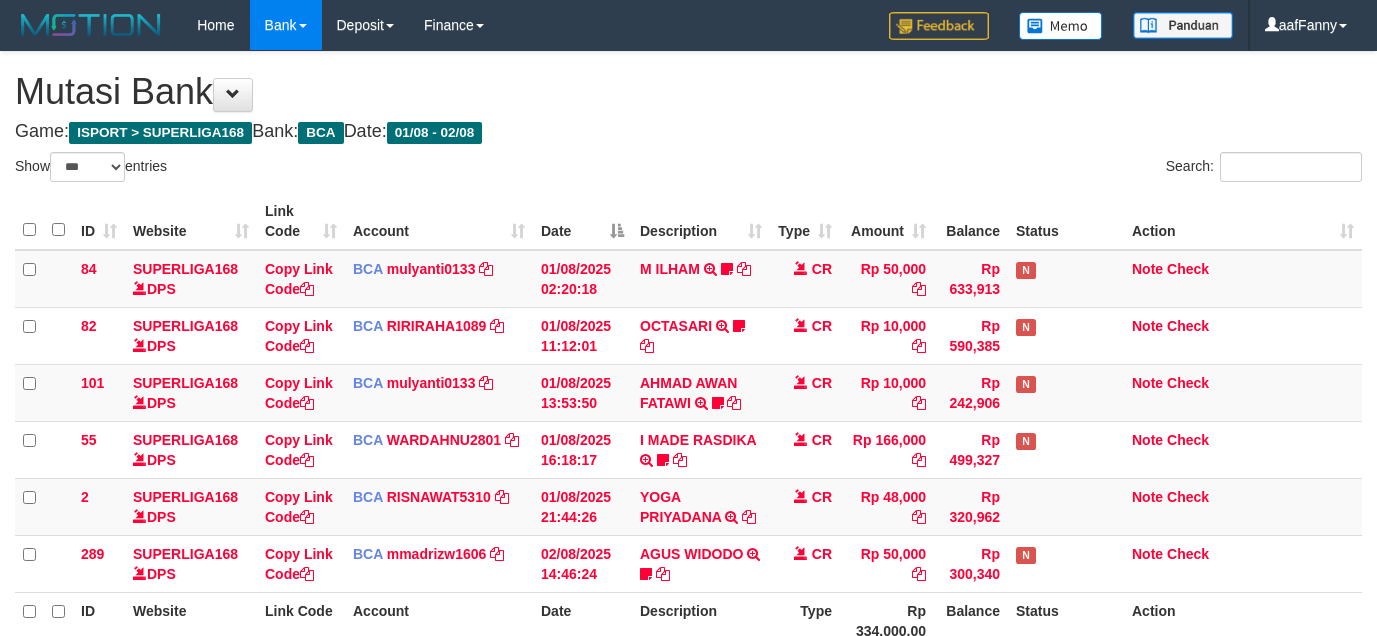 select on "***" 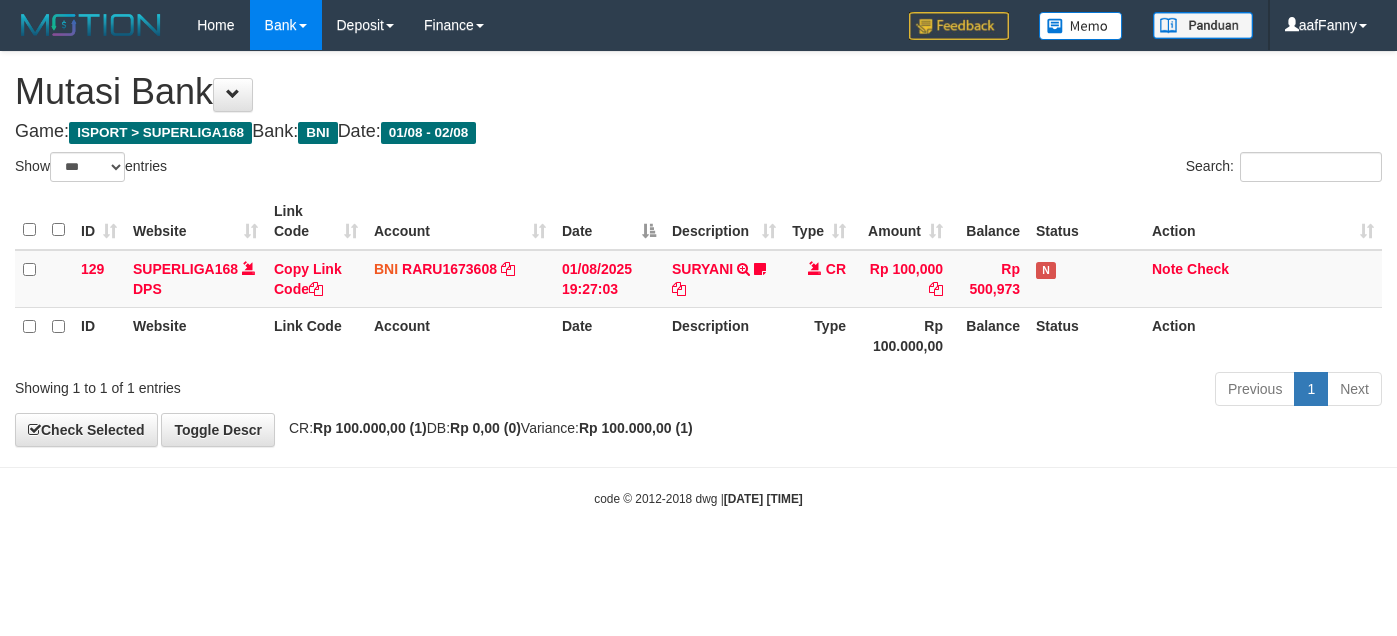 select on "***" 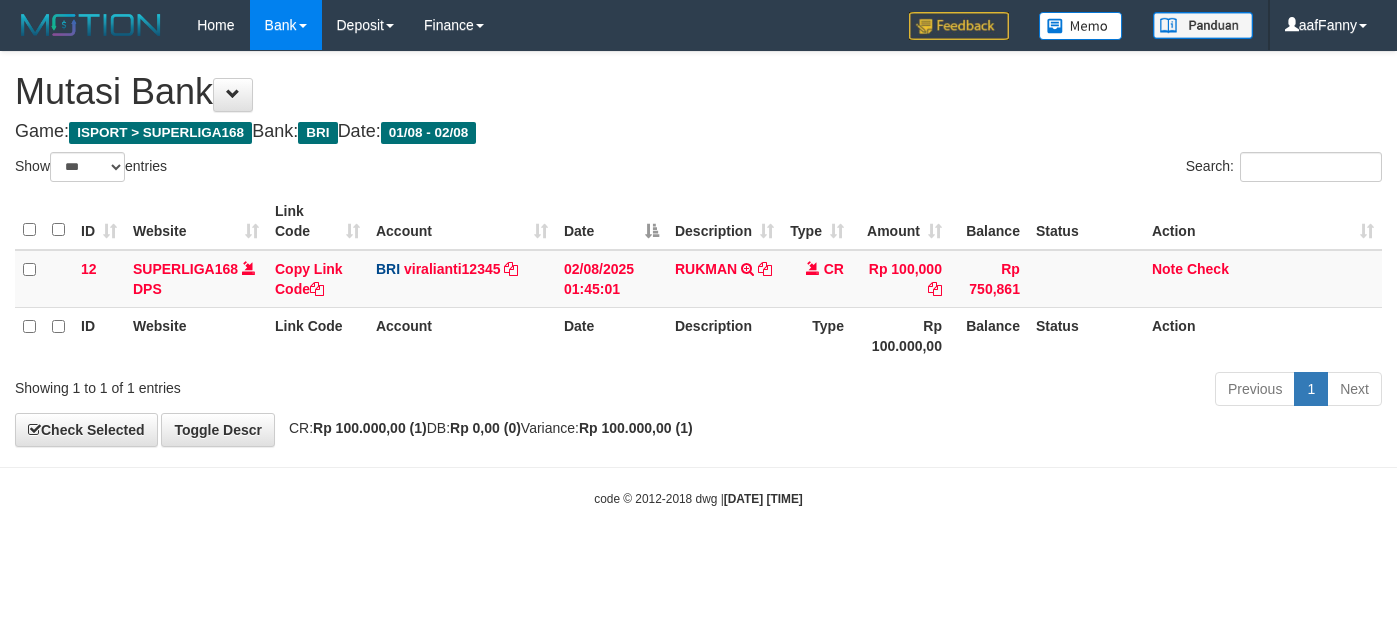 select on "***" 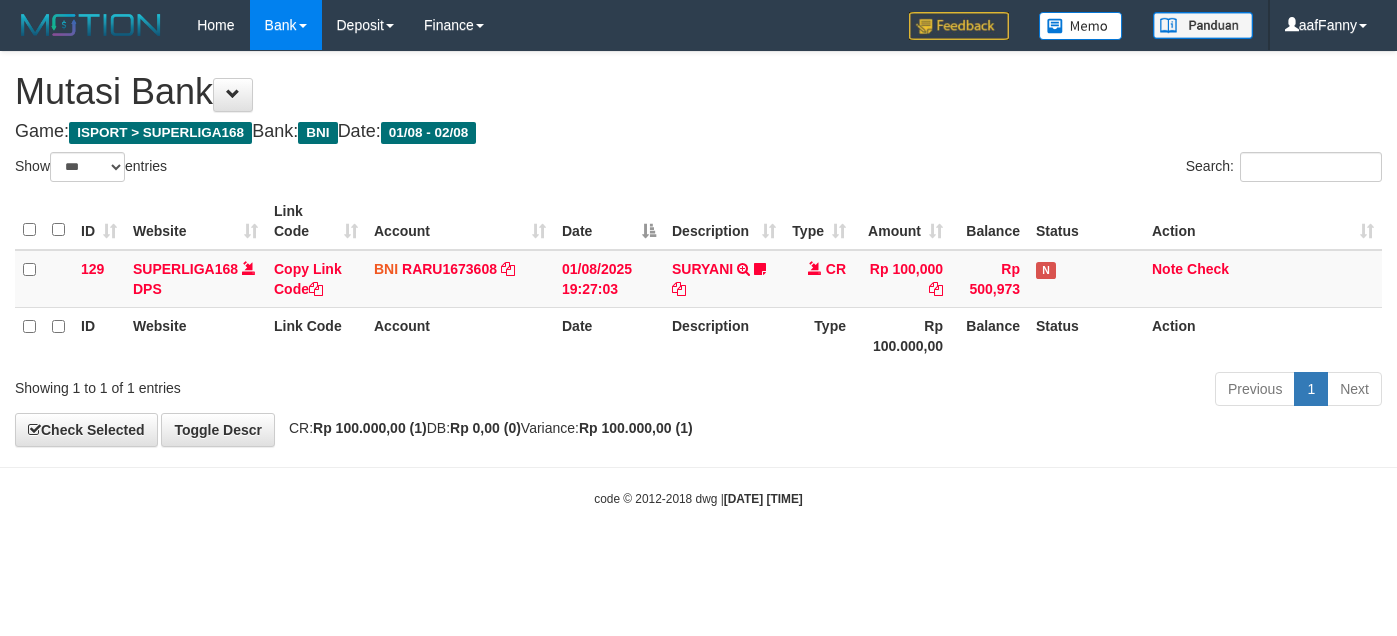 select on "***" 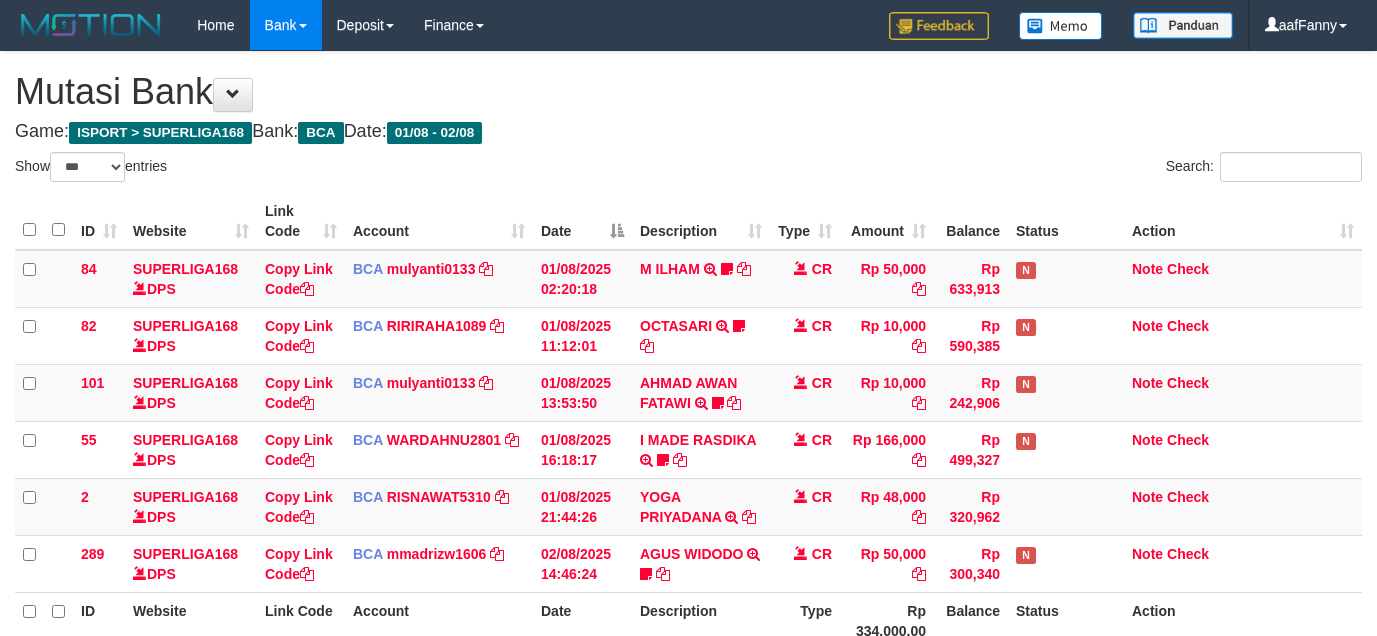 select on "***" 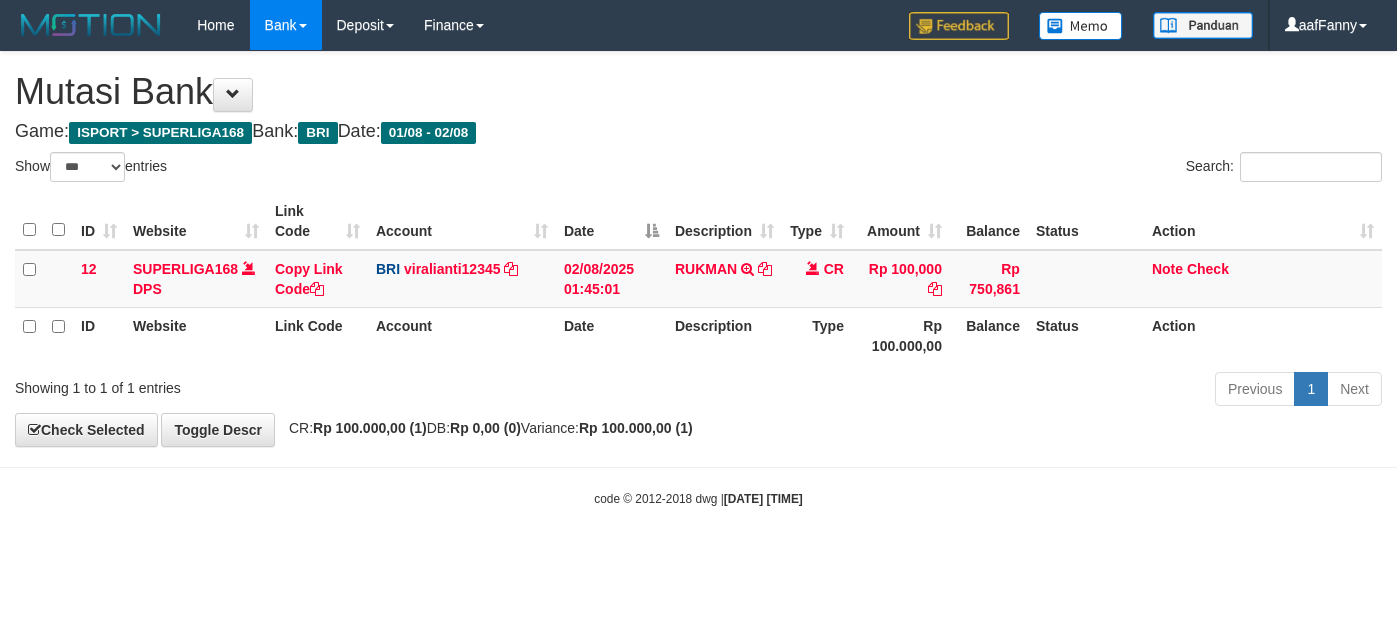 select on "***" 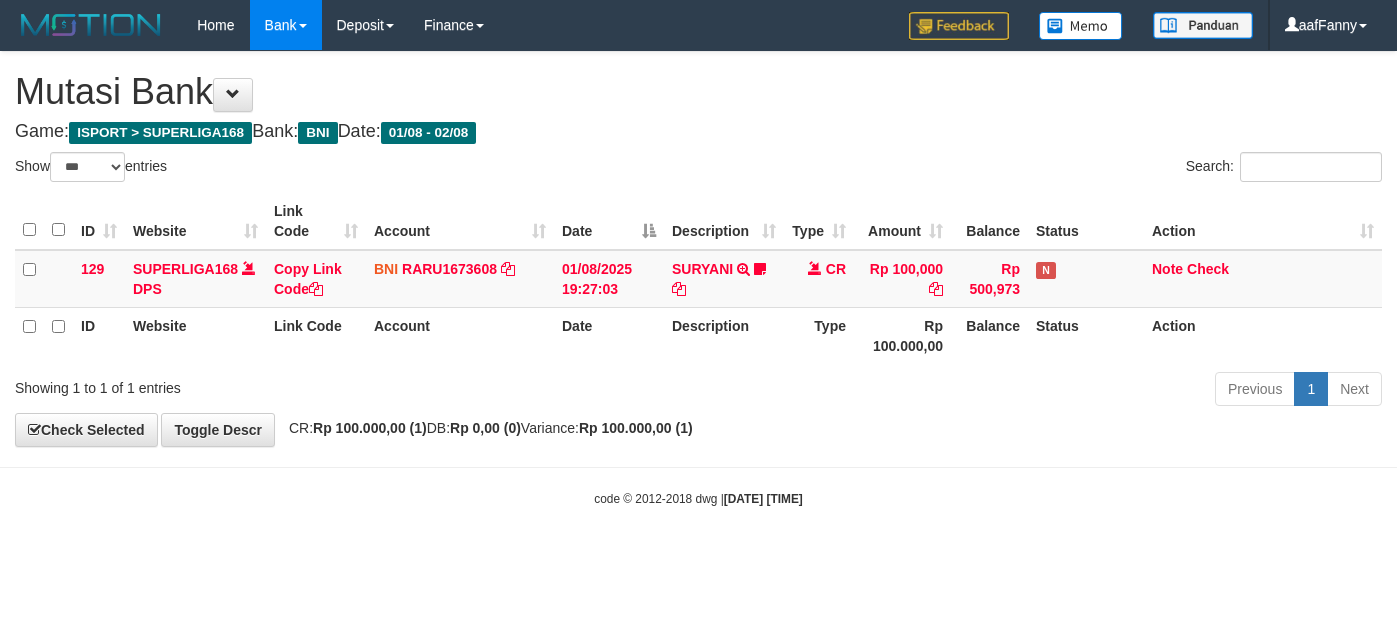 select on "***" 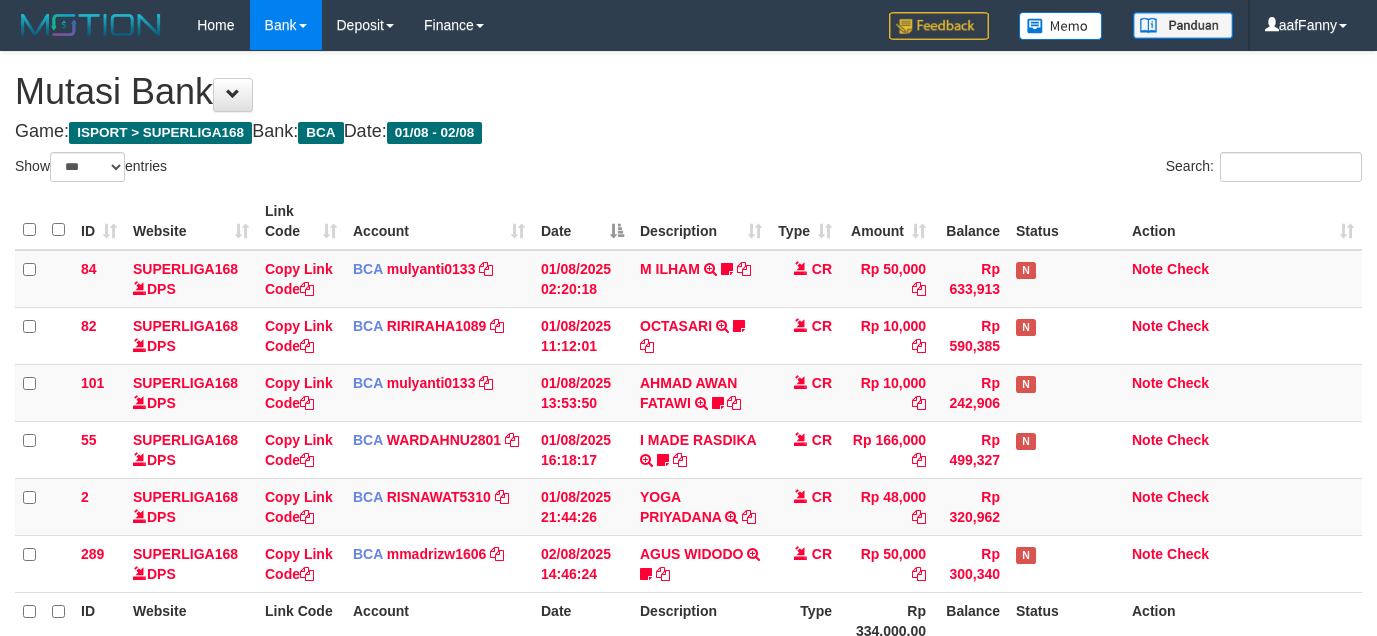 select on "***" 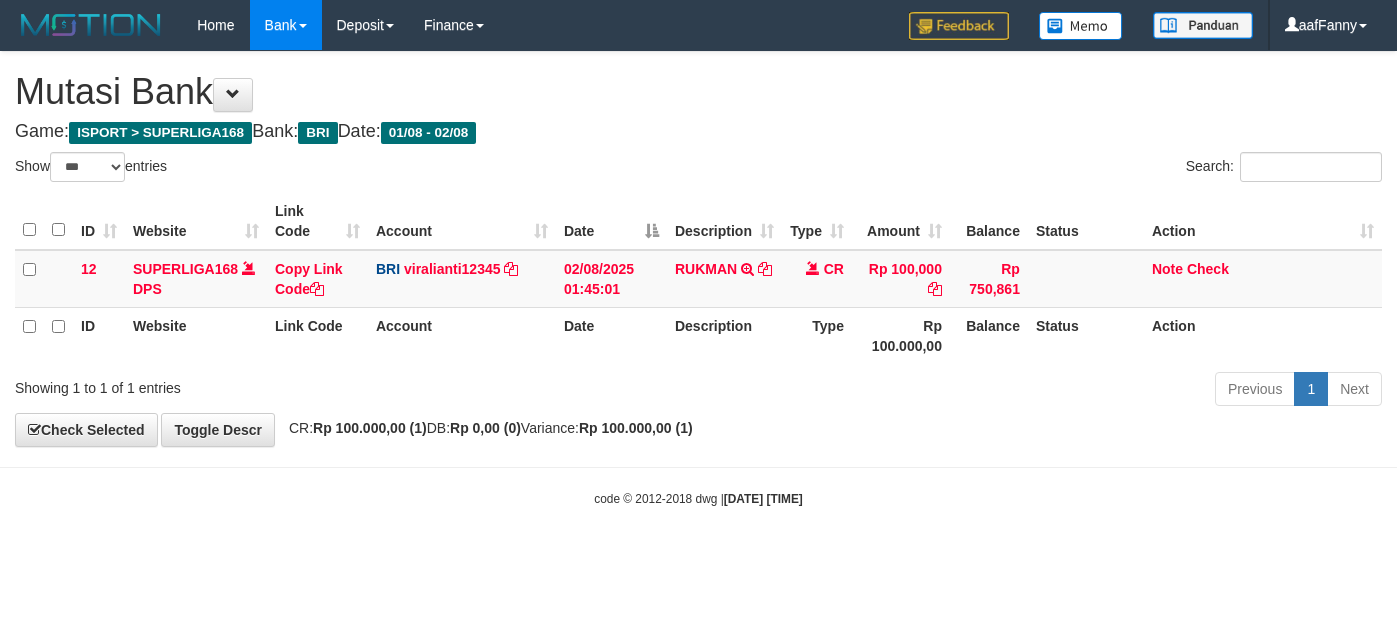 select on "***" 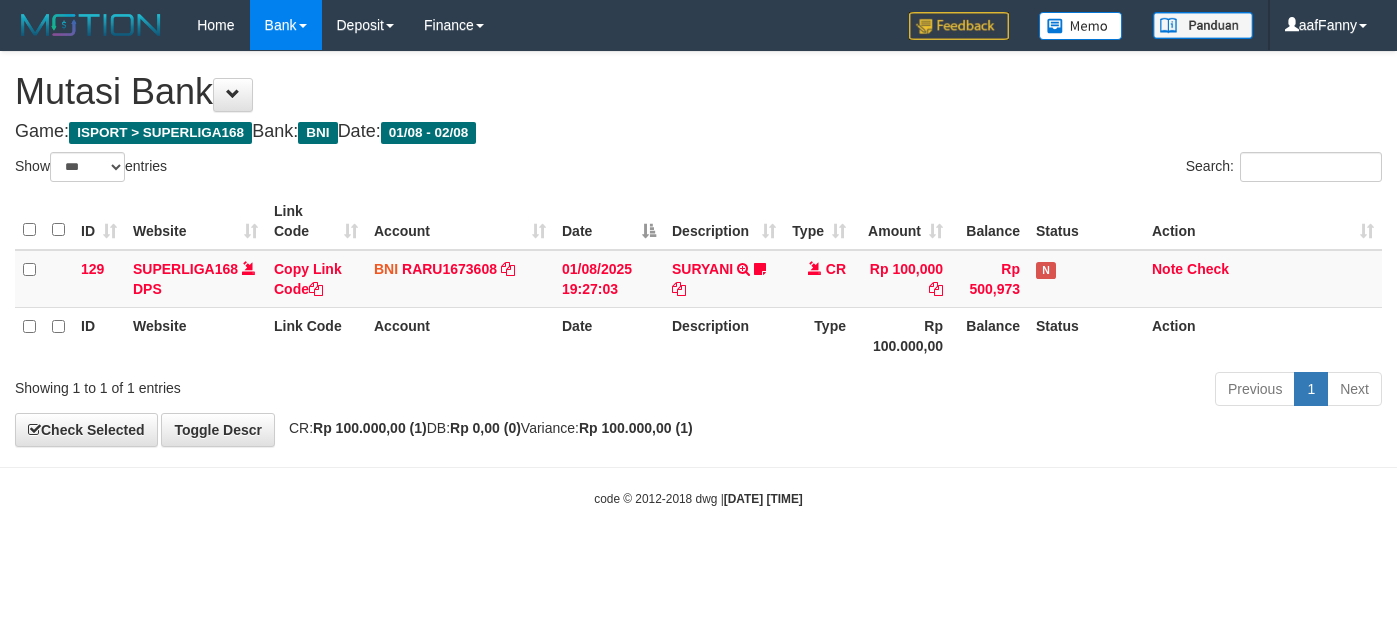 select on "***" 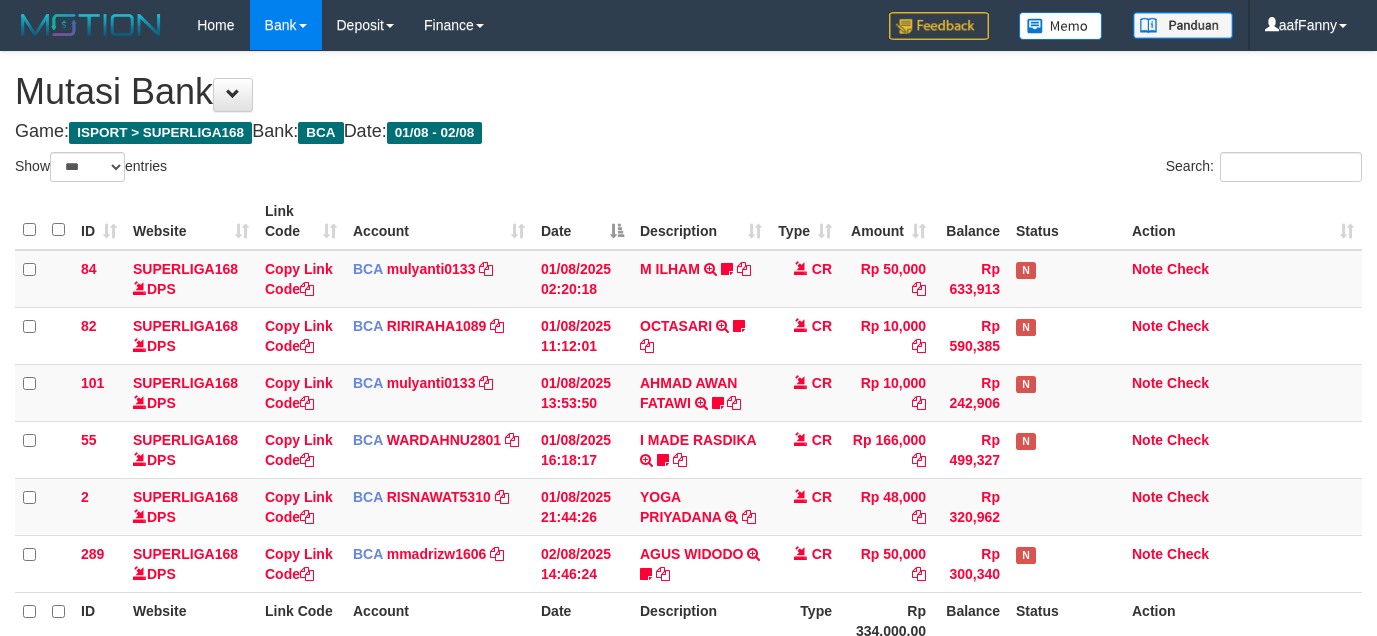 select on "***" 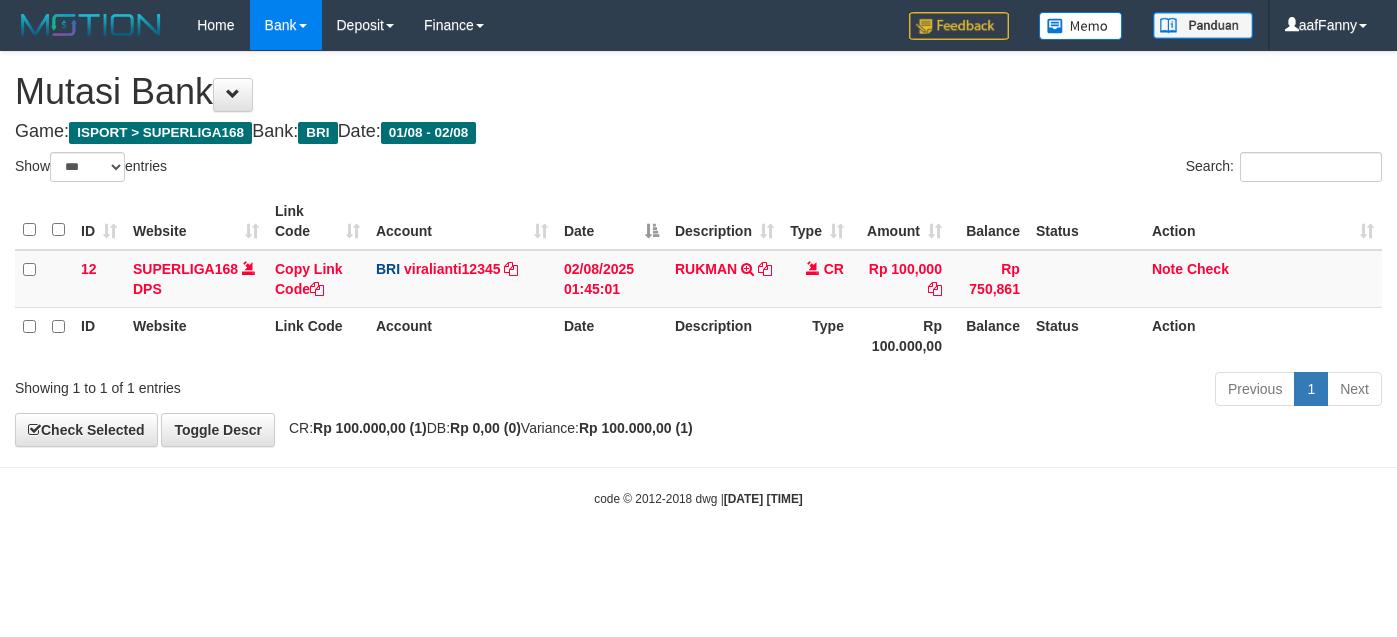 select on "***" 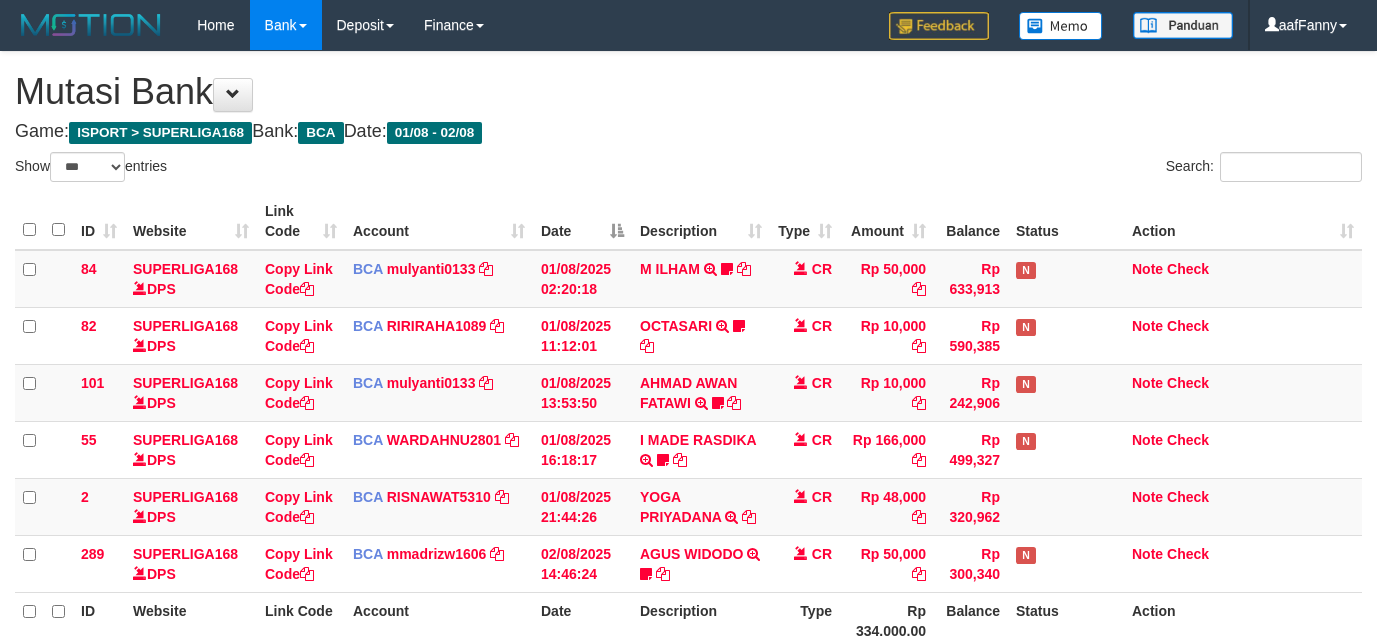 select on "***" 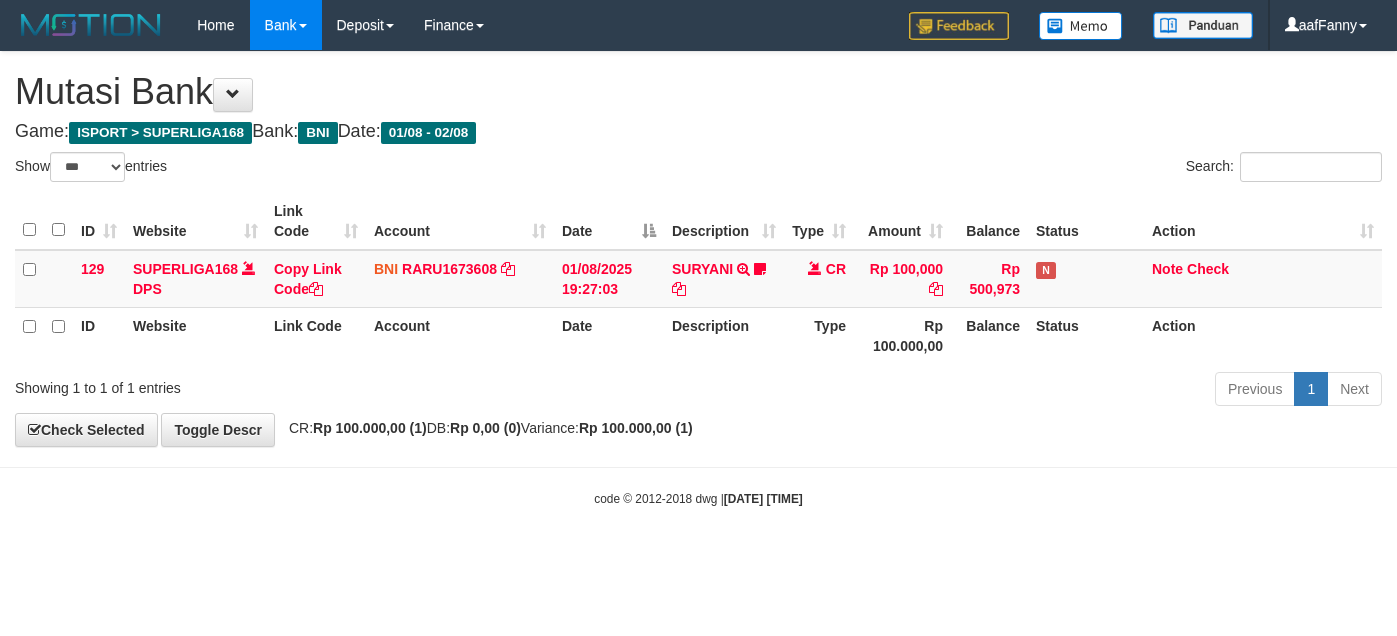 select on "***" 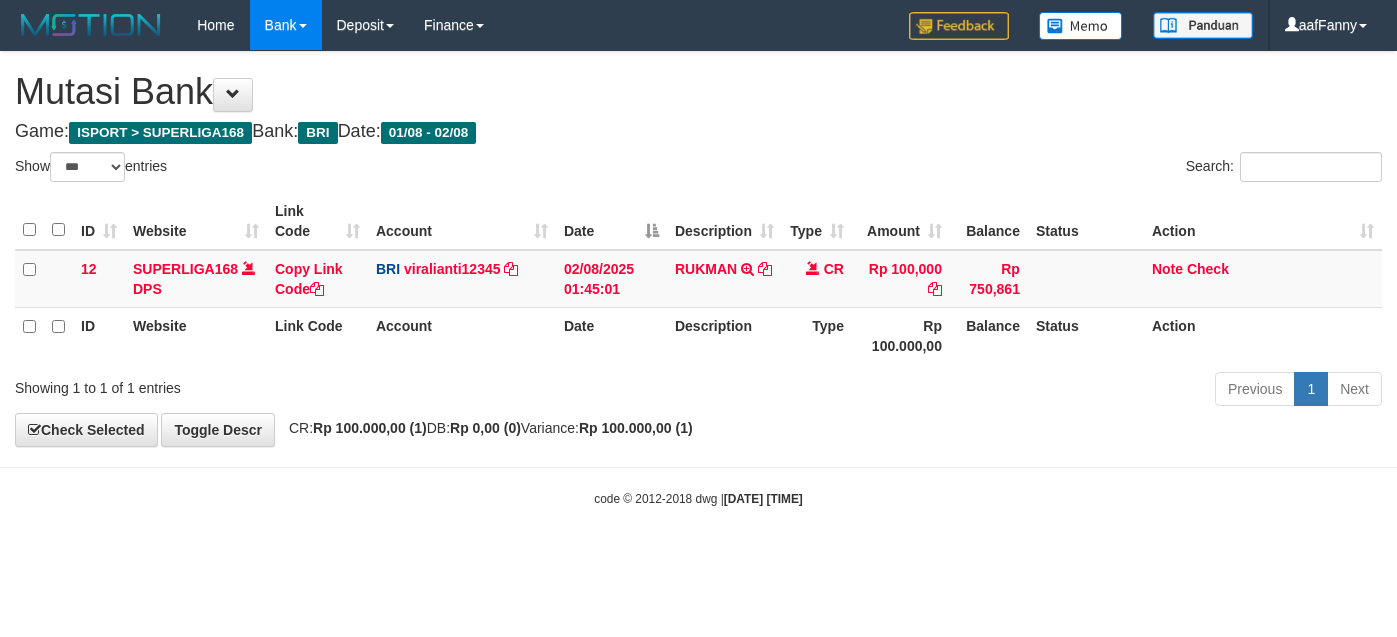 select on "***" 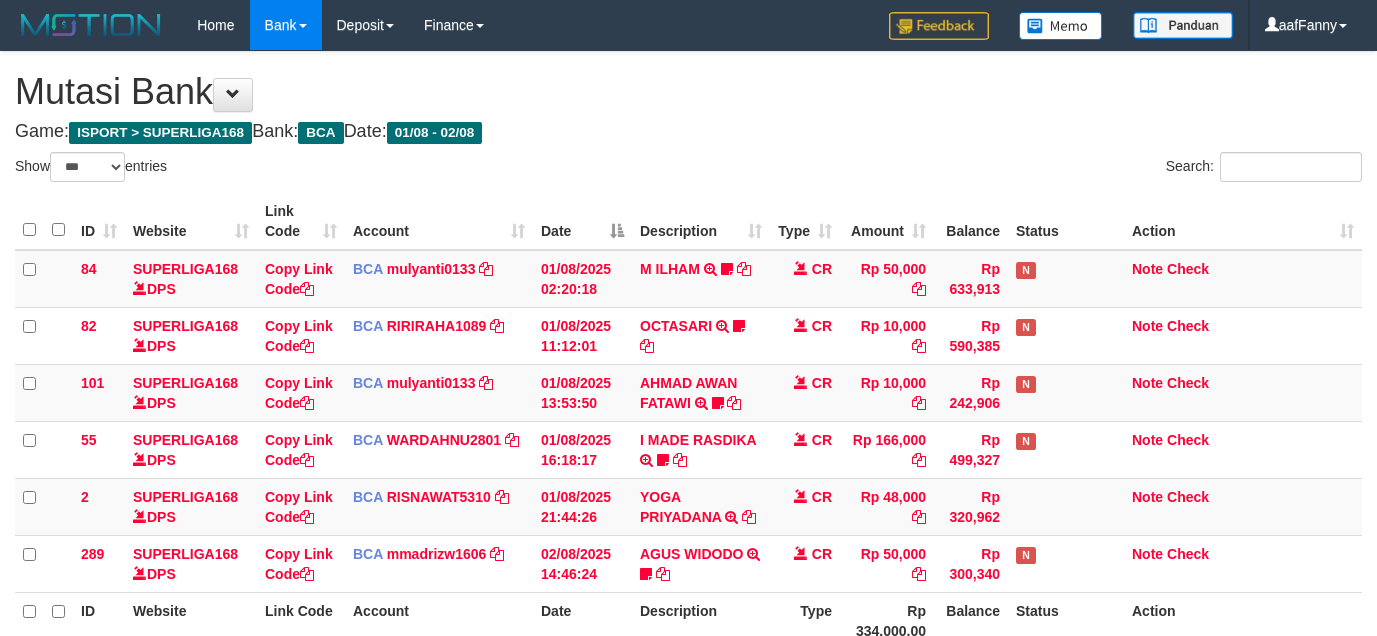 select on "***" 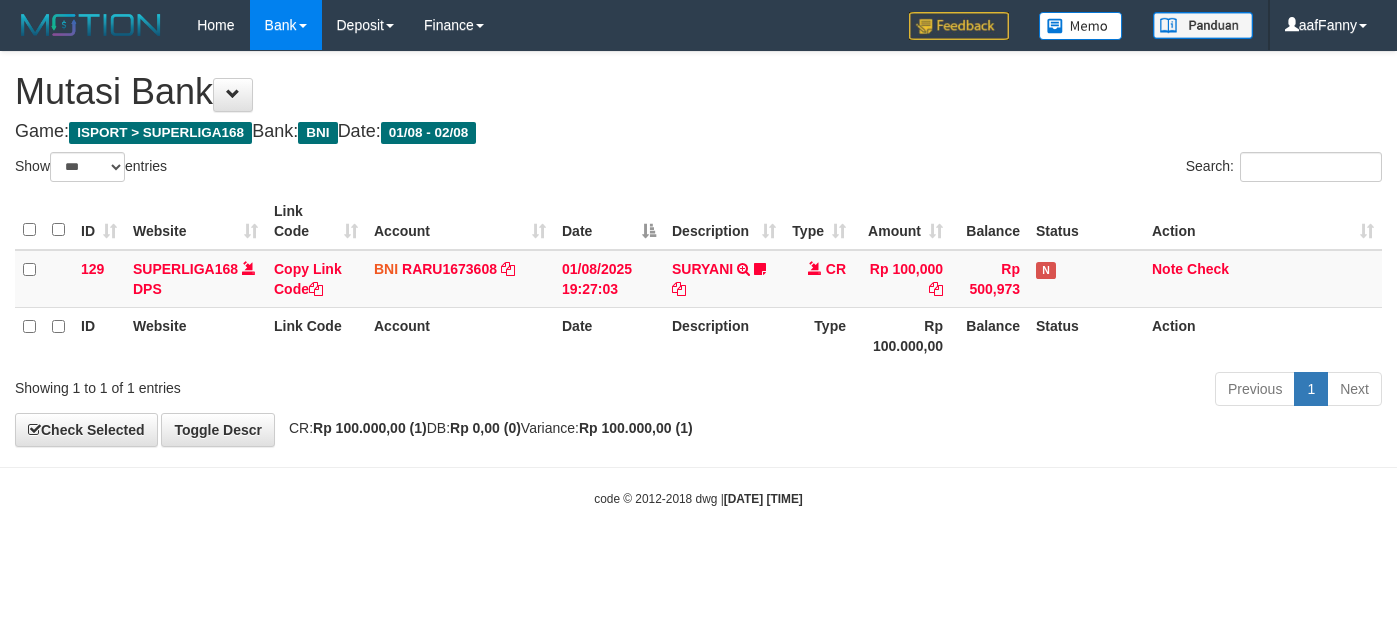 select on "***" 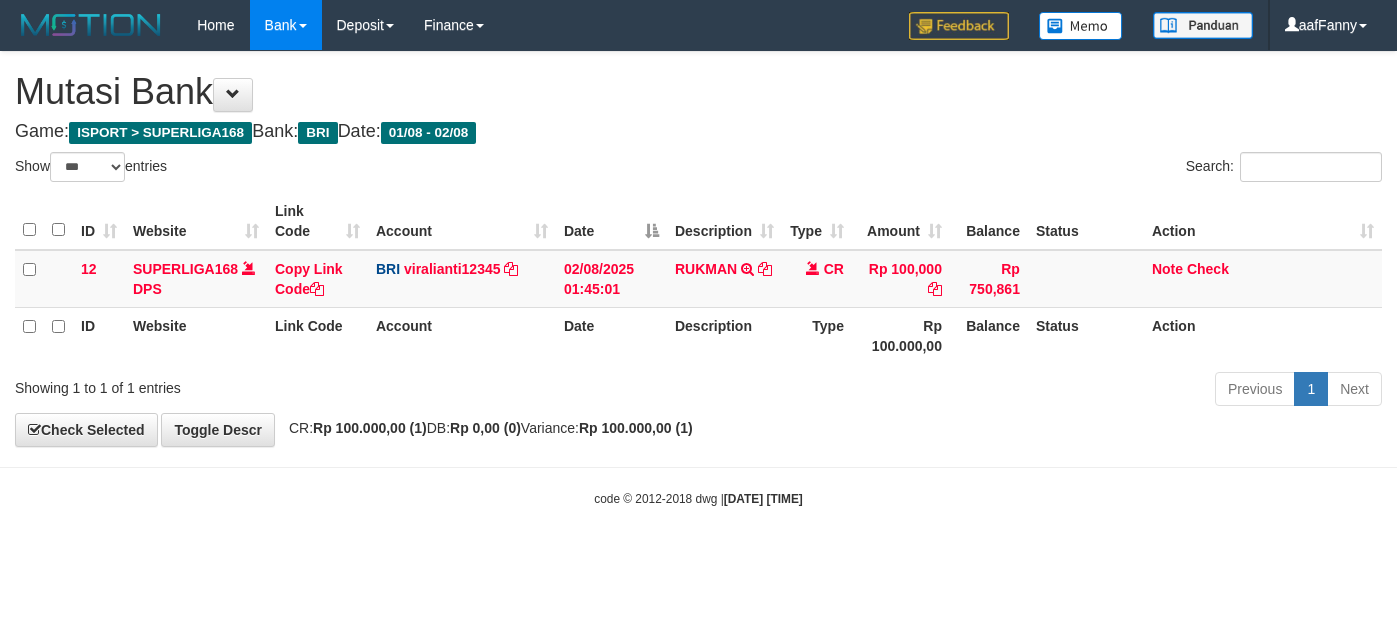 select on "***" 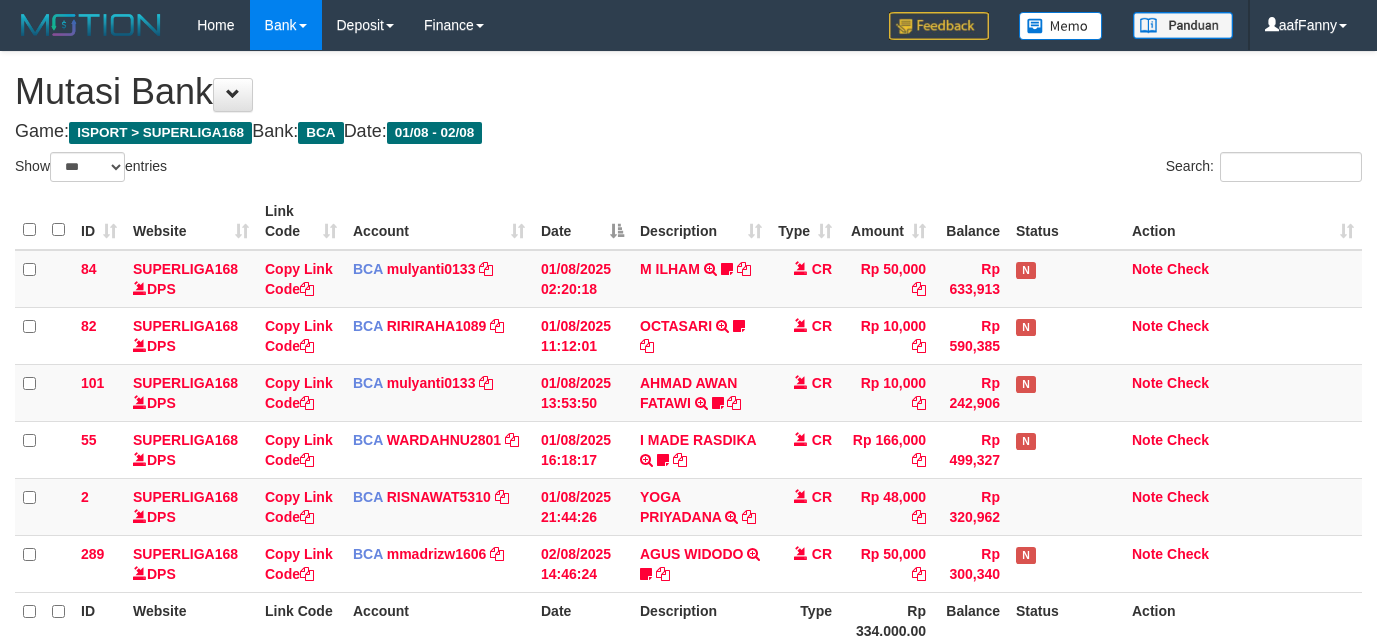select on "***" 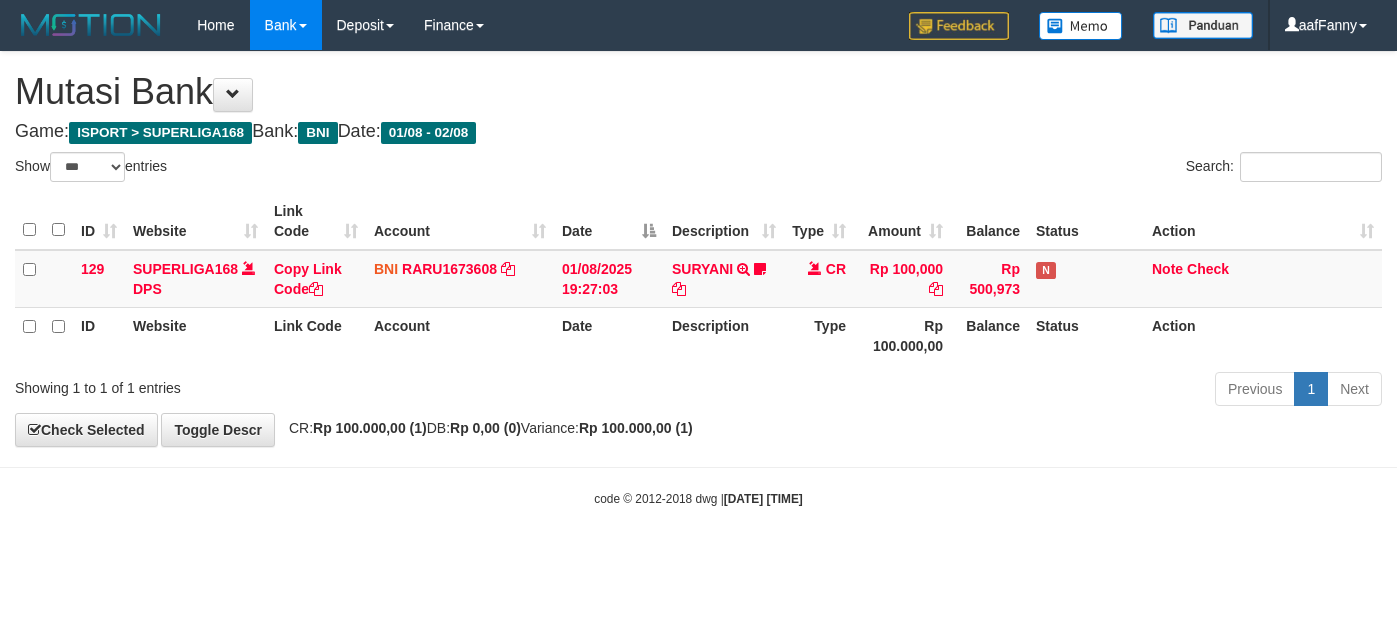 select on "***" 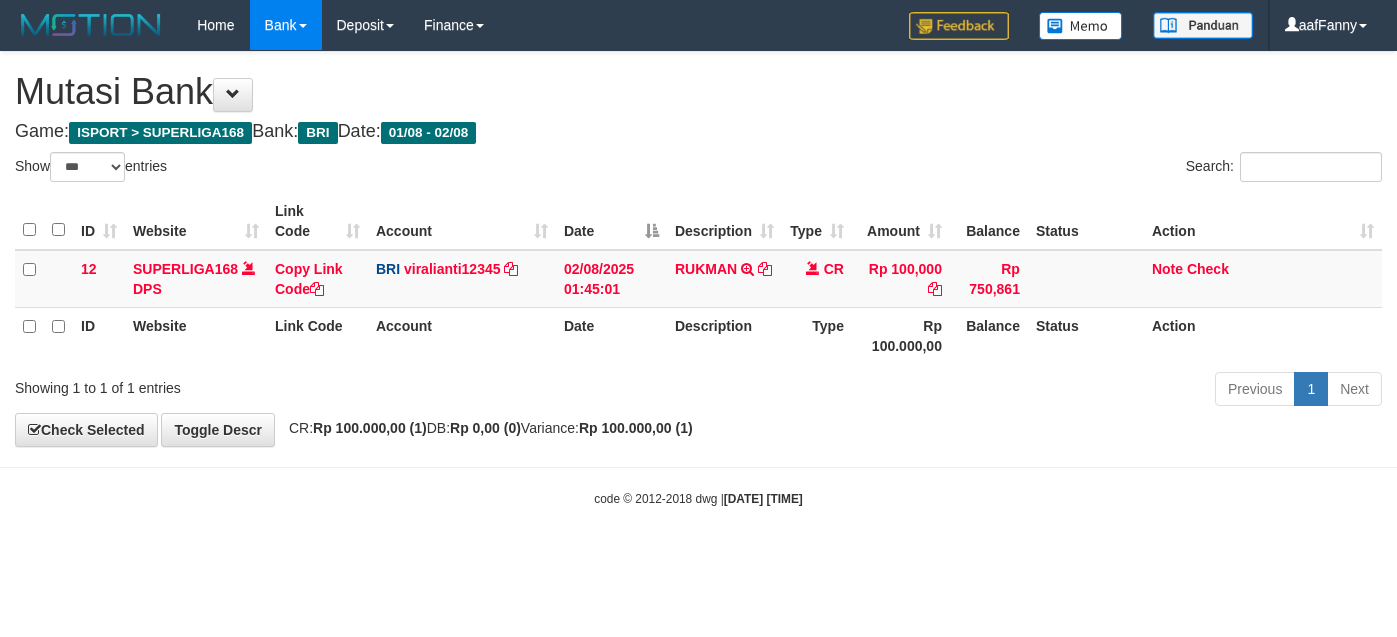 select on "***" 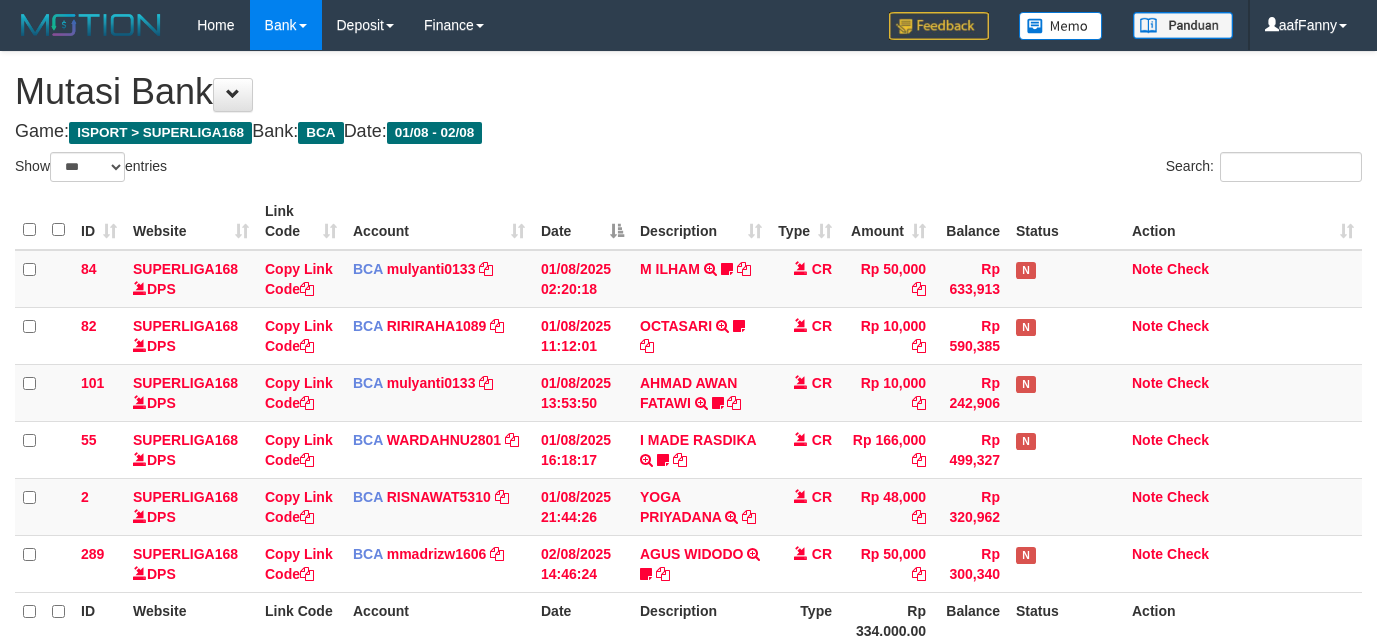 select on "***" 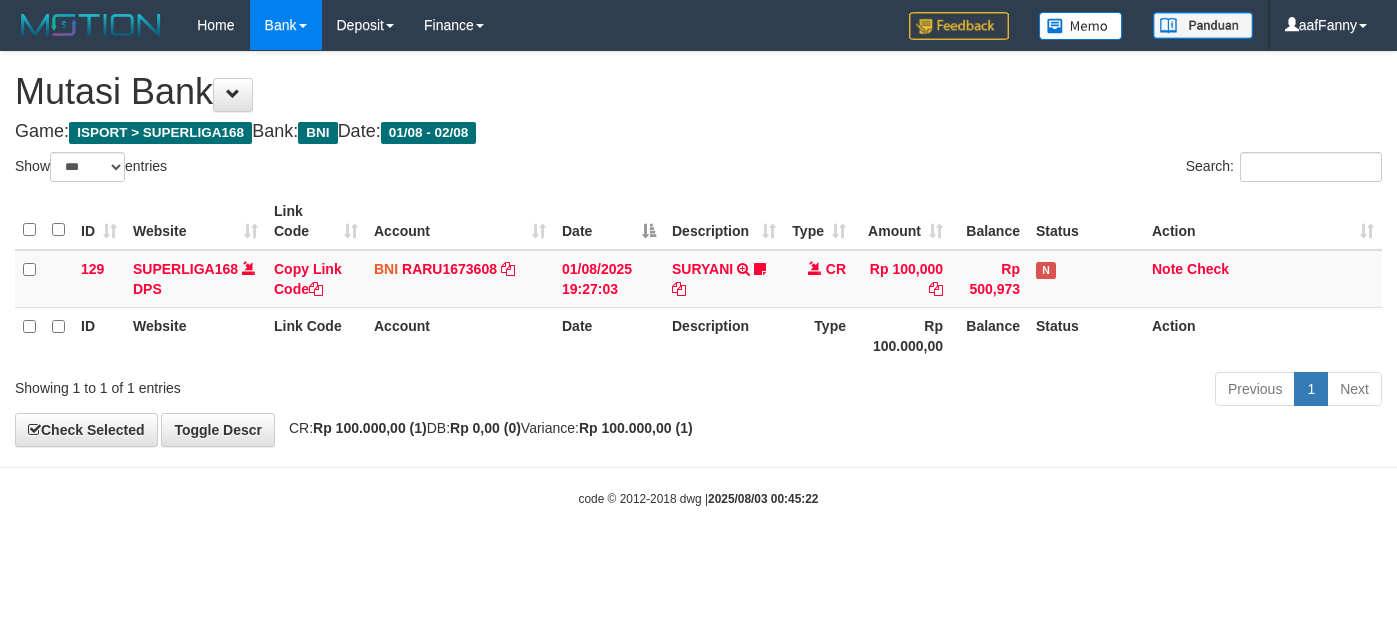 select on "***" 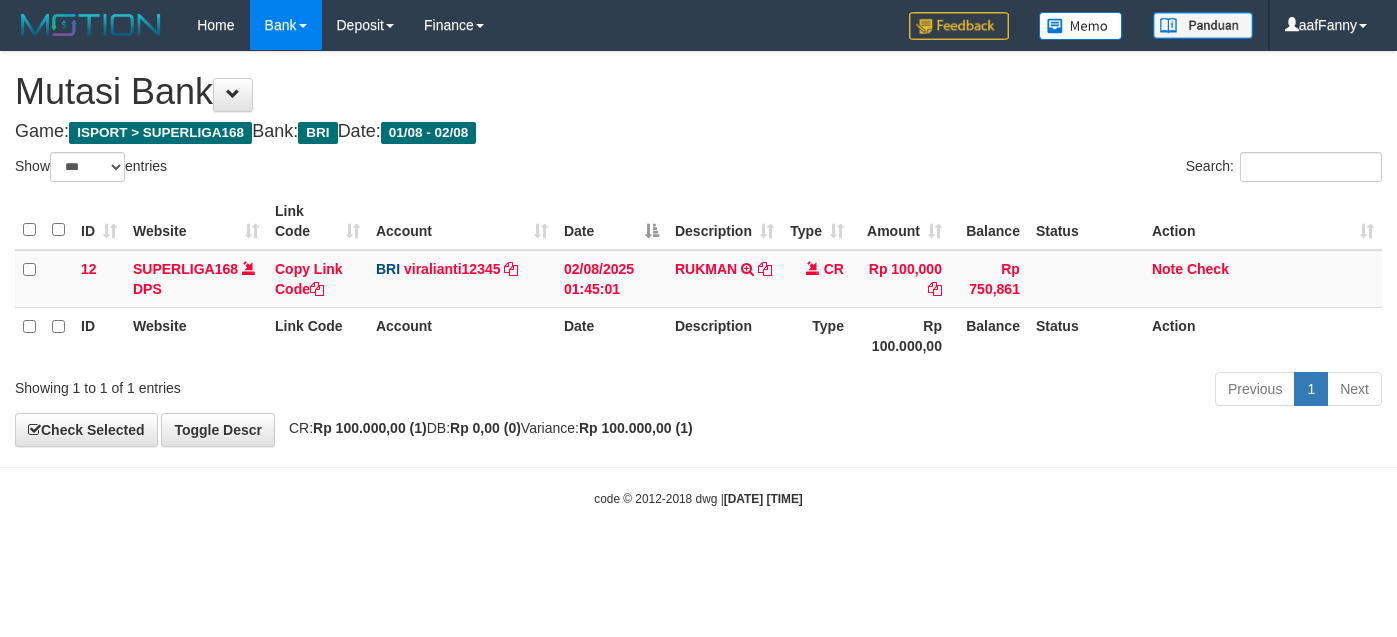 select on "***" 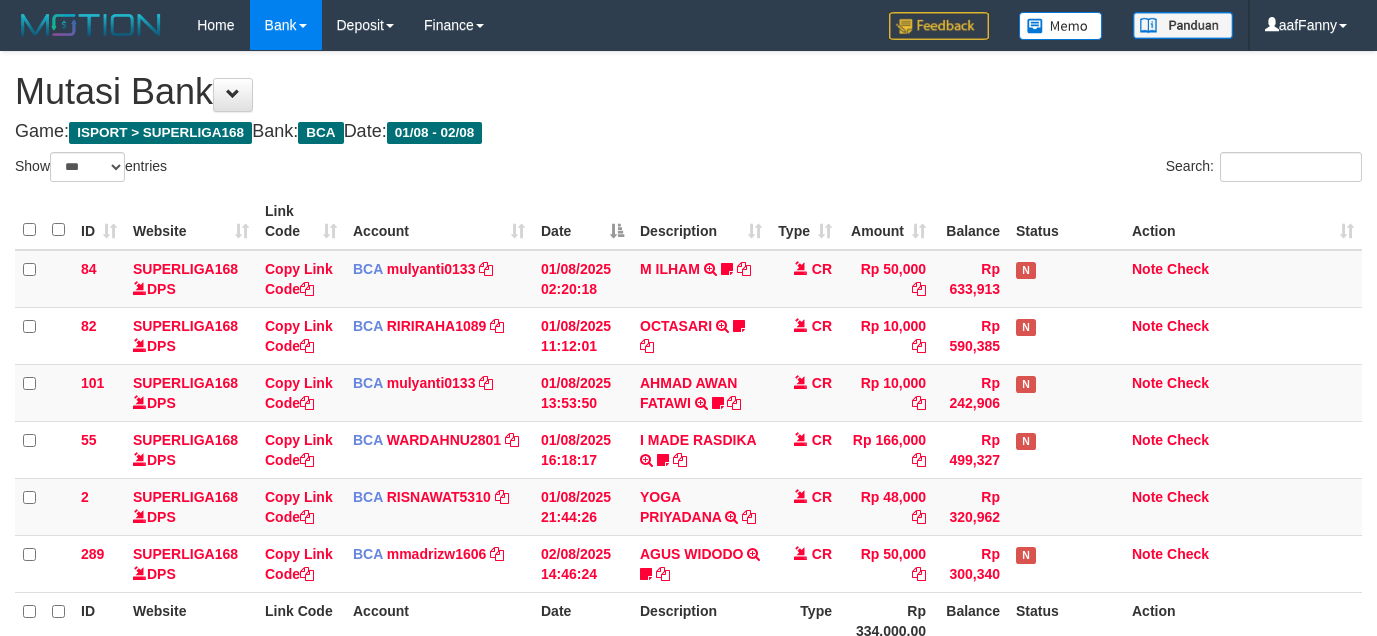 select on "***" 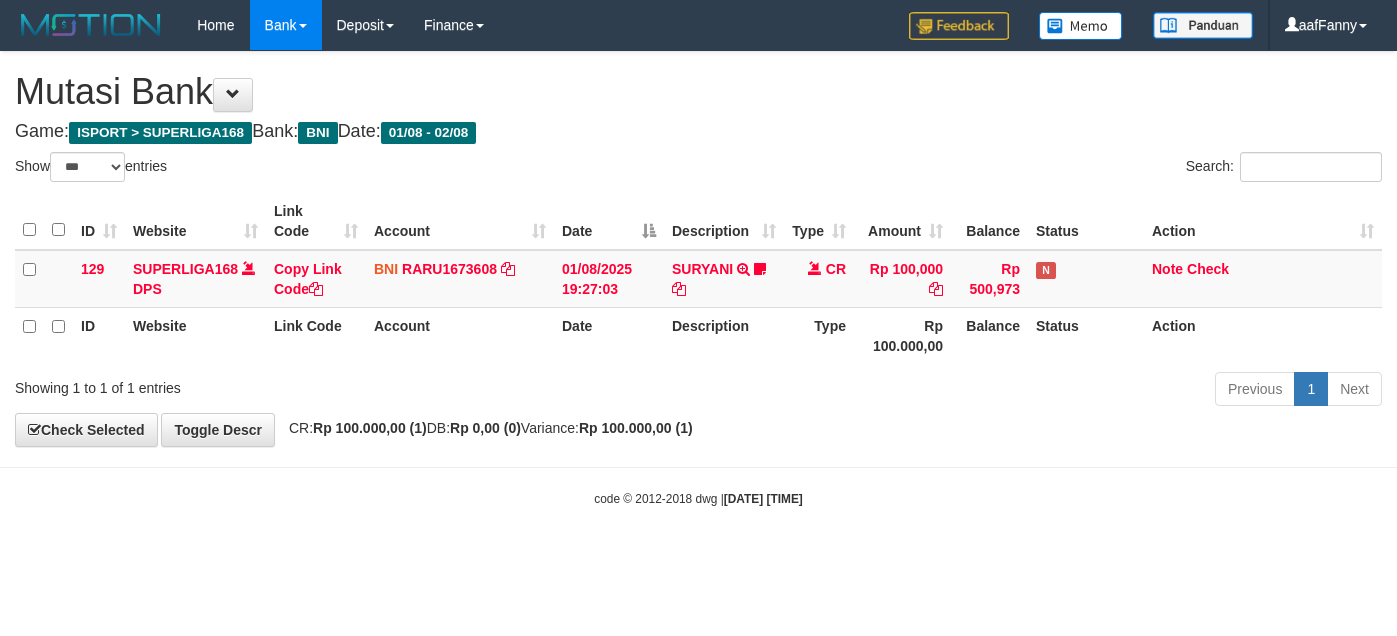 select on "***" 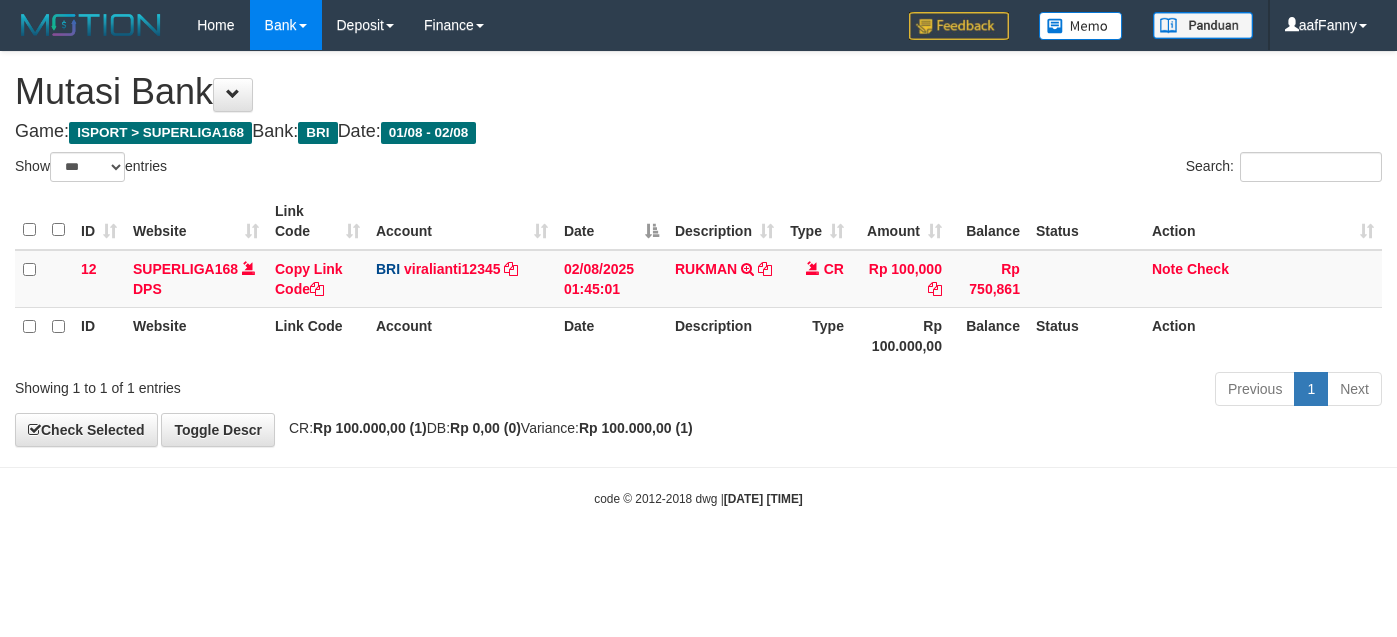 select on "***" 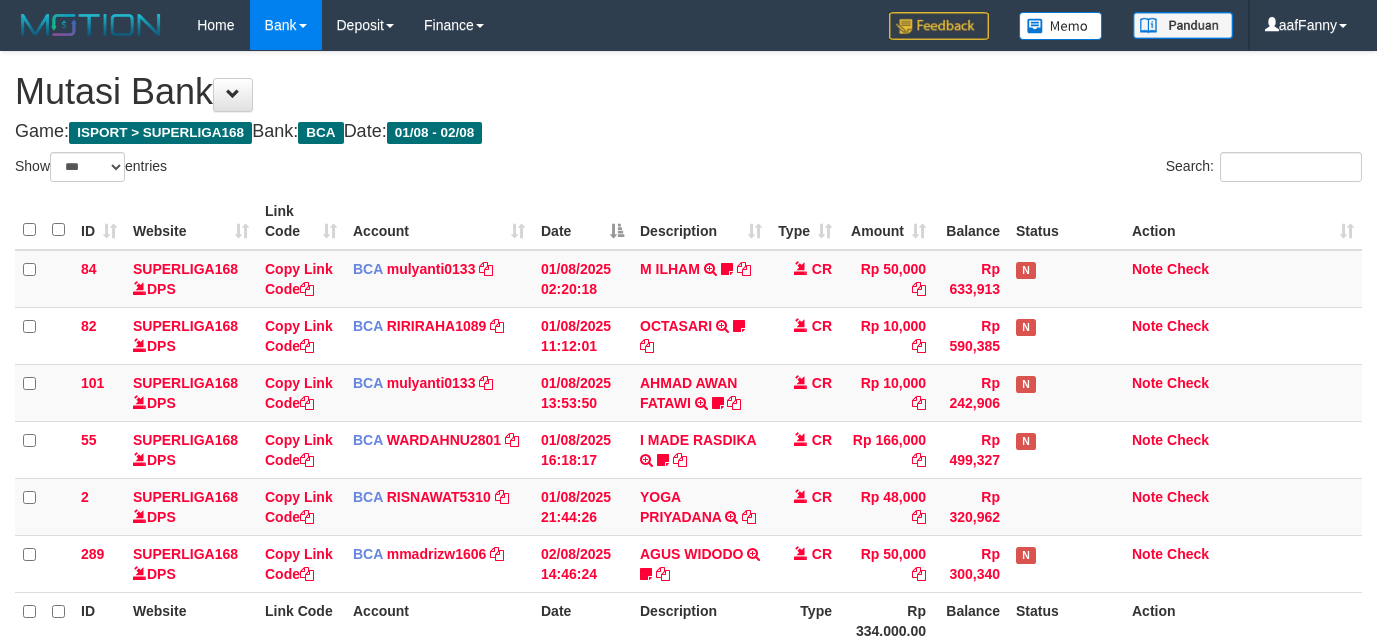 select on "***" 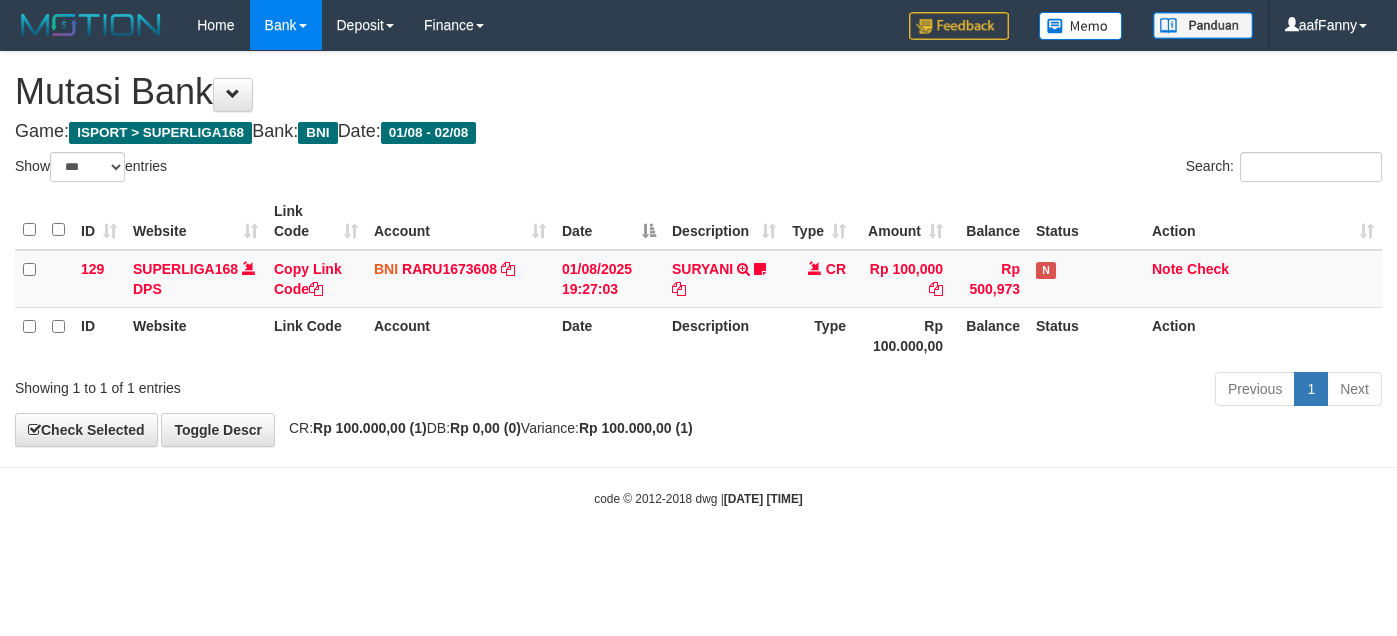 select on "***" 